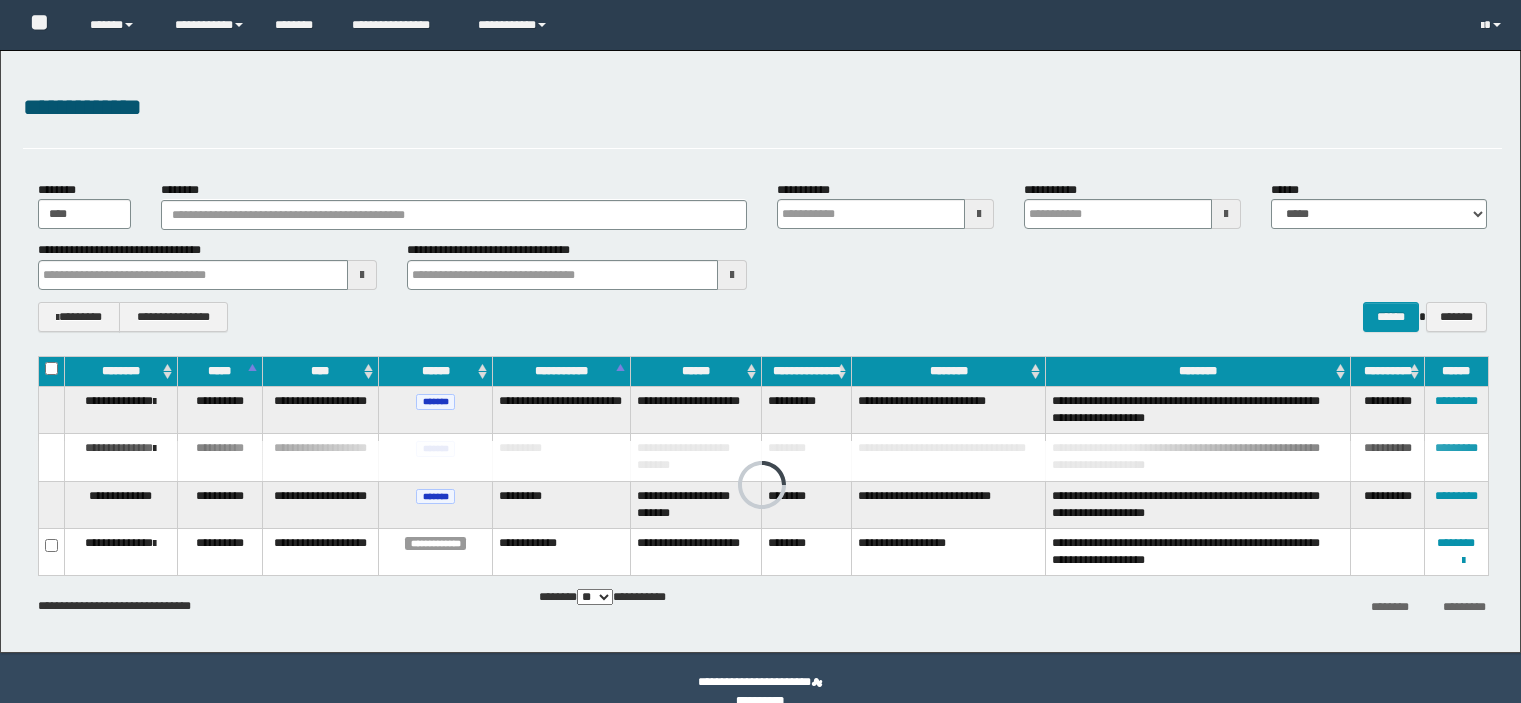 scroll, scrollTop: 0, scrollLeft: 0, axis: both 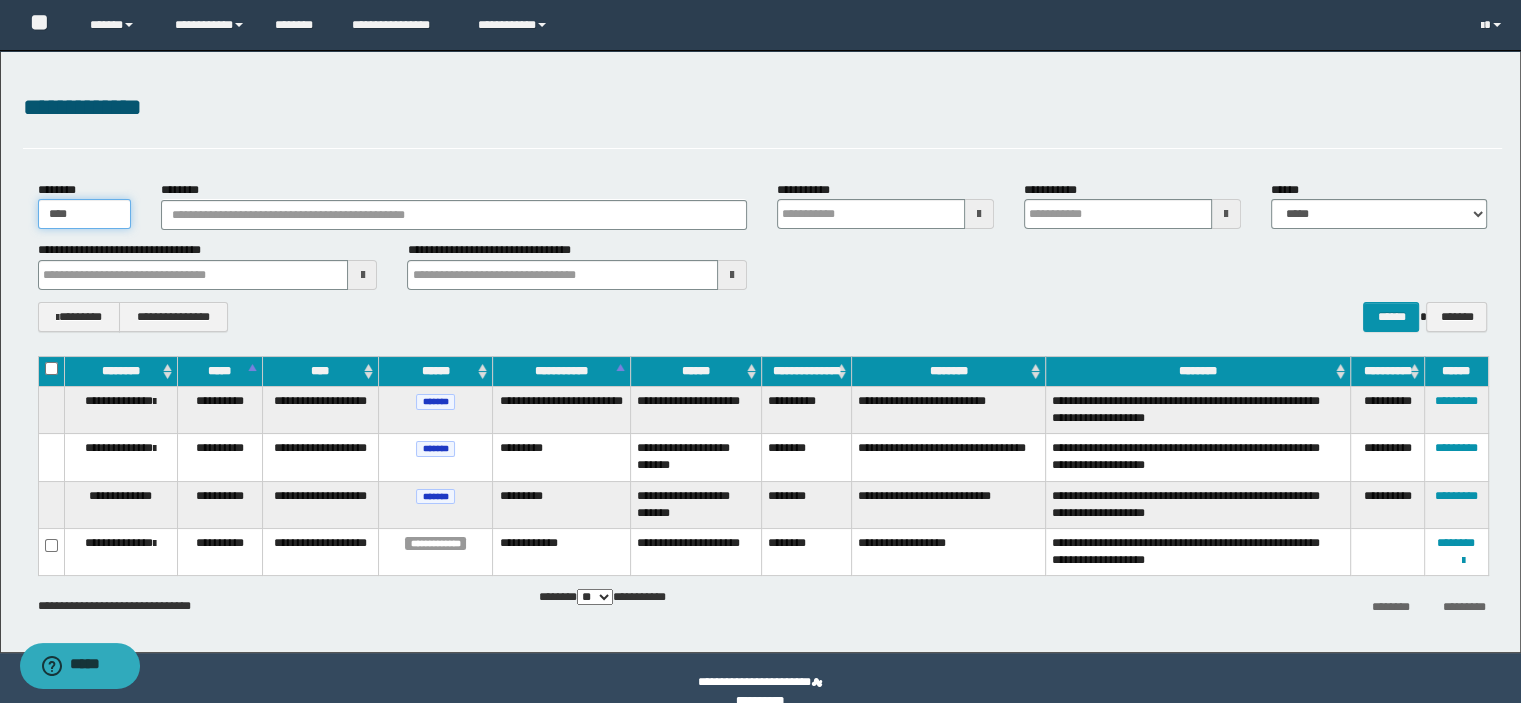 drag, startPoint x: 113, startPoint y: 213, endPoint x: 0, endPoint y: 238, distance: 115.73245 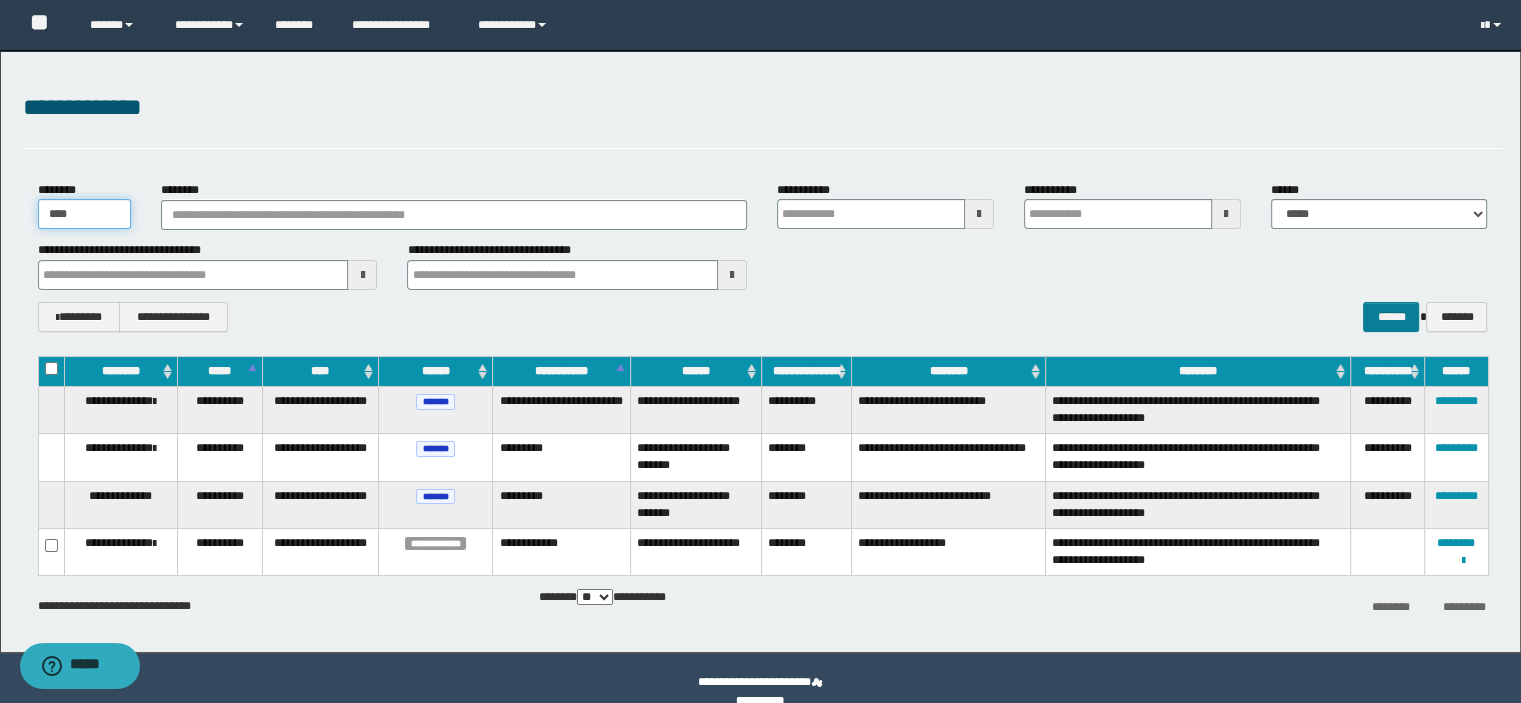 type on "****" 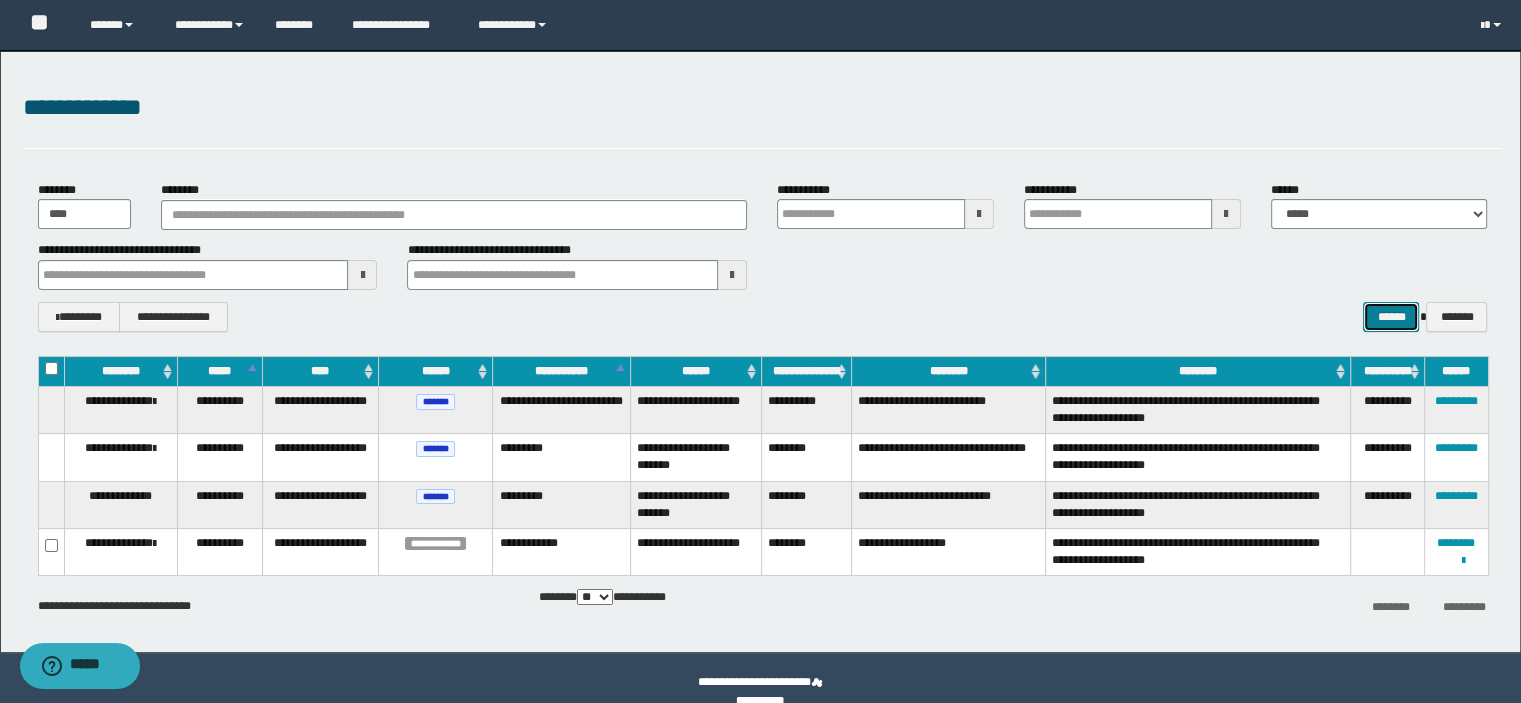 click on "******" at bounding box center [1391, 317] 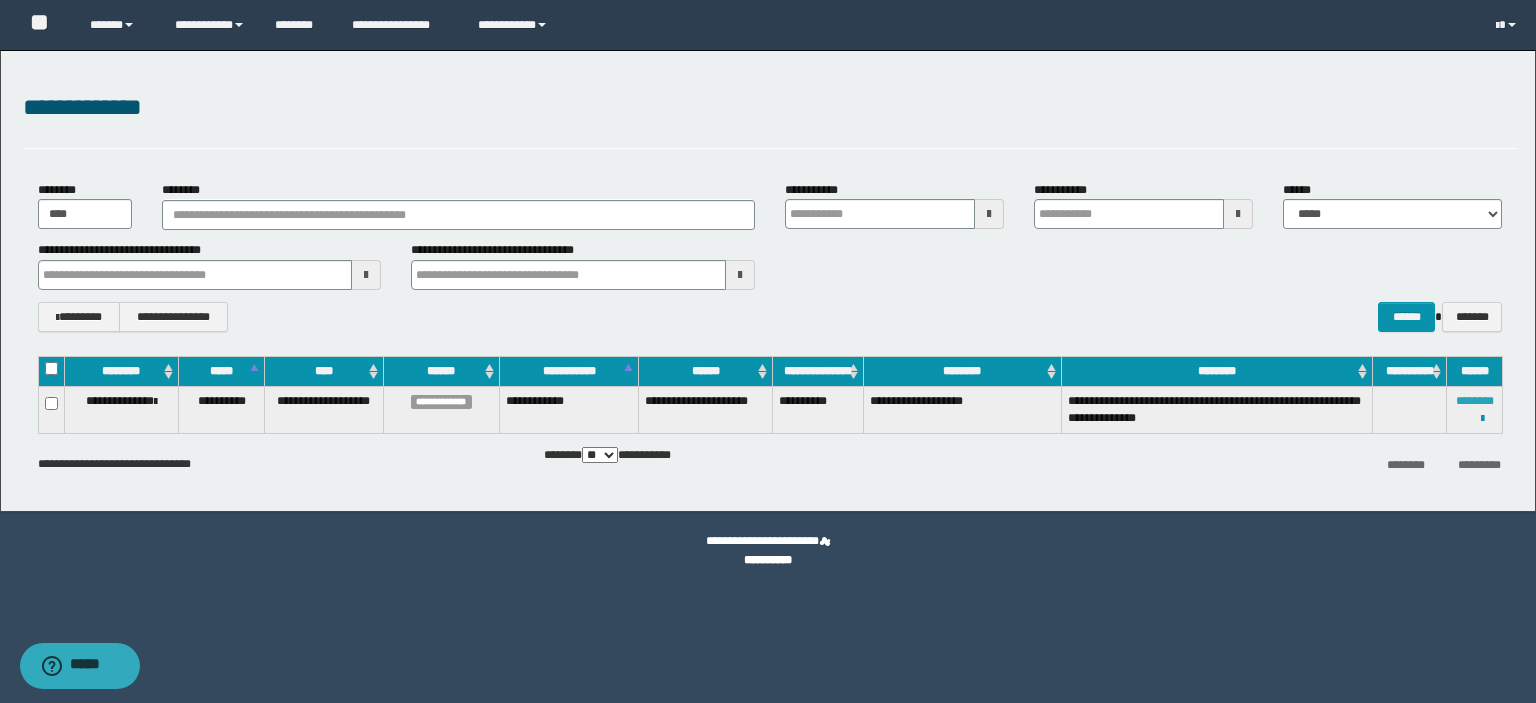 click on "********" at bounding box center [1475, 401] 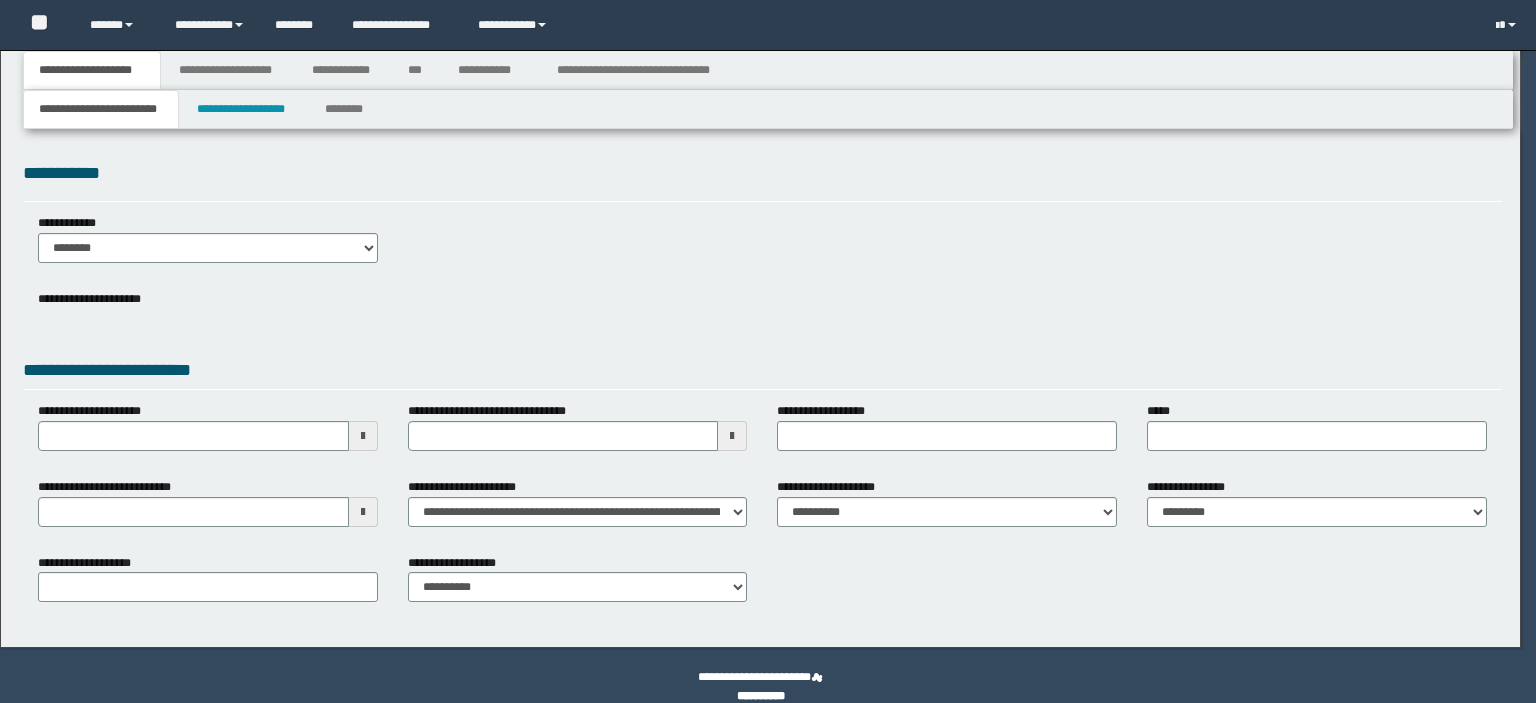 scroll, scrollTop: 0, scrollLeft: 0, axis: both 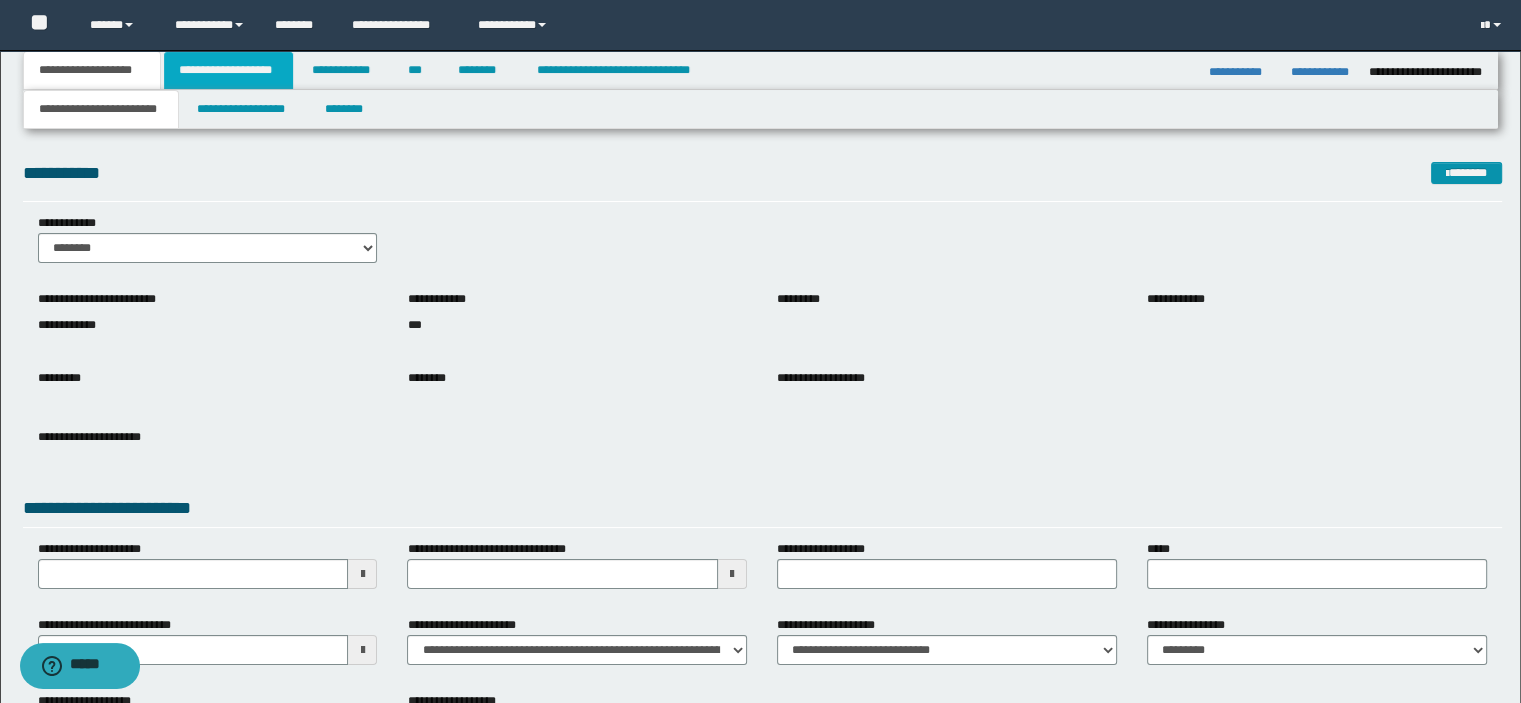 click on "**********" at bounding box center (228, 70) 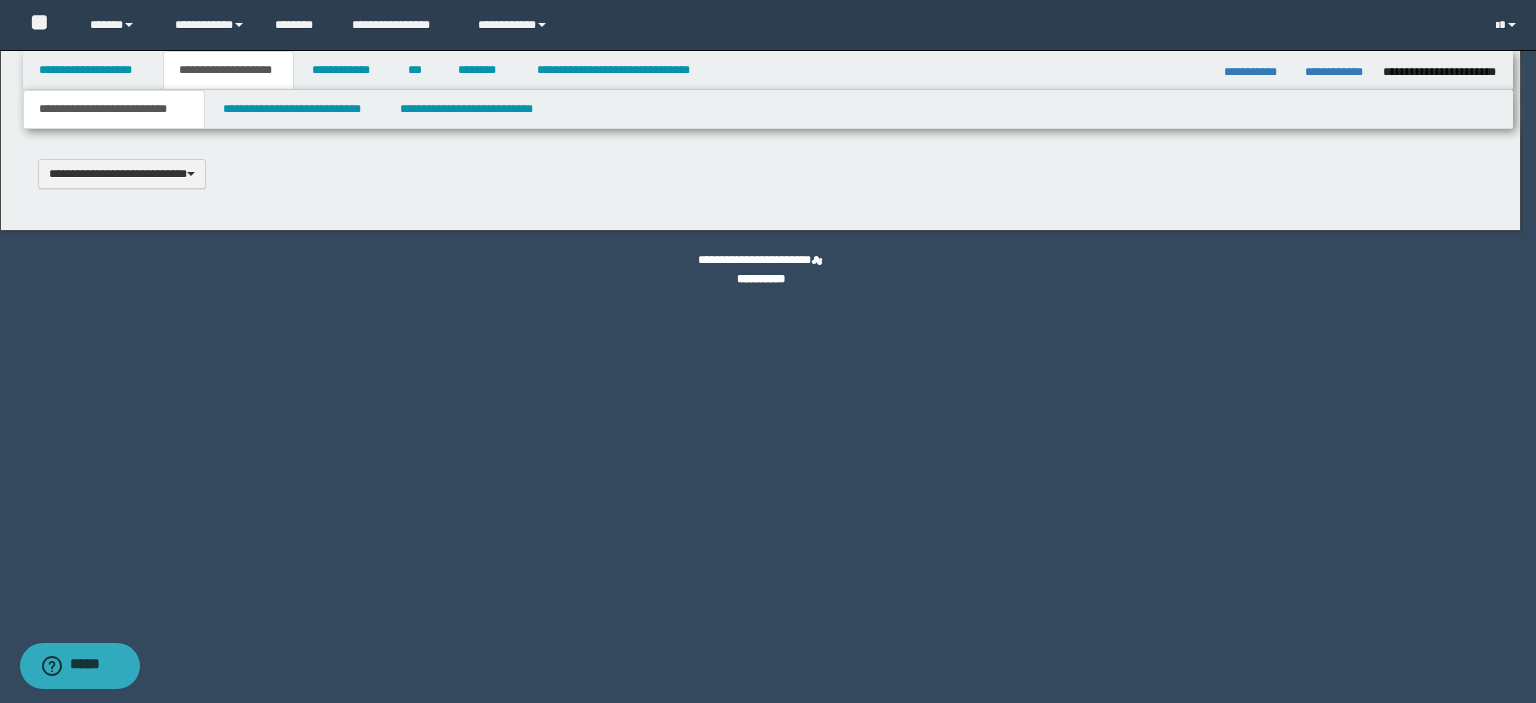 type 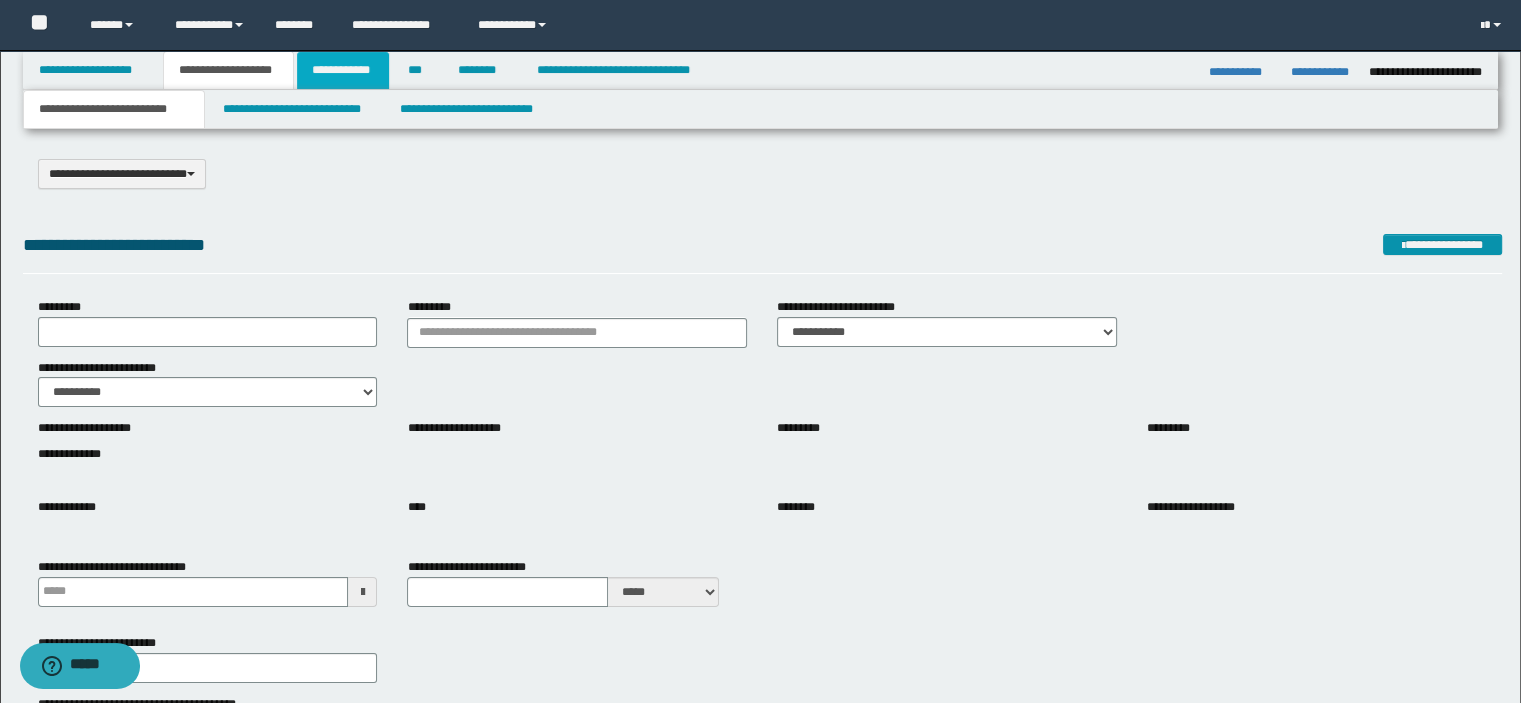 click on "**********" at bounding box center (343, 70) 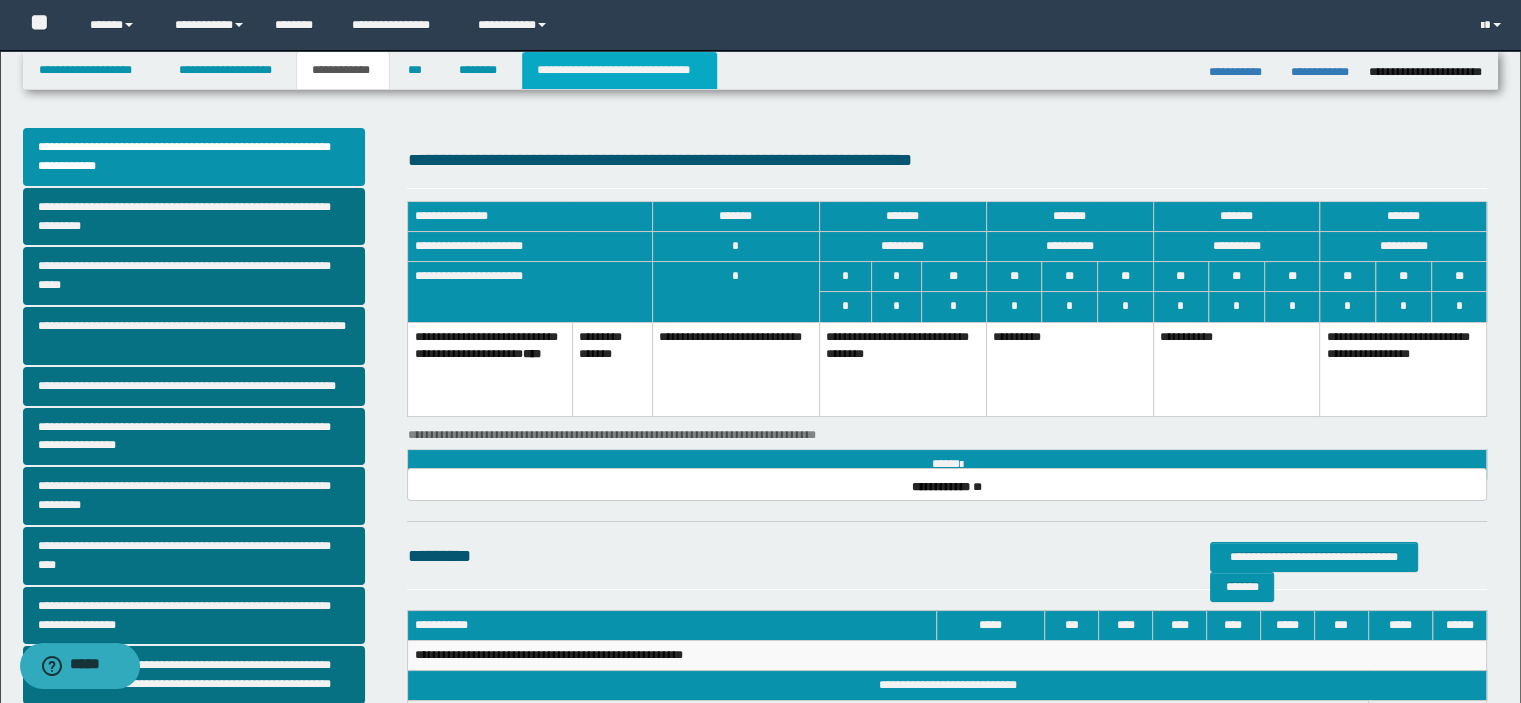 click on "**********" at bounding box center (619, 70) 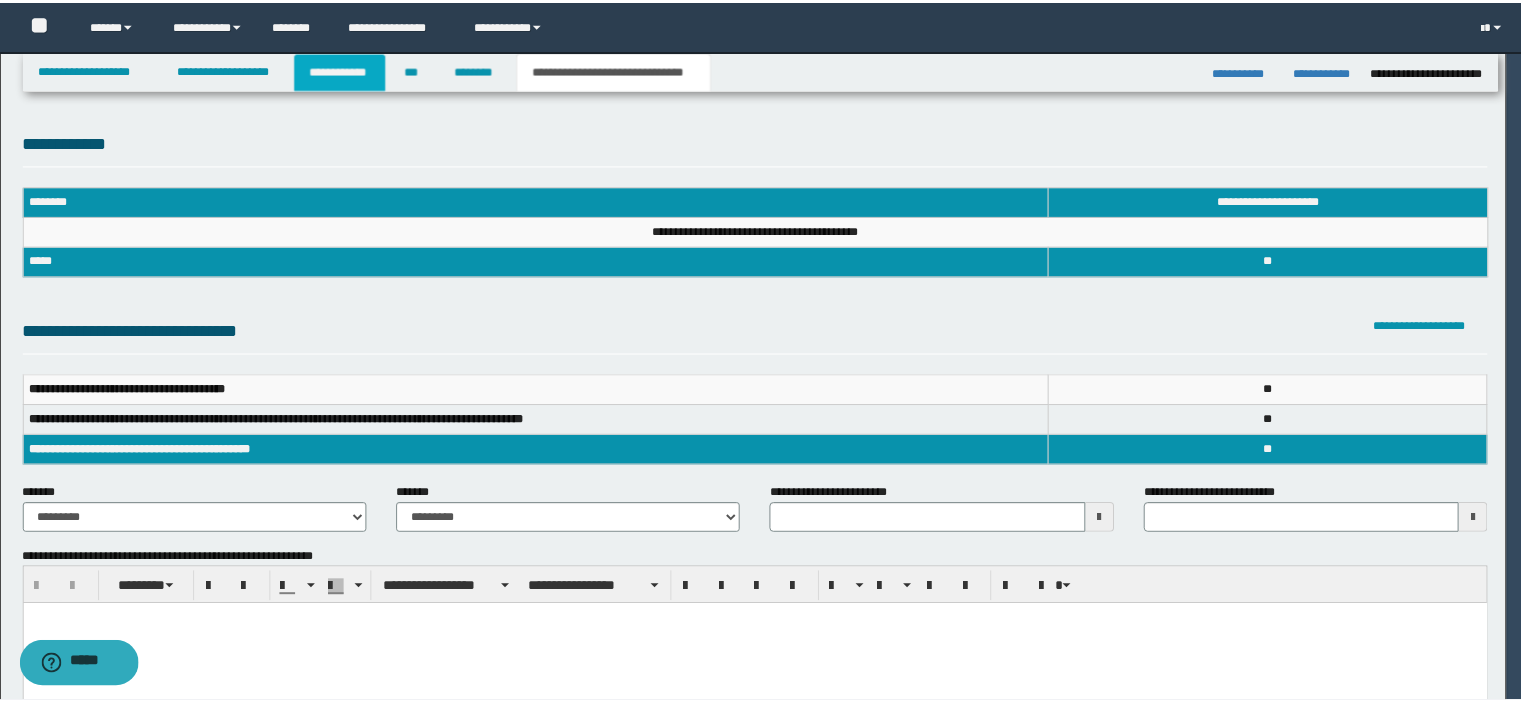 scroll, scrollTop: 0, scrollLeft: 0, axis: both 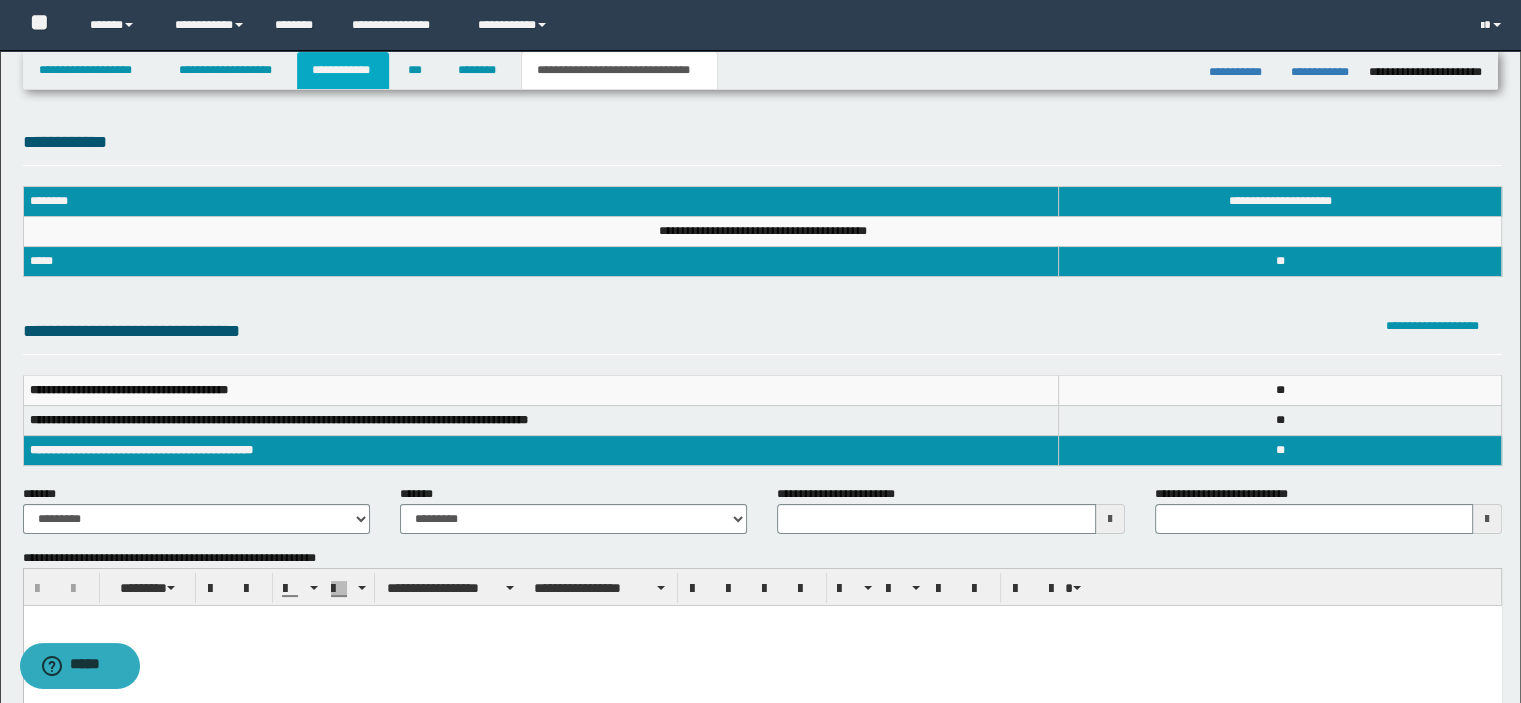 click on "**********" at bounding box center (343, 70) 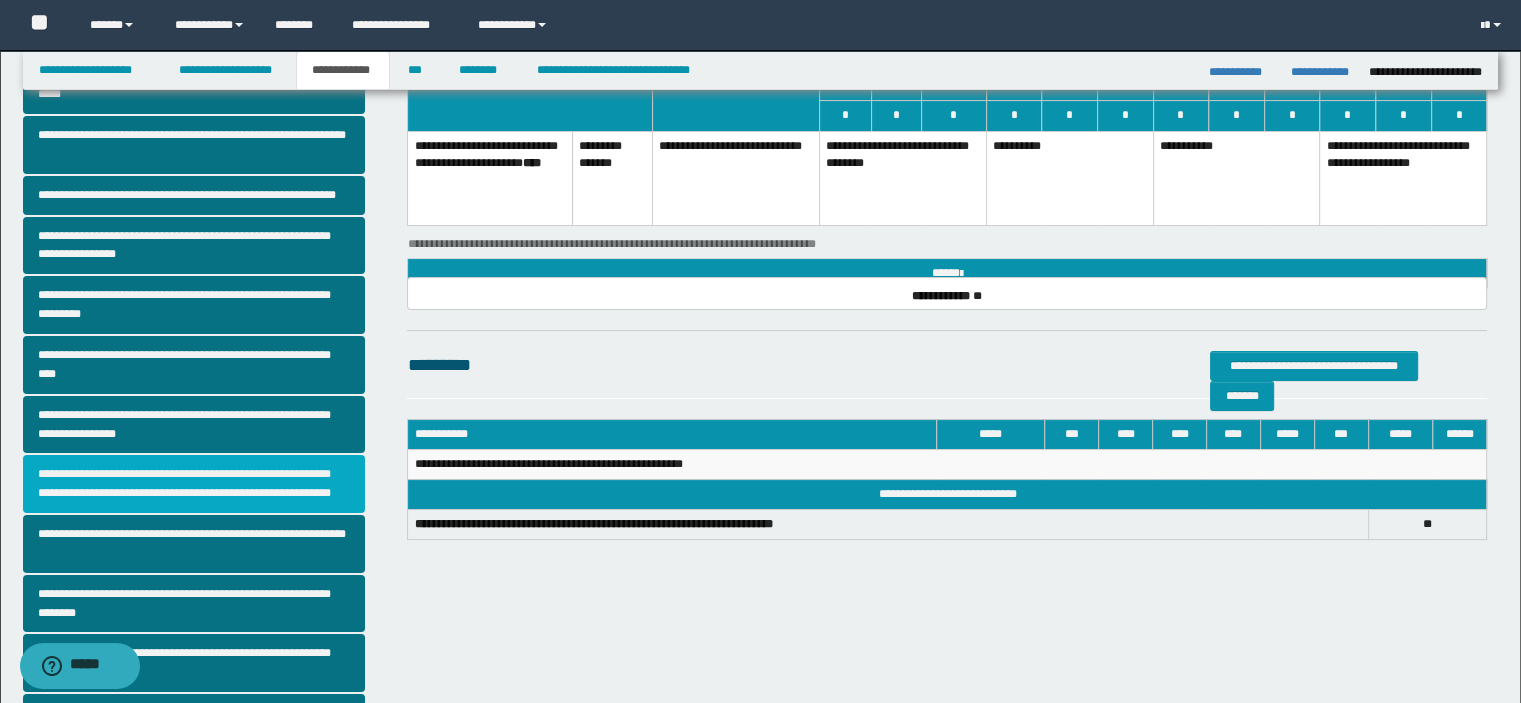 scroll, scrollTop: 400, scrollLeft: 0, axis: vertical 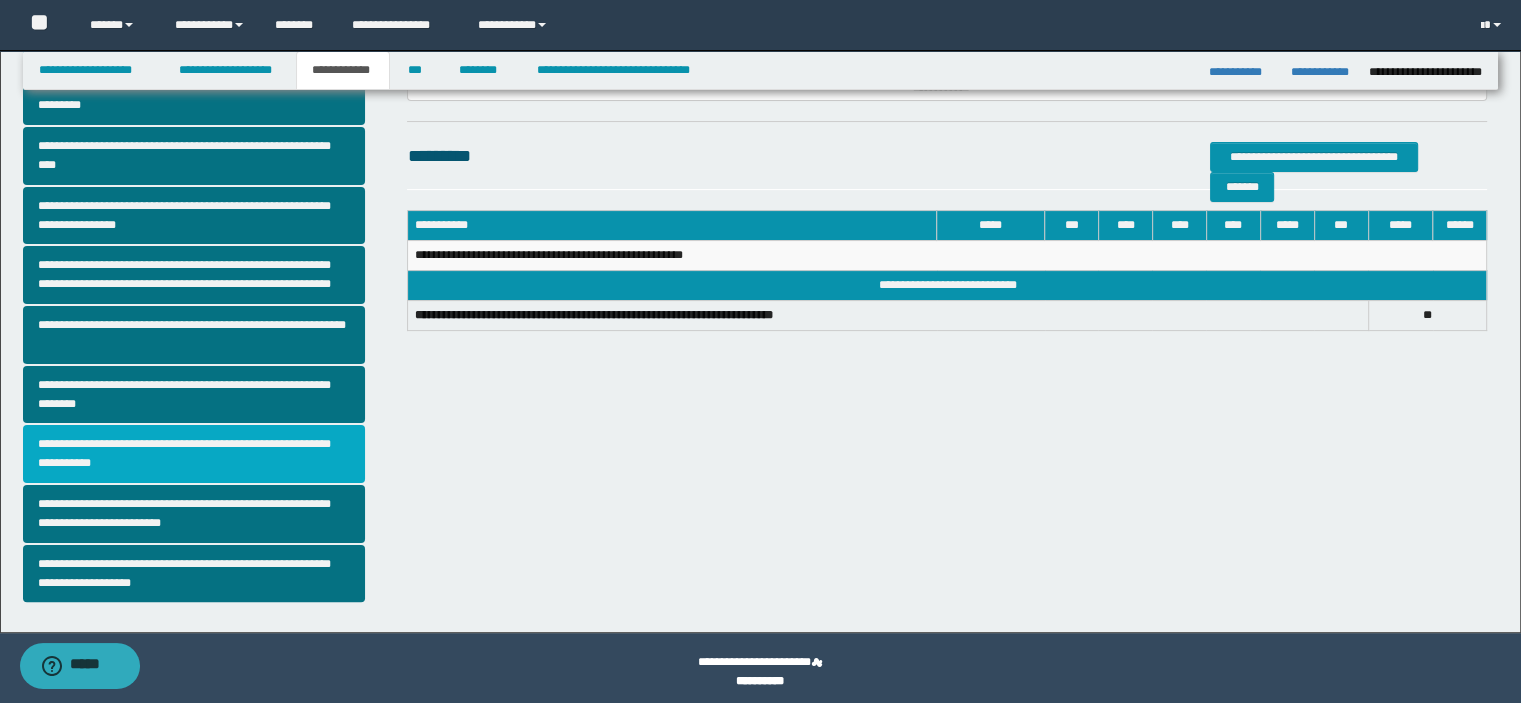 click on "**********" at bounding box center [194, 454] 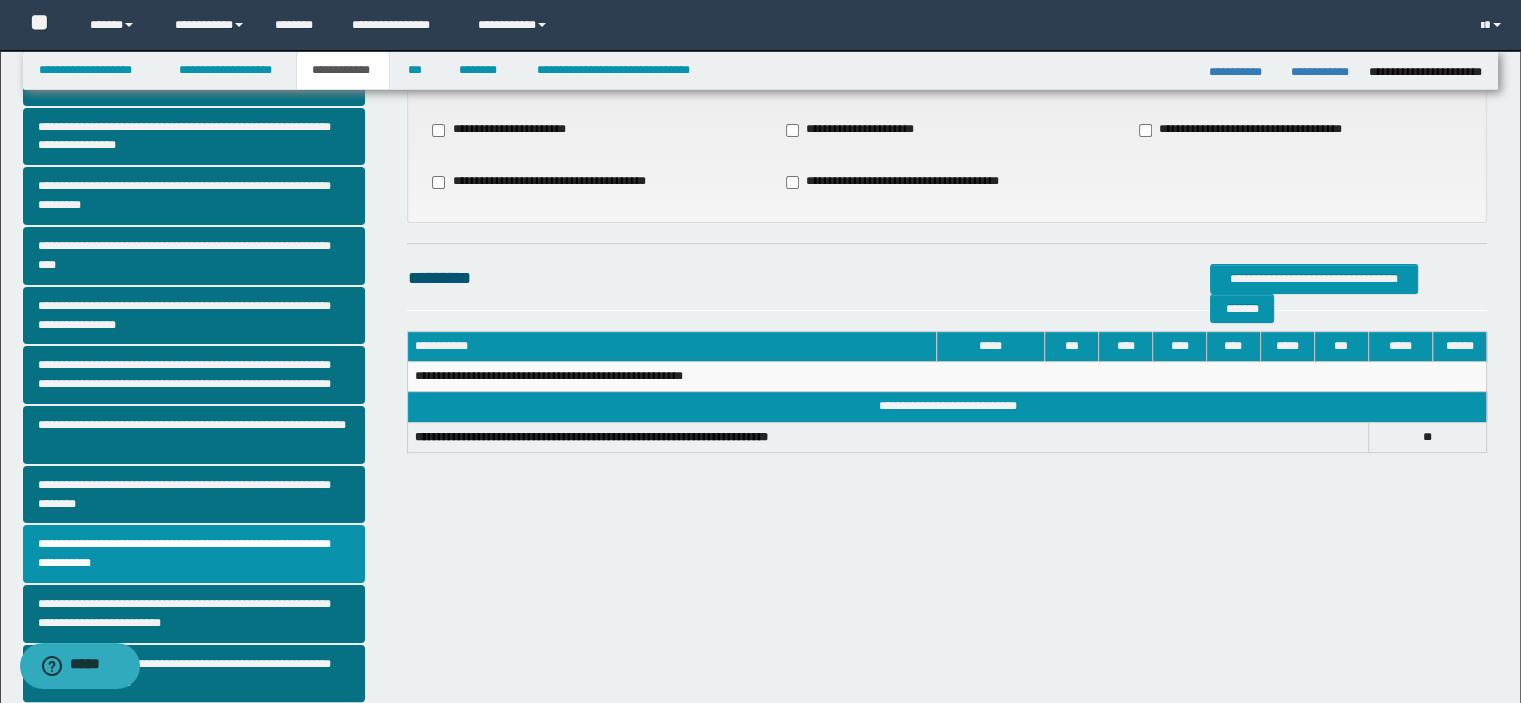 scroll, scrollTop: 100, scrollLeft: 0, axis: vertical 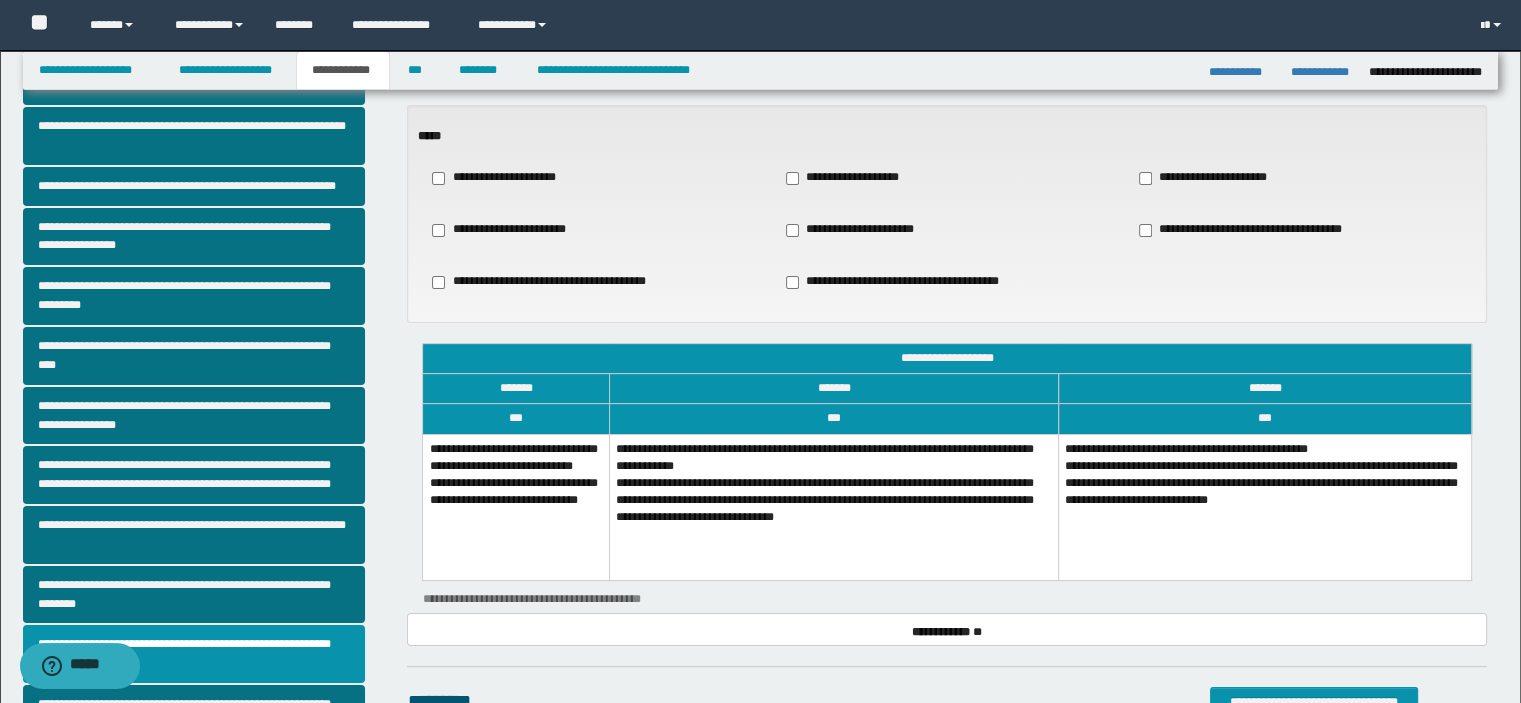 click on "**********" at bounding box center (833, 507) 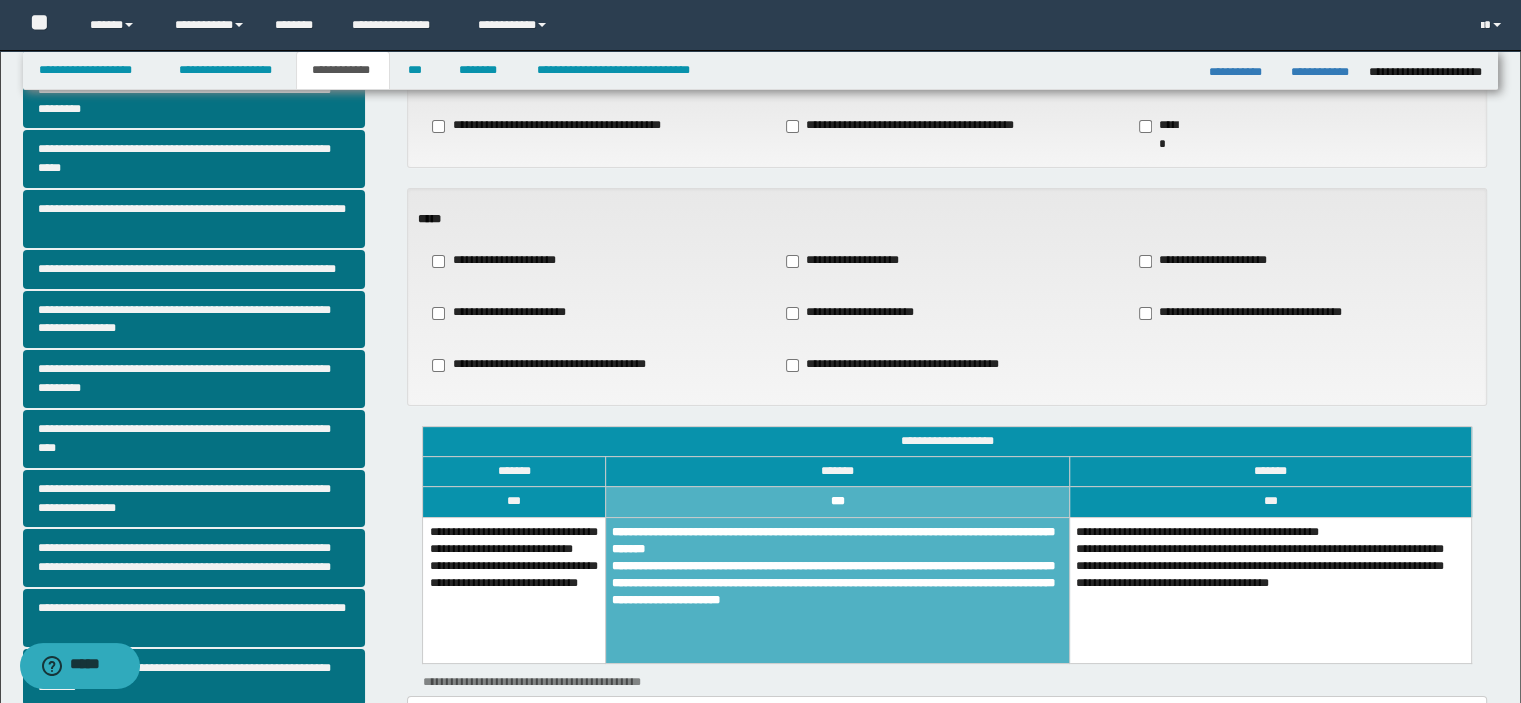scroll, scrollTop: 0, scrollLeft: 0, axis: both 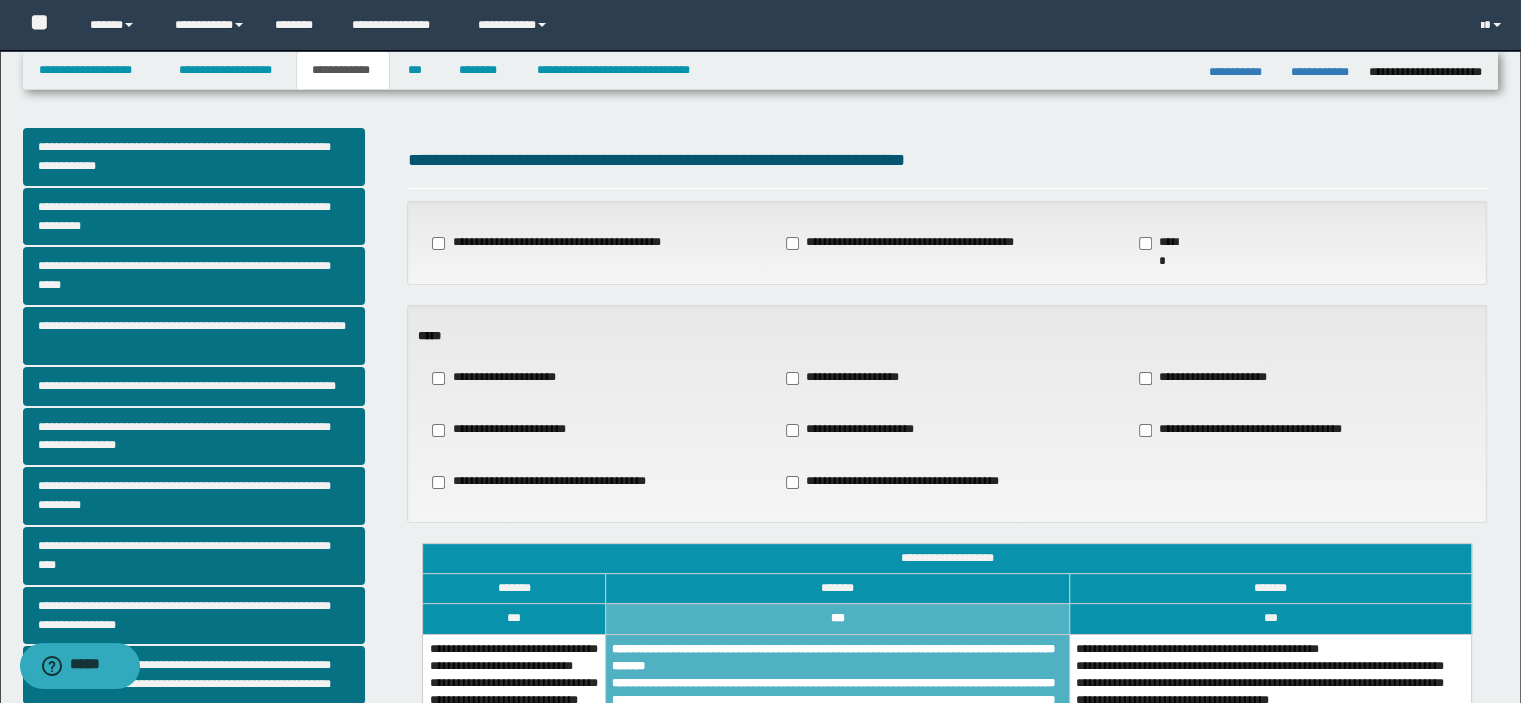 click on "**********" at bounding box center (902, 243) 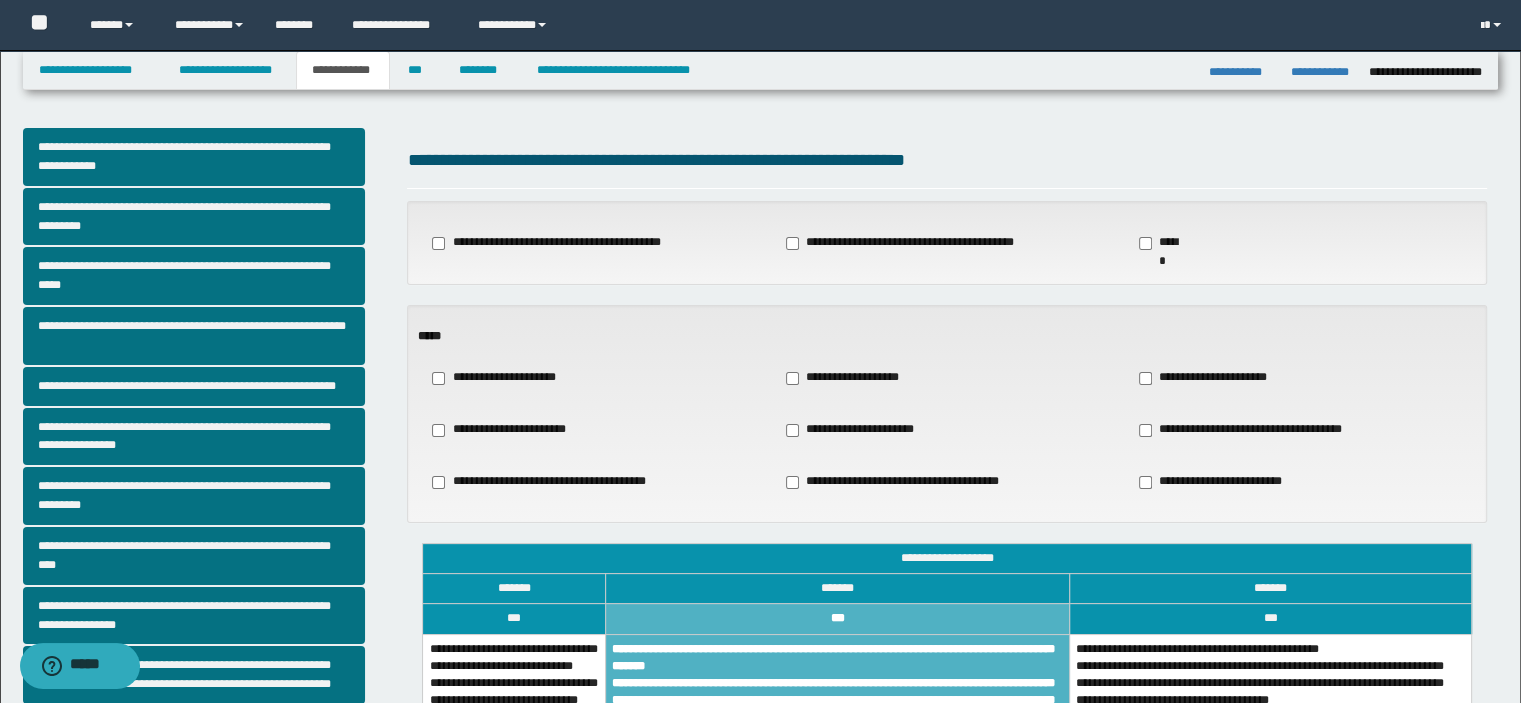 click on "**********" at bounding box center (902, 243) 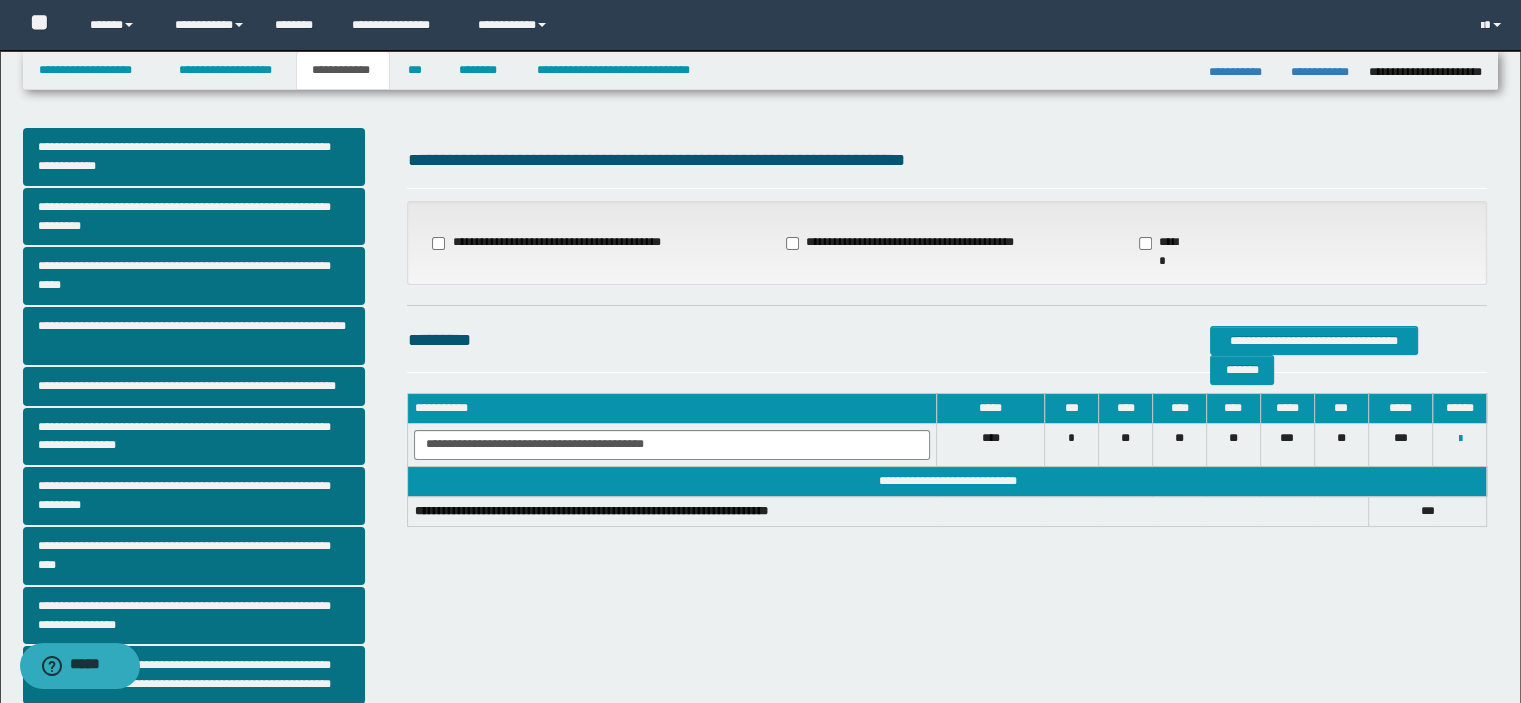 click at bounding box center [1460, 444] 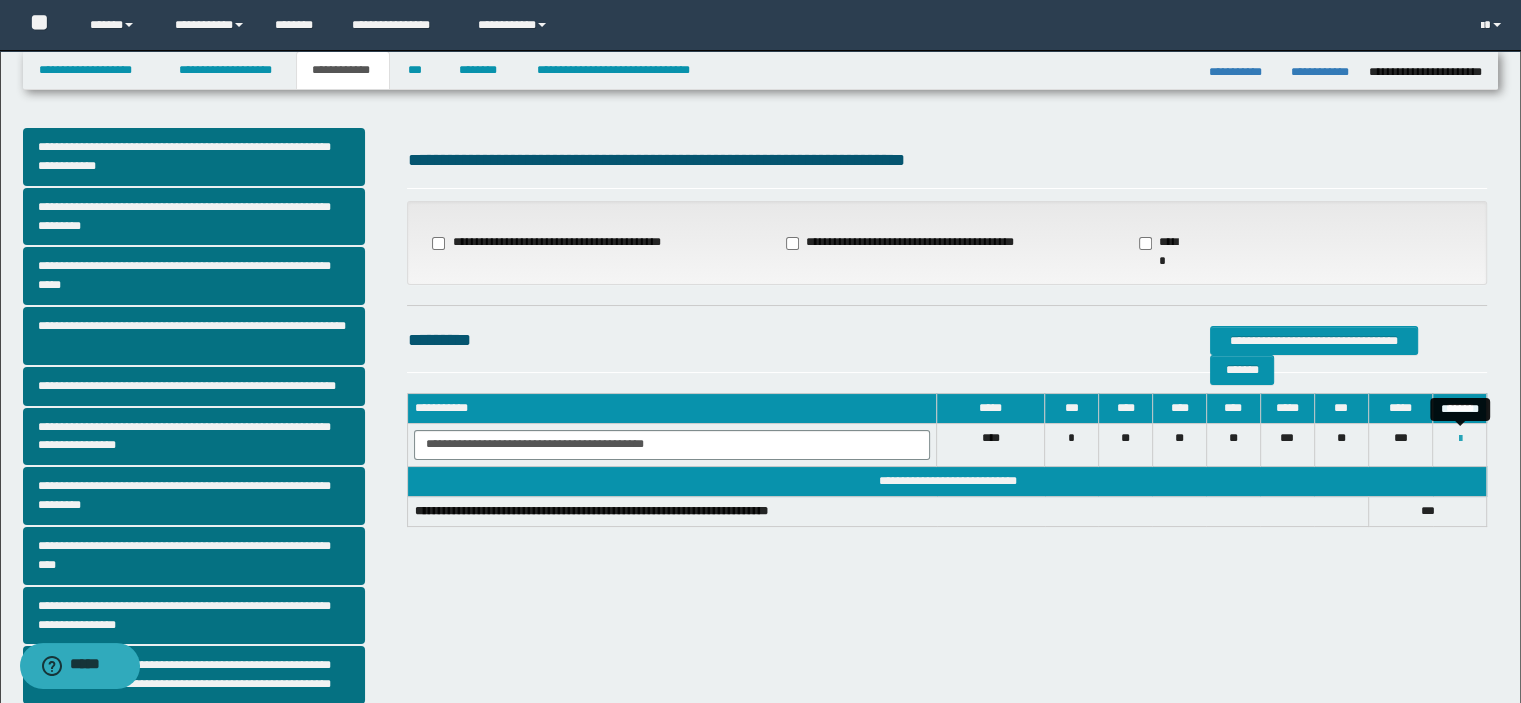 click at bounding box center (1459, 439) 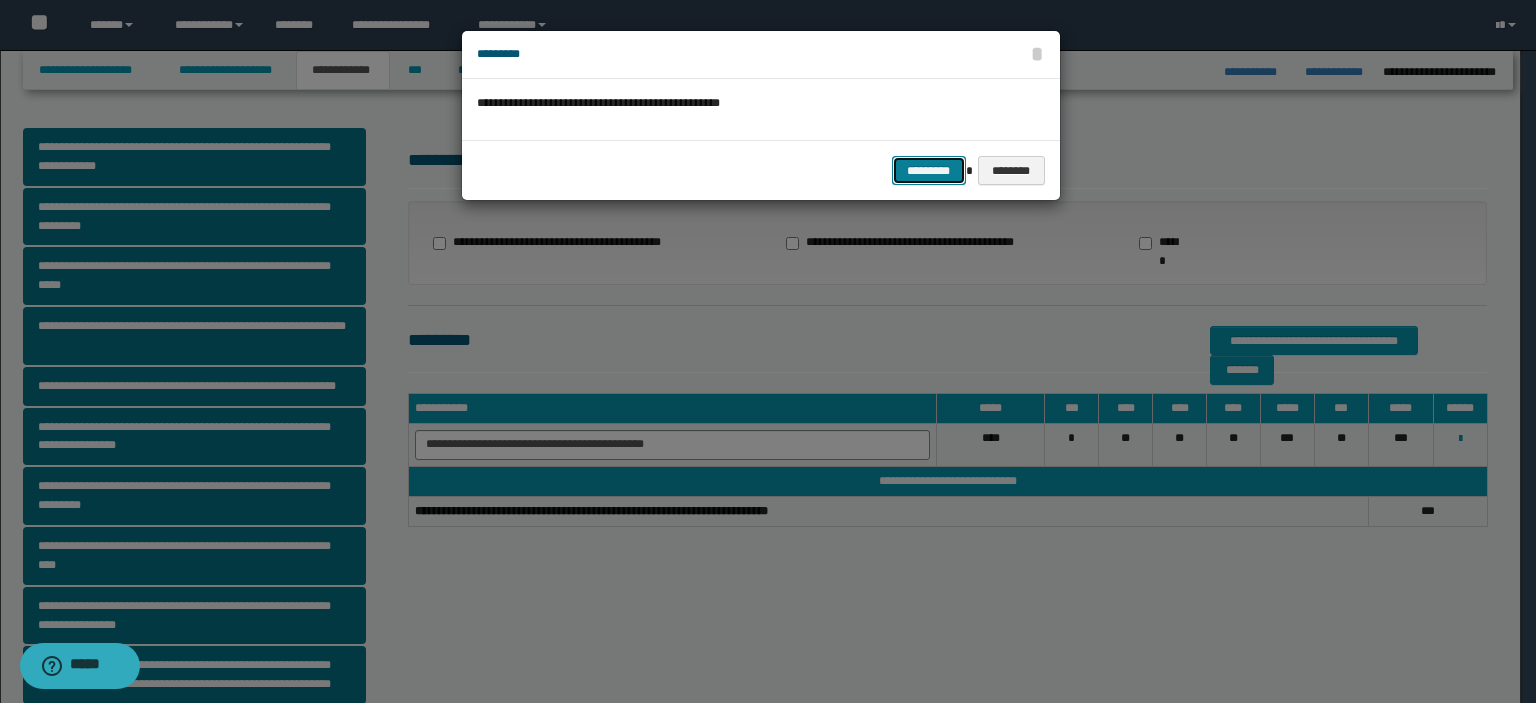 click on "*********" at bounding box center (929, 171) 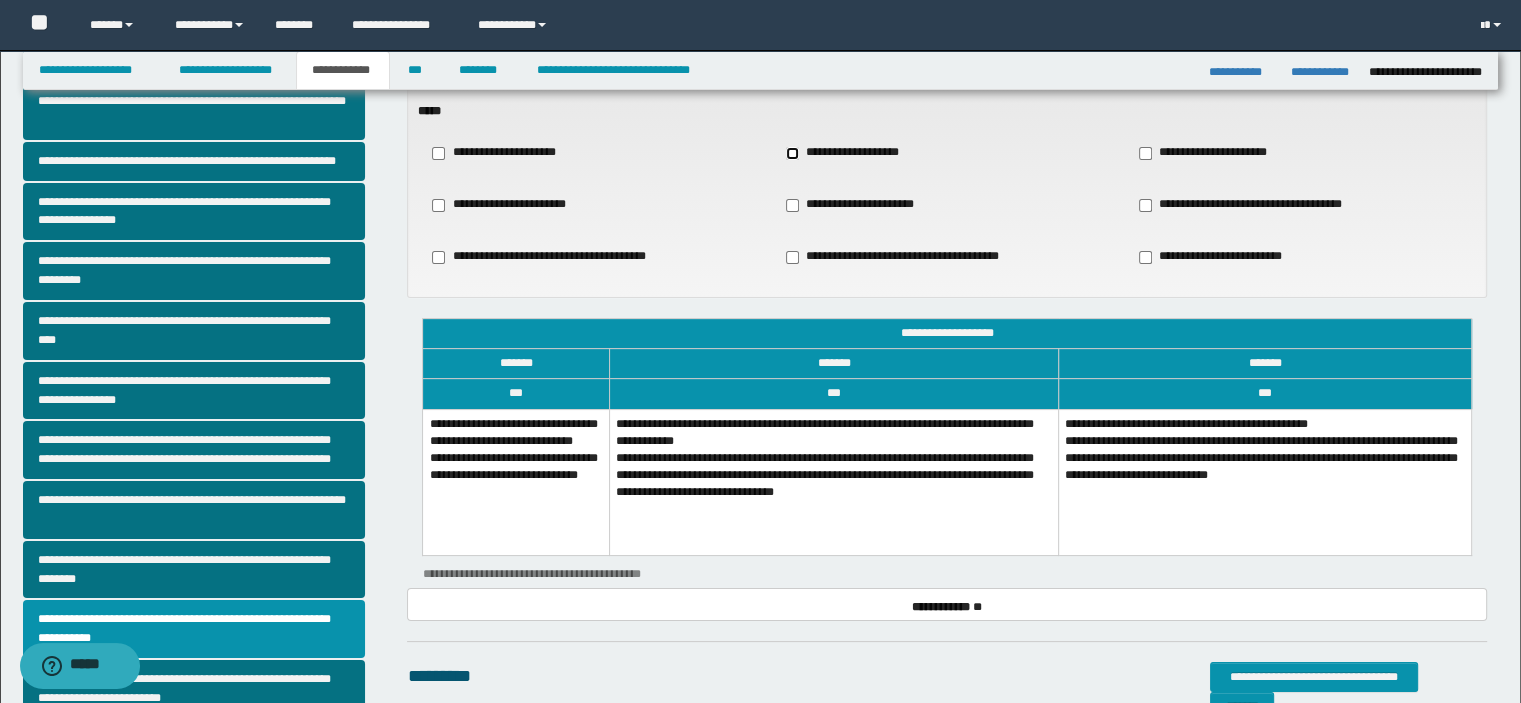 scroll, scrollTop: 200, scrollLeft: 0, axis: vertical 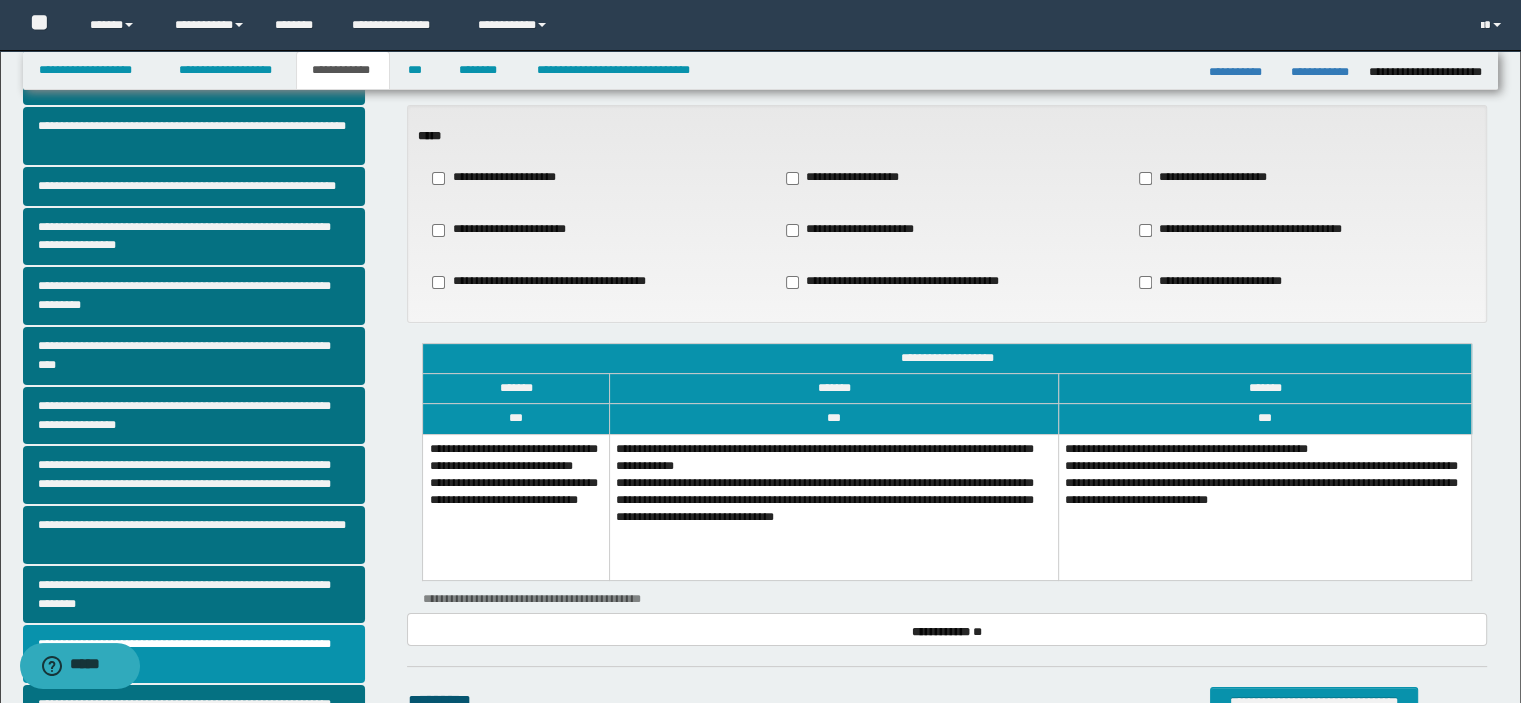 click on "**********" at bounding box center (833, 507) 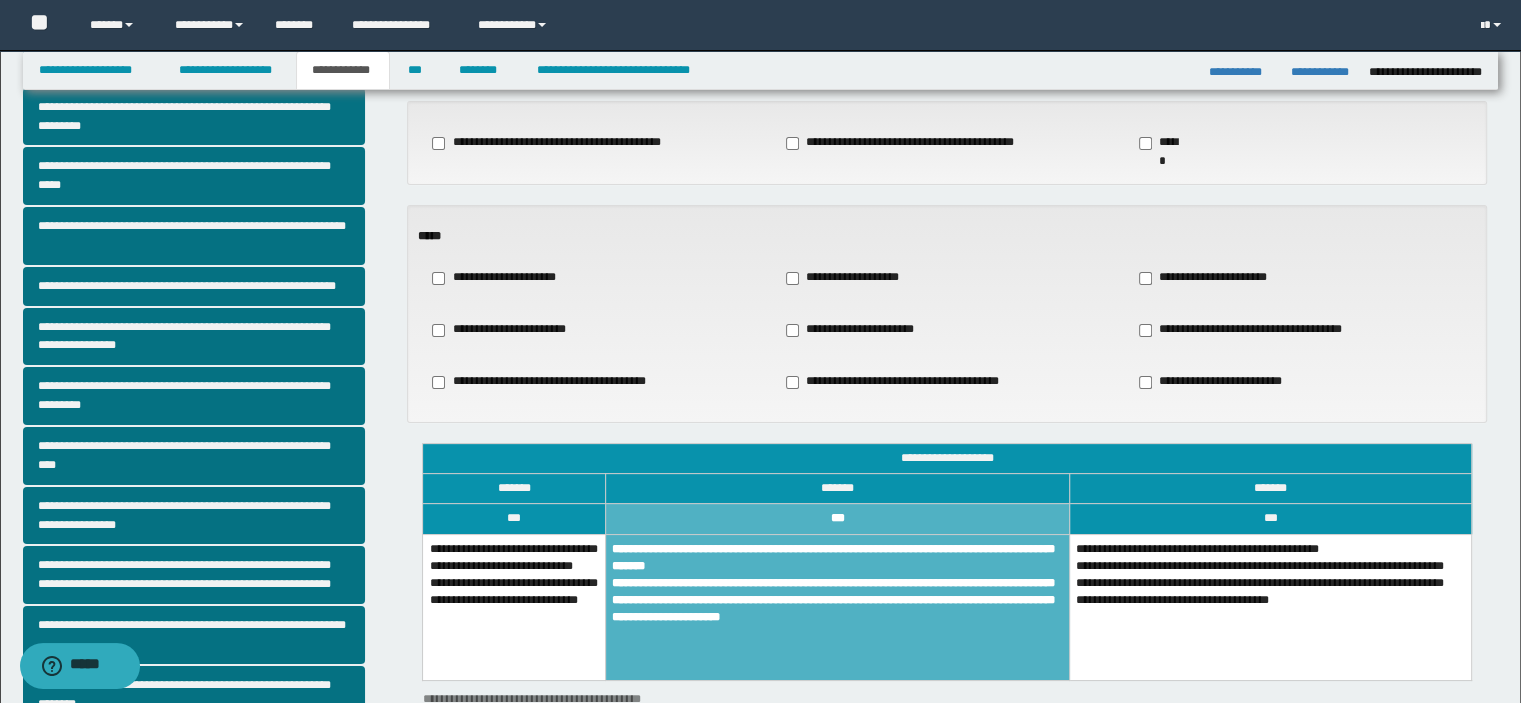scroll, scrollTop: 0, scrollLeft: 0, axis: both 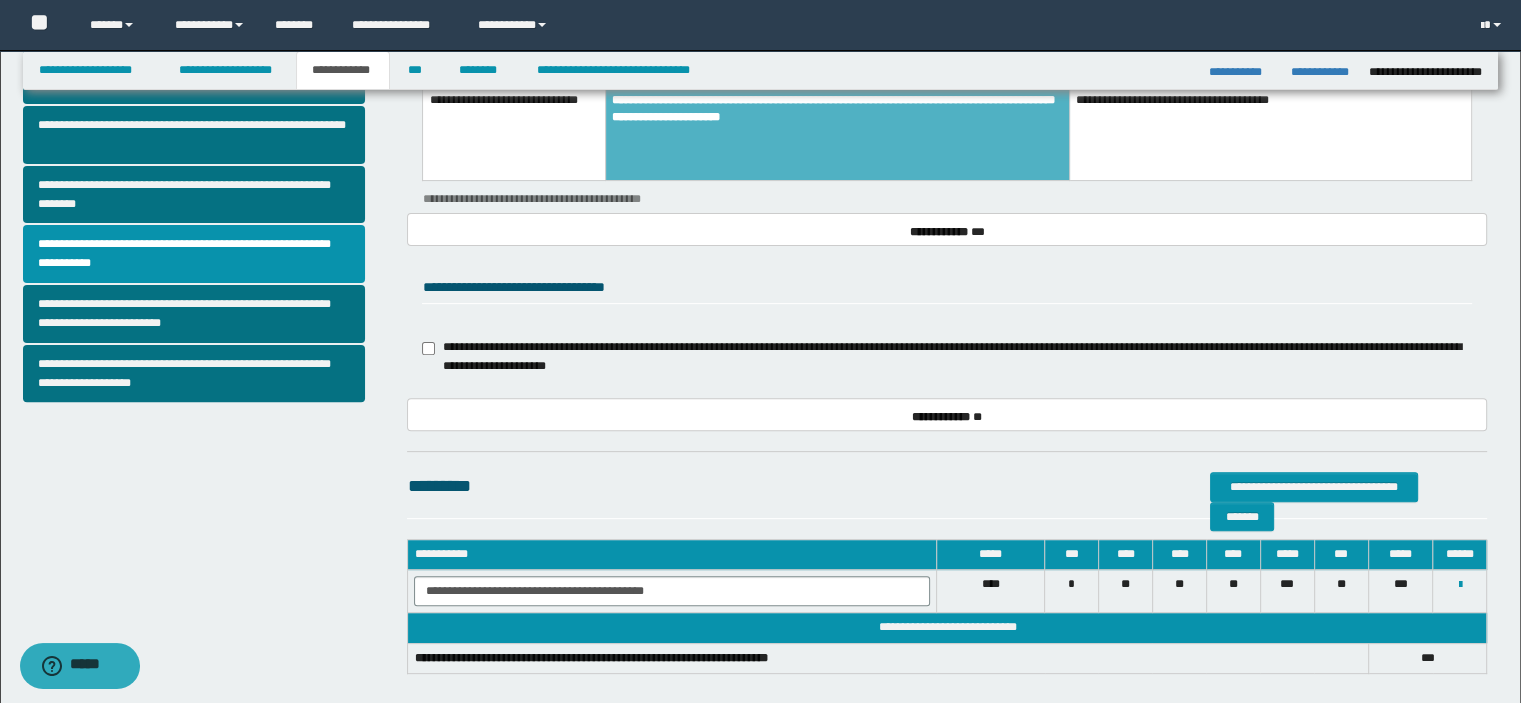 click on "**********" at bounding box center (947, 357) 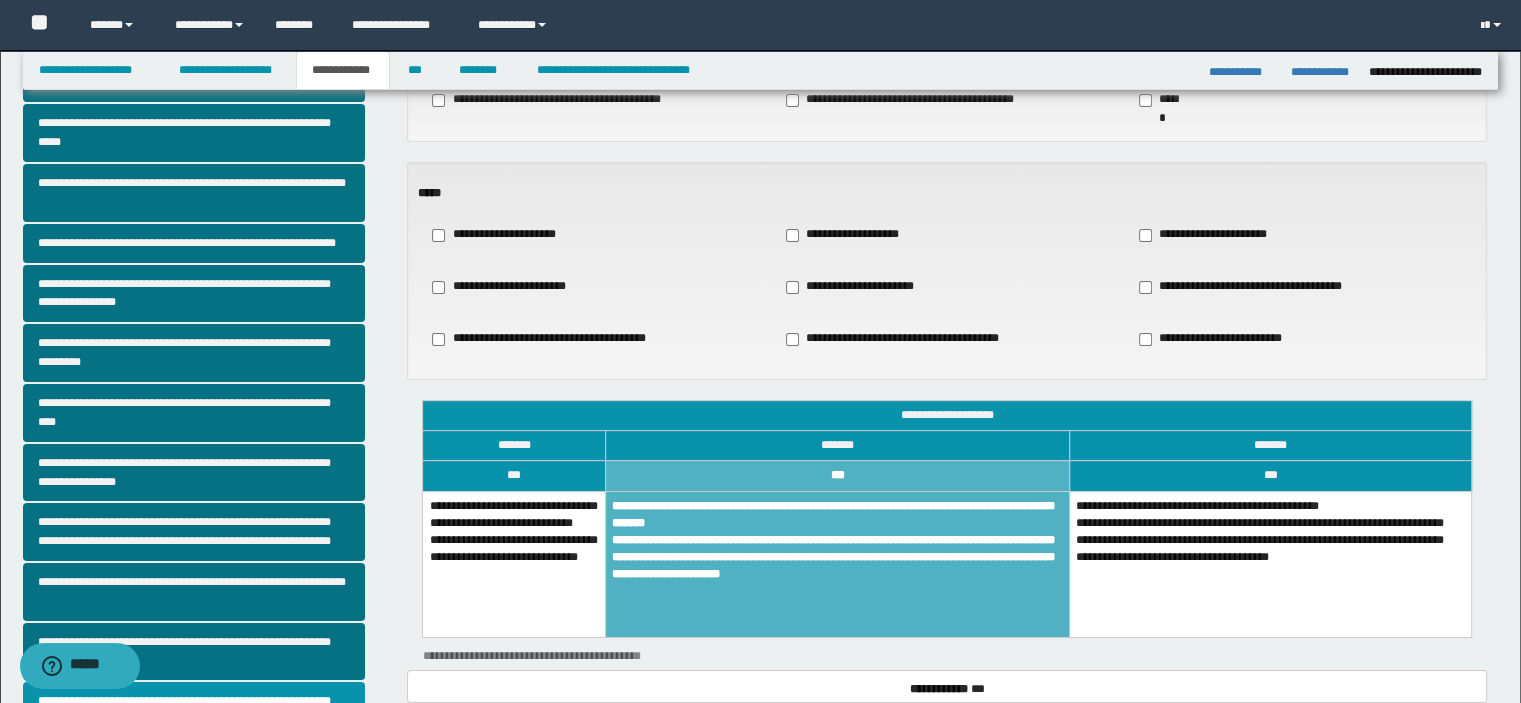 scroll, scrollTop: 140, scrollLeft: 0, axis: vertical 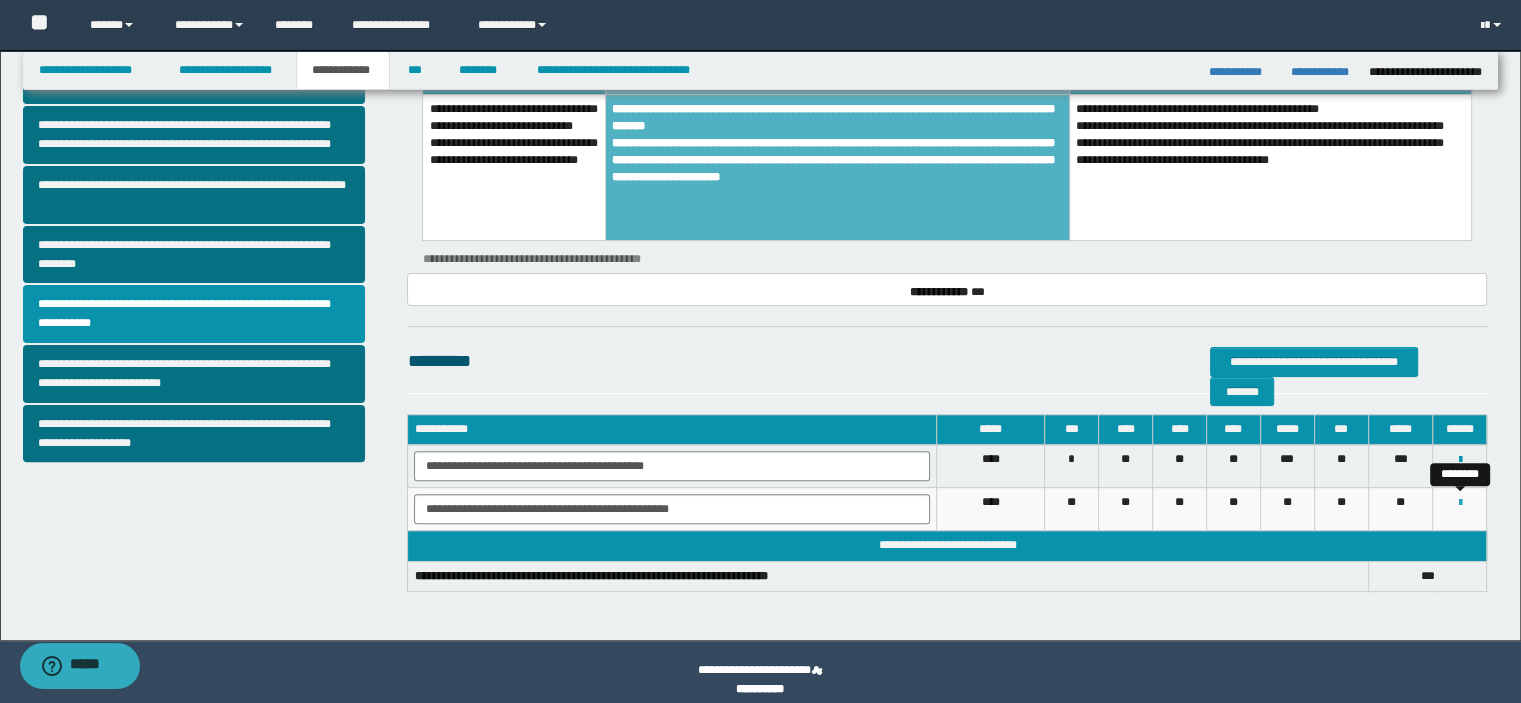 click at bounding box center [1459, 503] 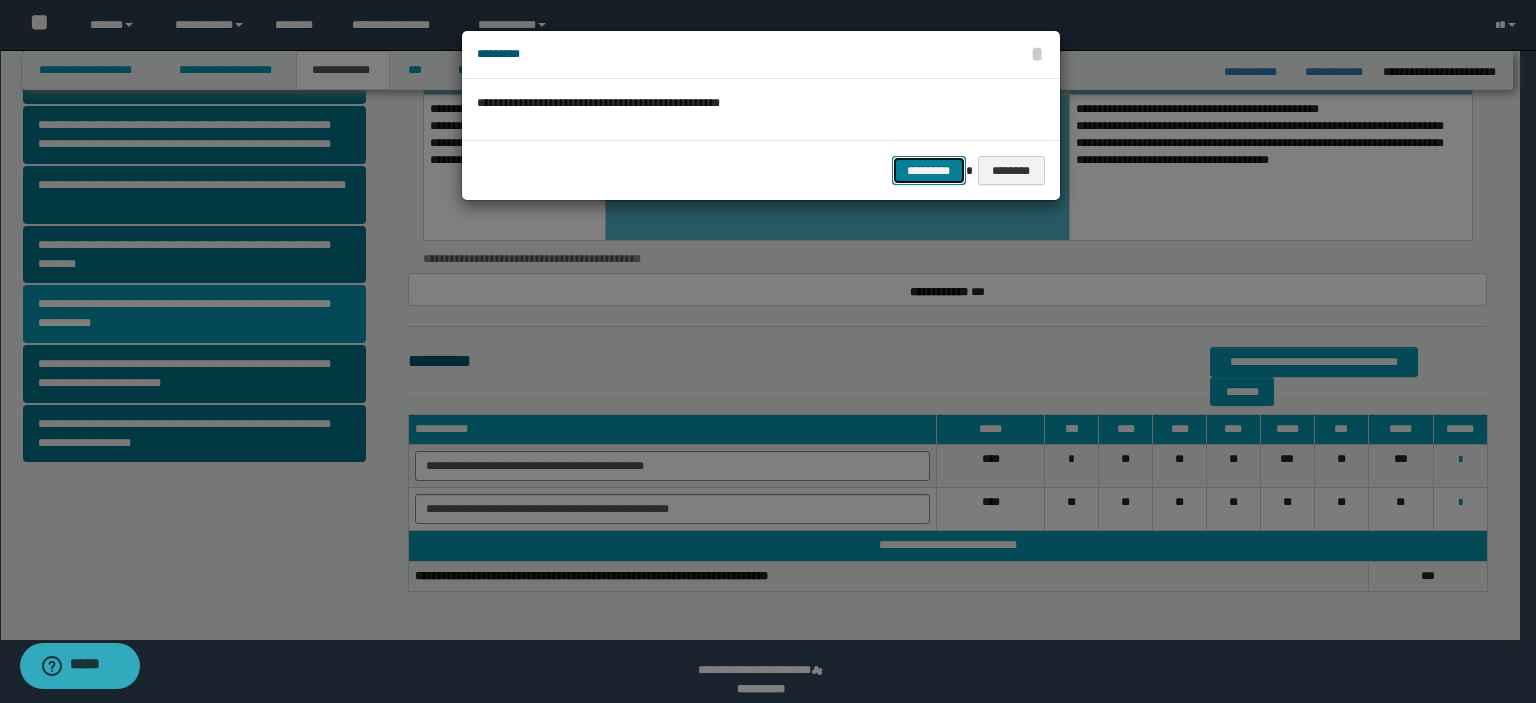 click on "*********" at bounding box center [929, 171] 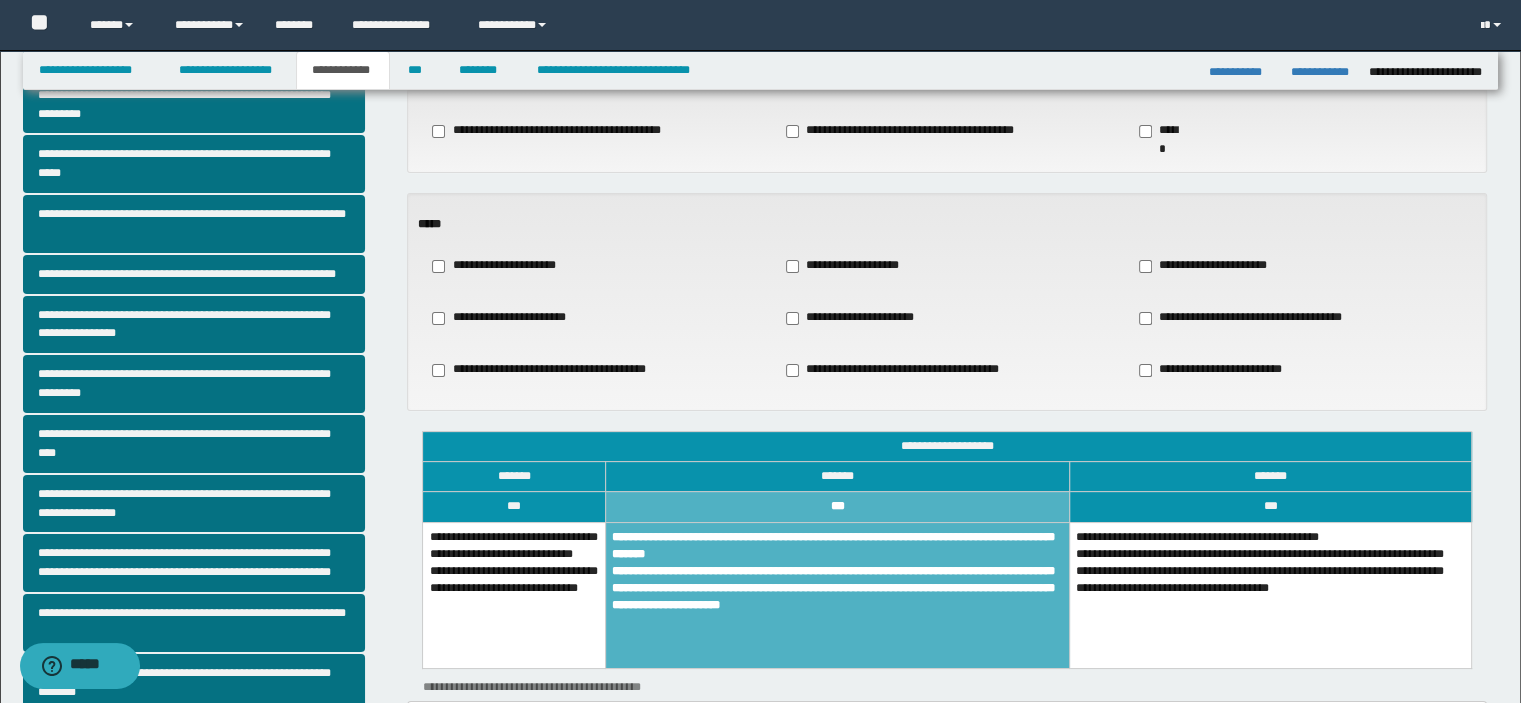 scroll, scrollTop: 0, scrollLeft: 0, axis: both 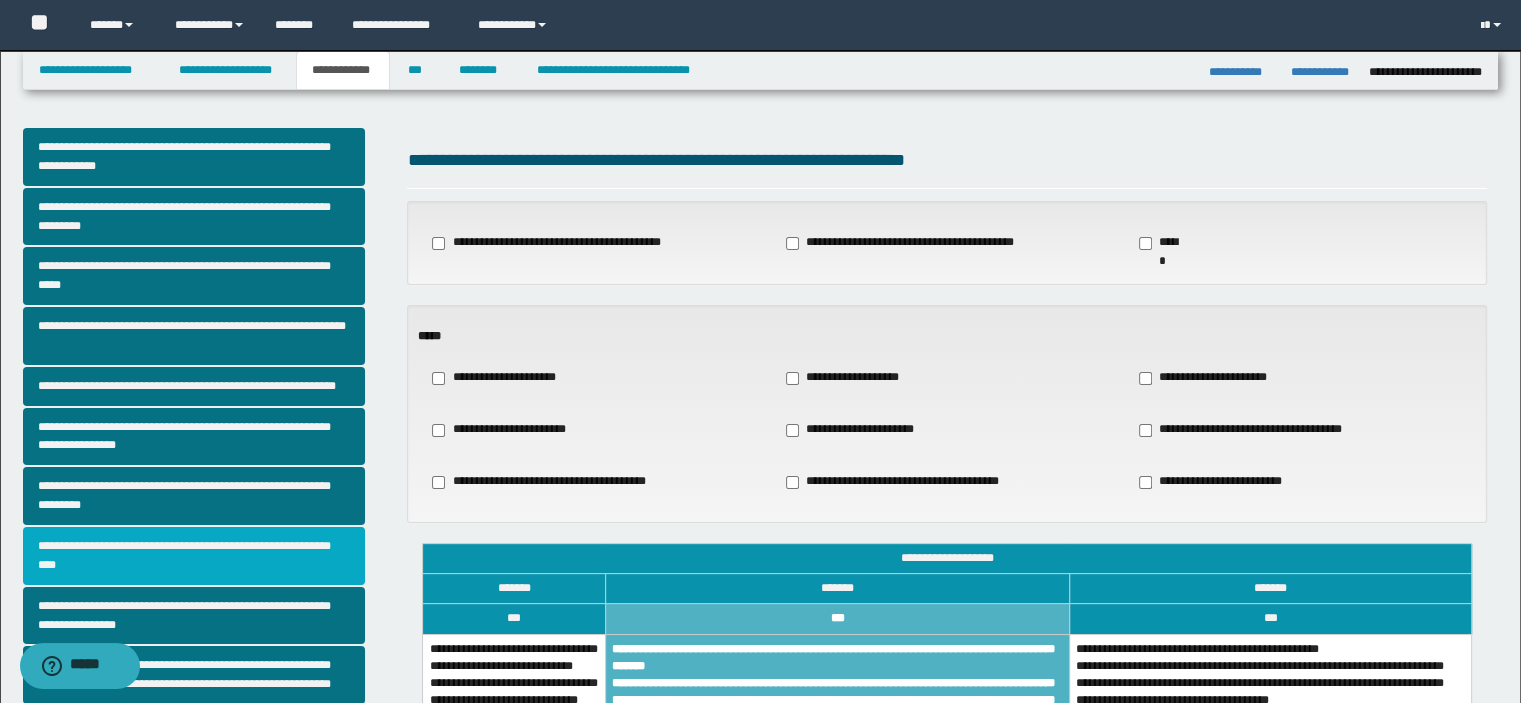 click on "**********" at bounding box center [194, 556] 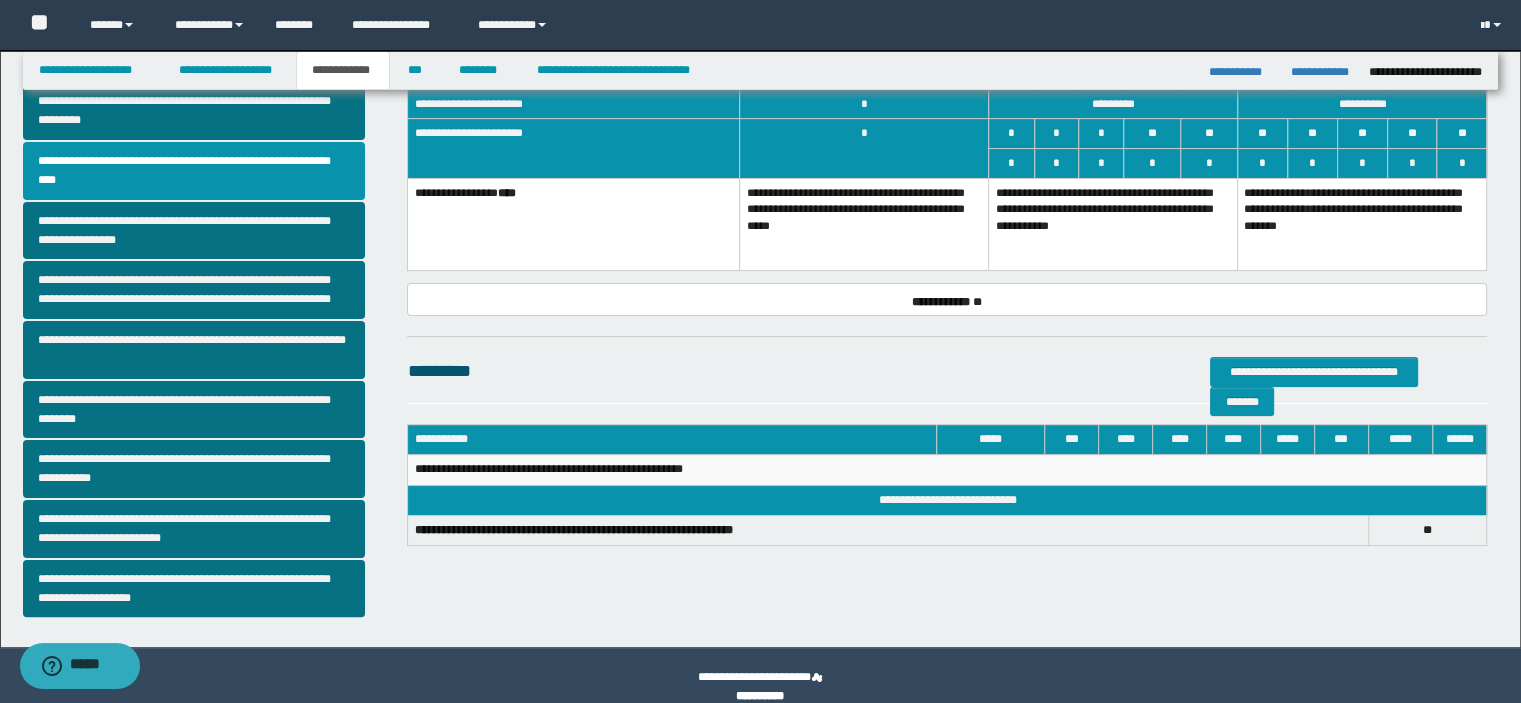 scroll, scrollTop: 400, scrollLeft: 0, axis: vertical 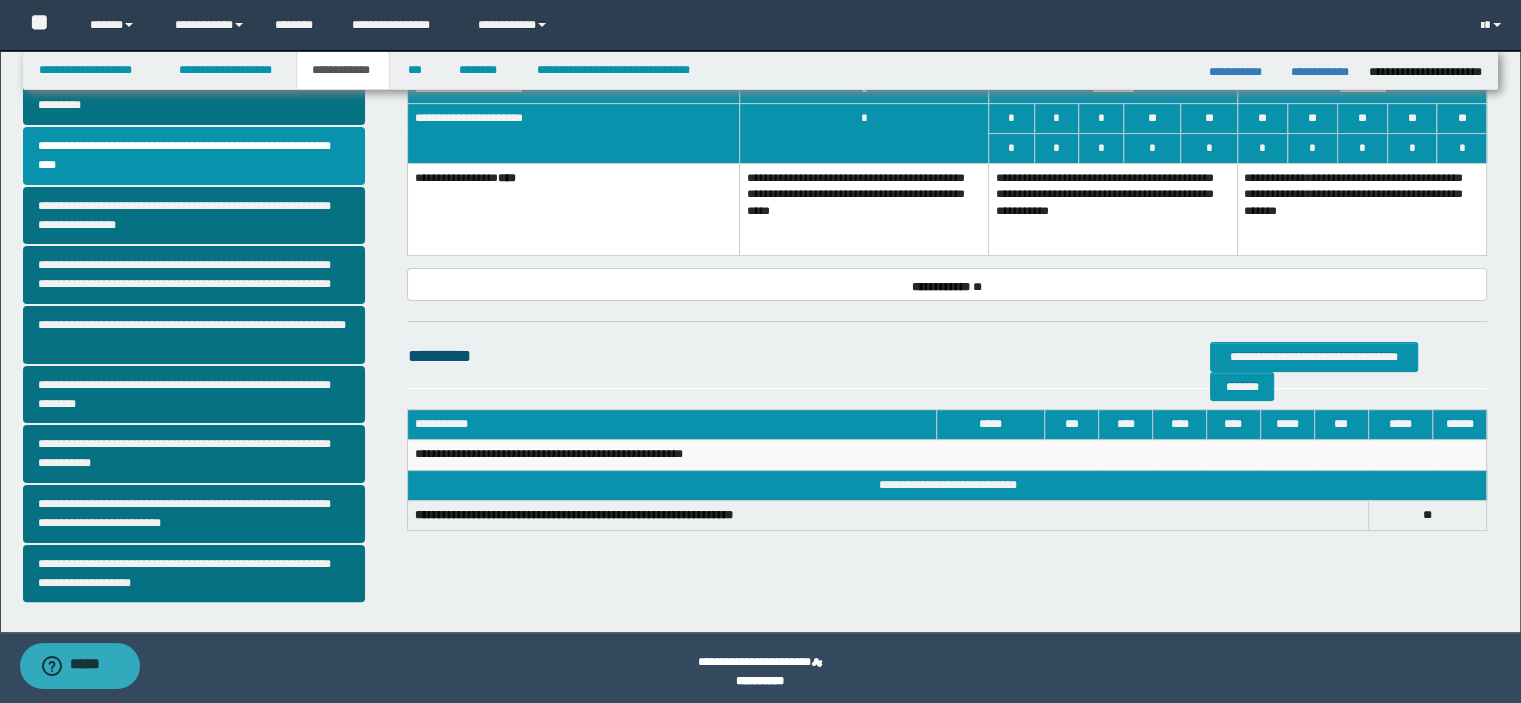 click on "**********" at bounding box center (1113, 209) 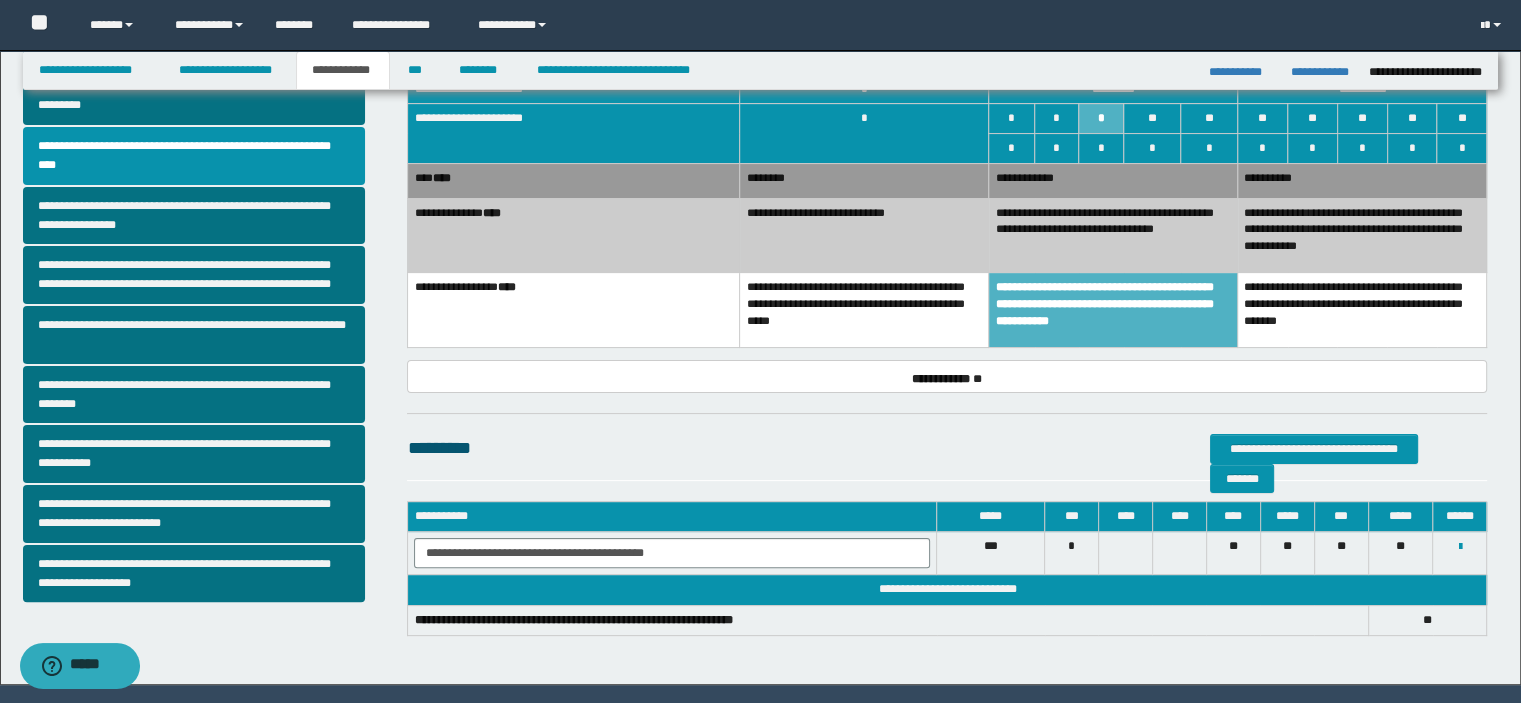 click on "**********" at bounding box center (864, 235) 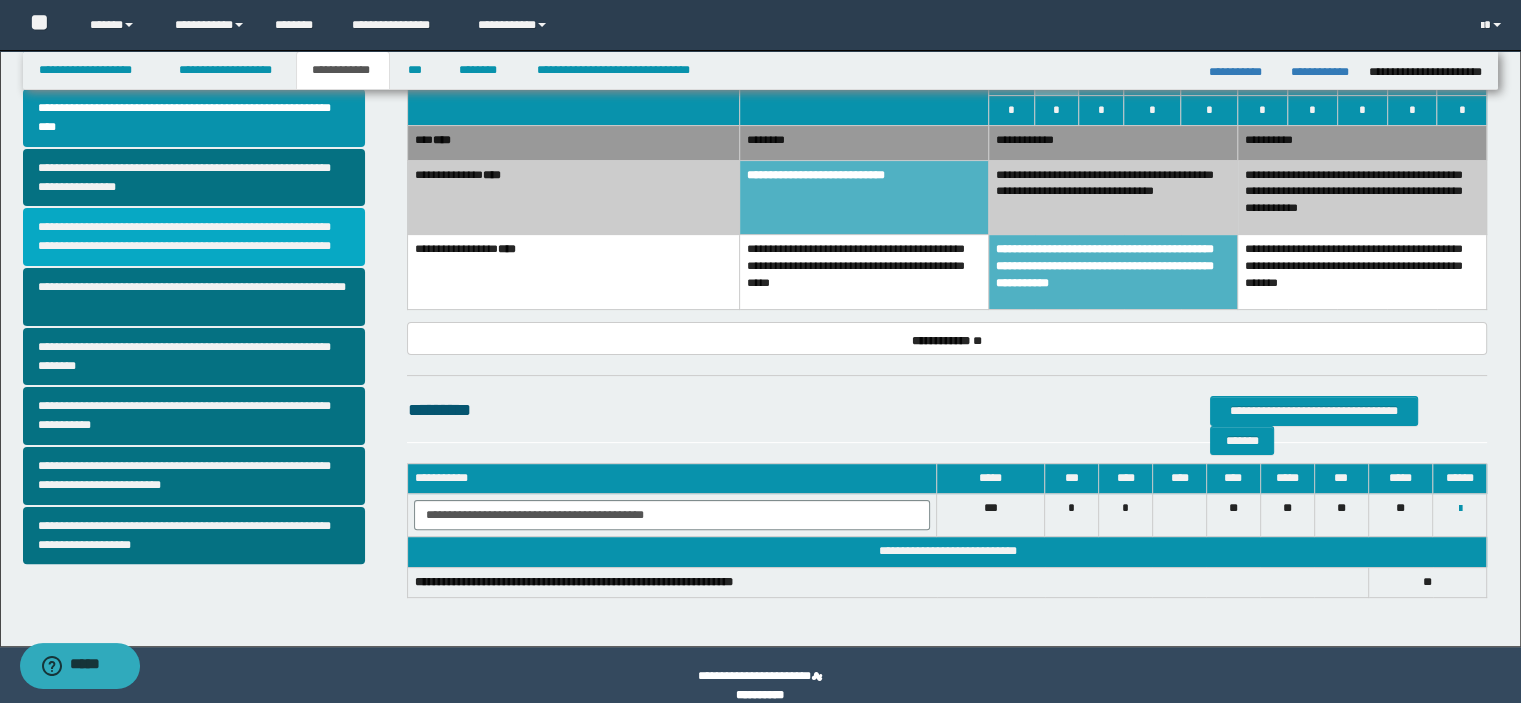 scroll, scrollTop: 460, scrollLeft: 0, axis: vertical 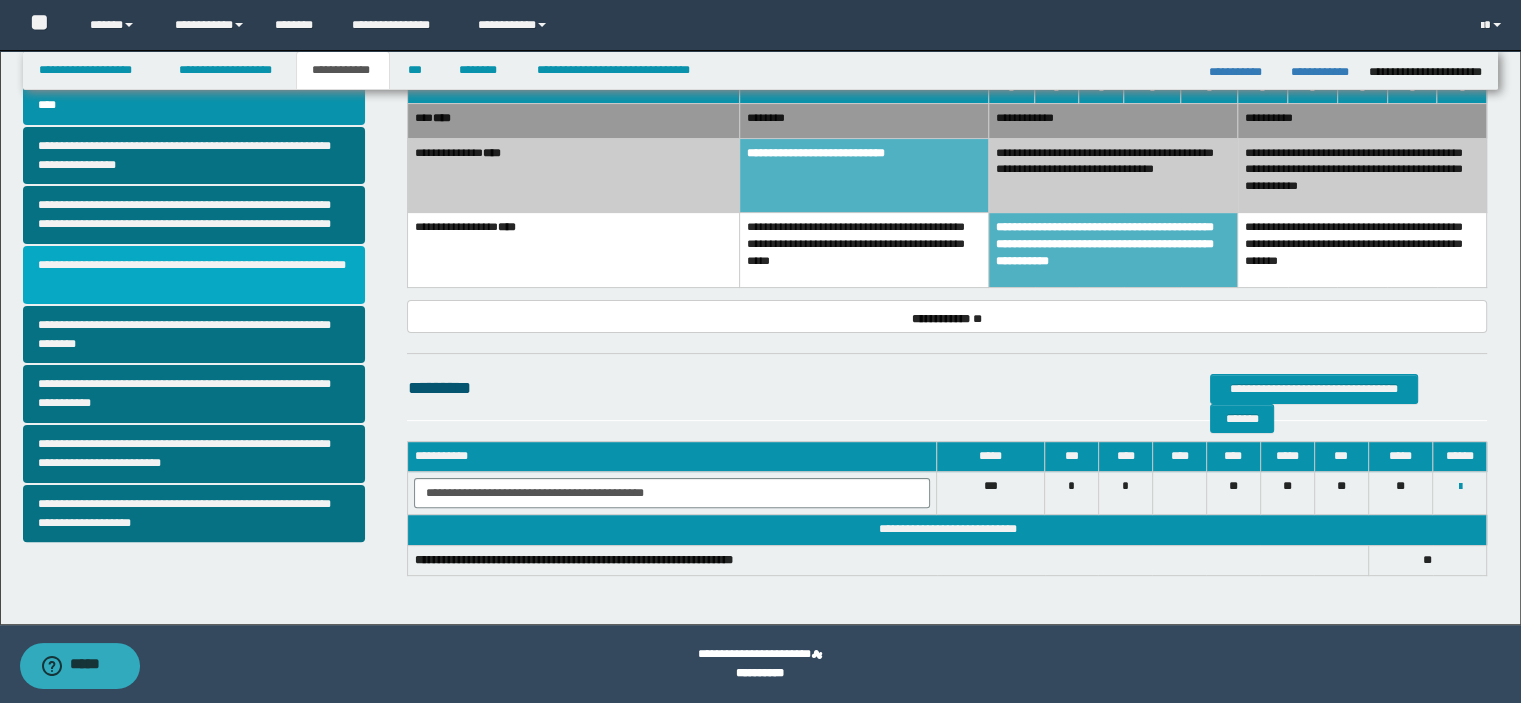 click on "**********" at bounding box center (194, 275) 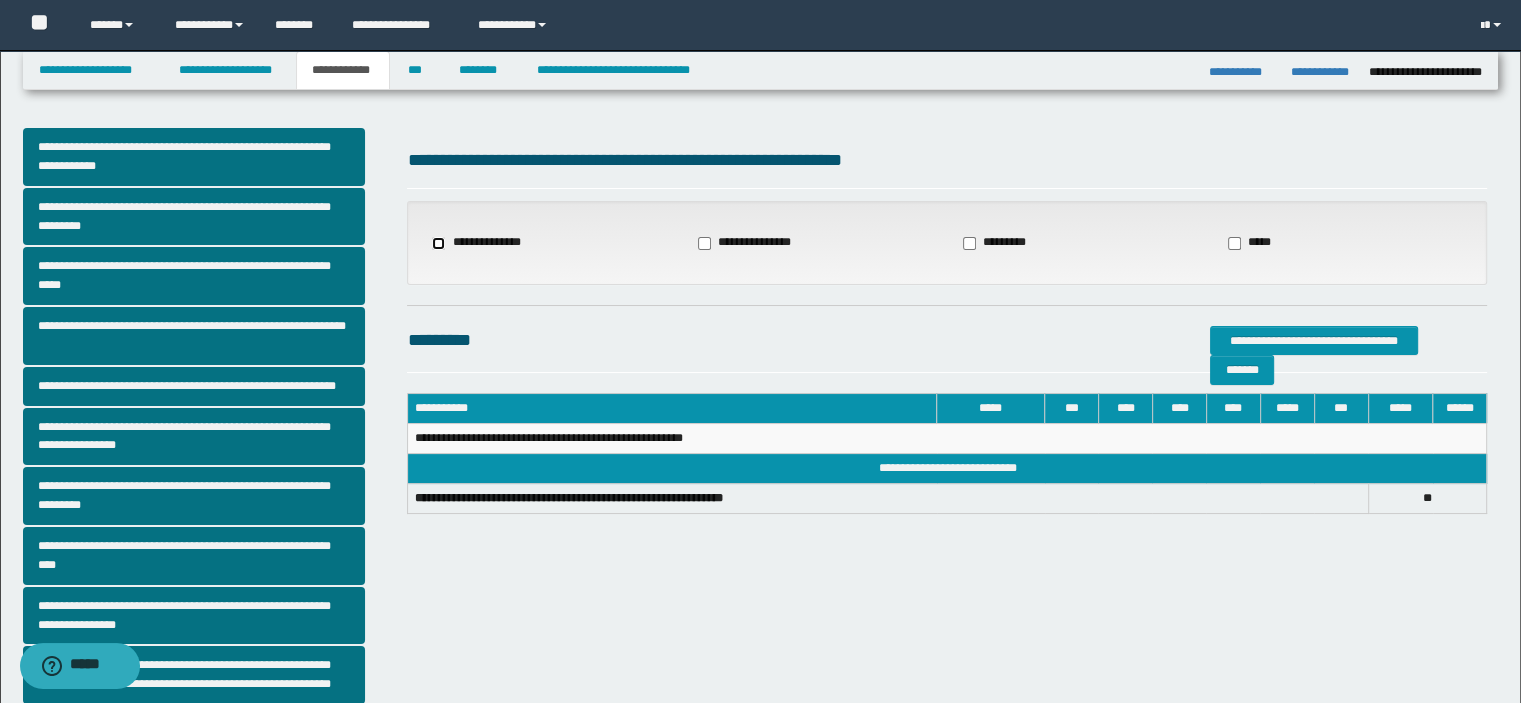 select on "*" 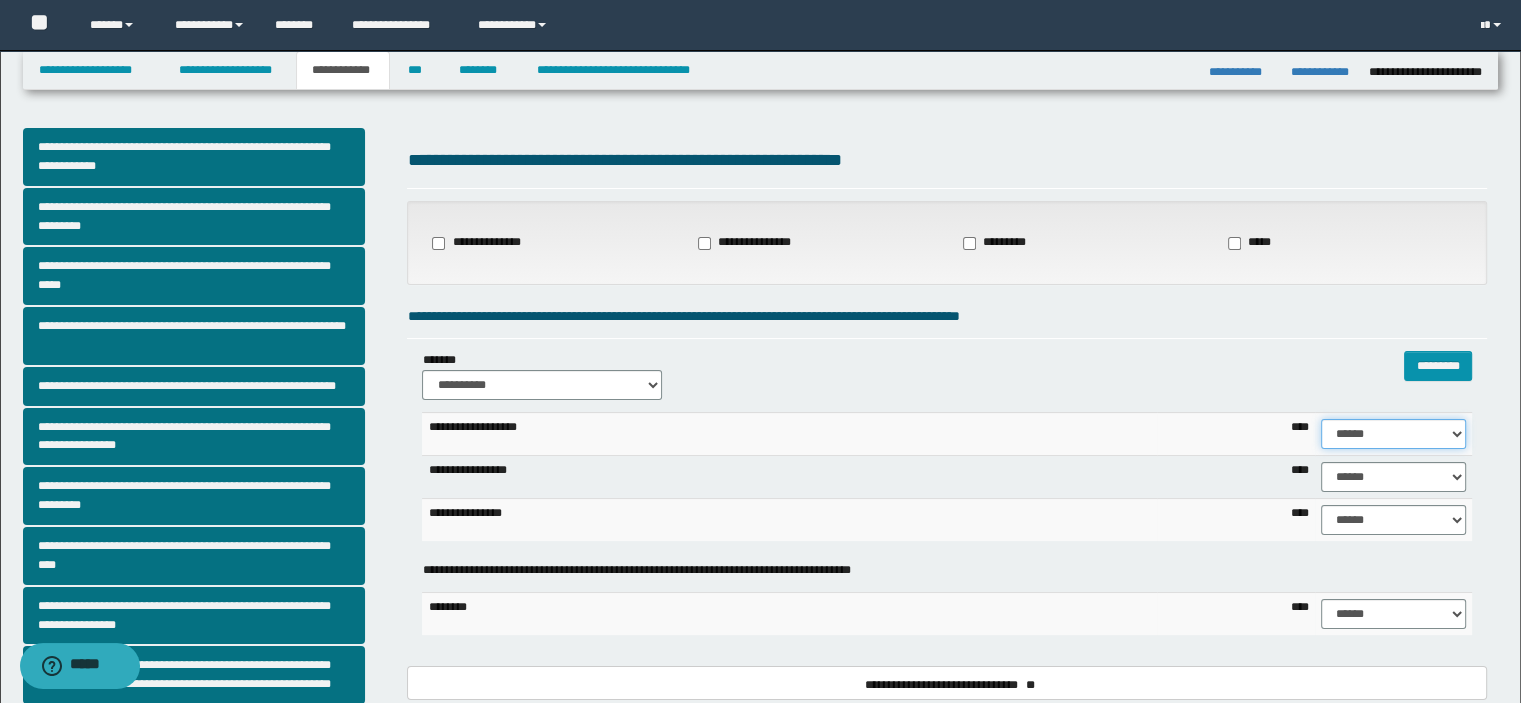 click on "******
****
**
**
**
**
**
**
**
**
***
***
***
***
***
***
***
***
***
***
****
****
****
****" at bounding box center [1393, 434] 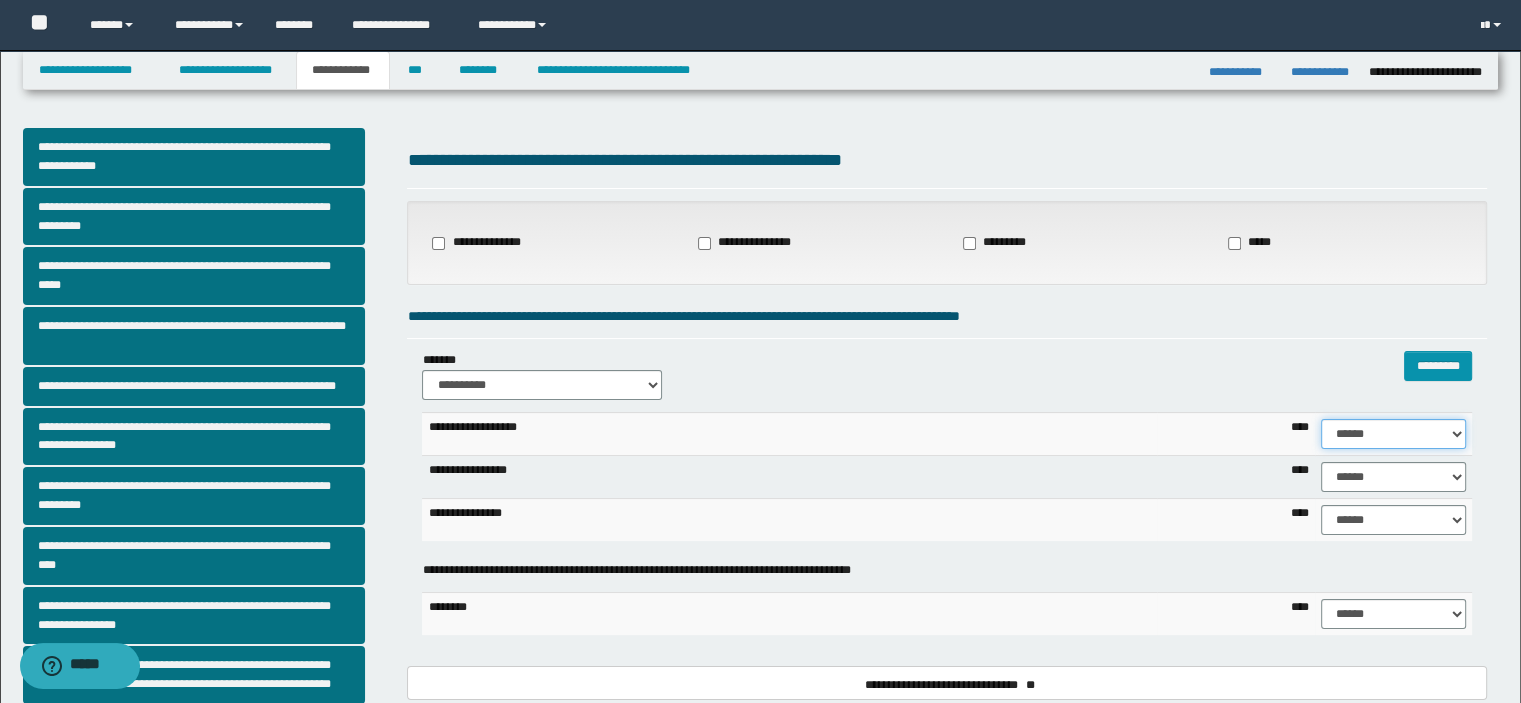 select on "**" 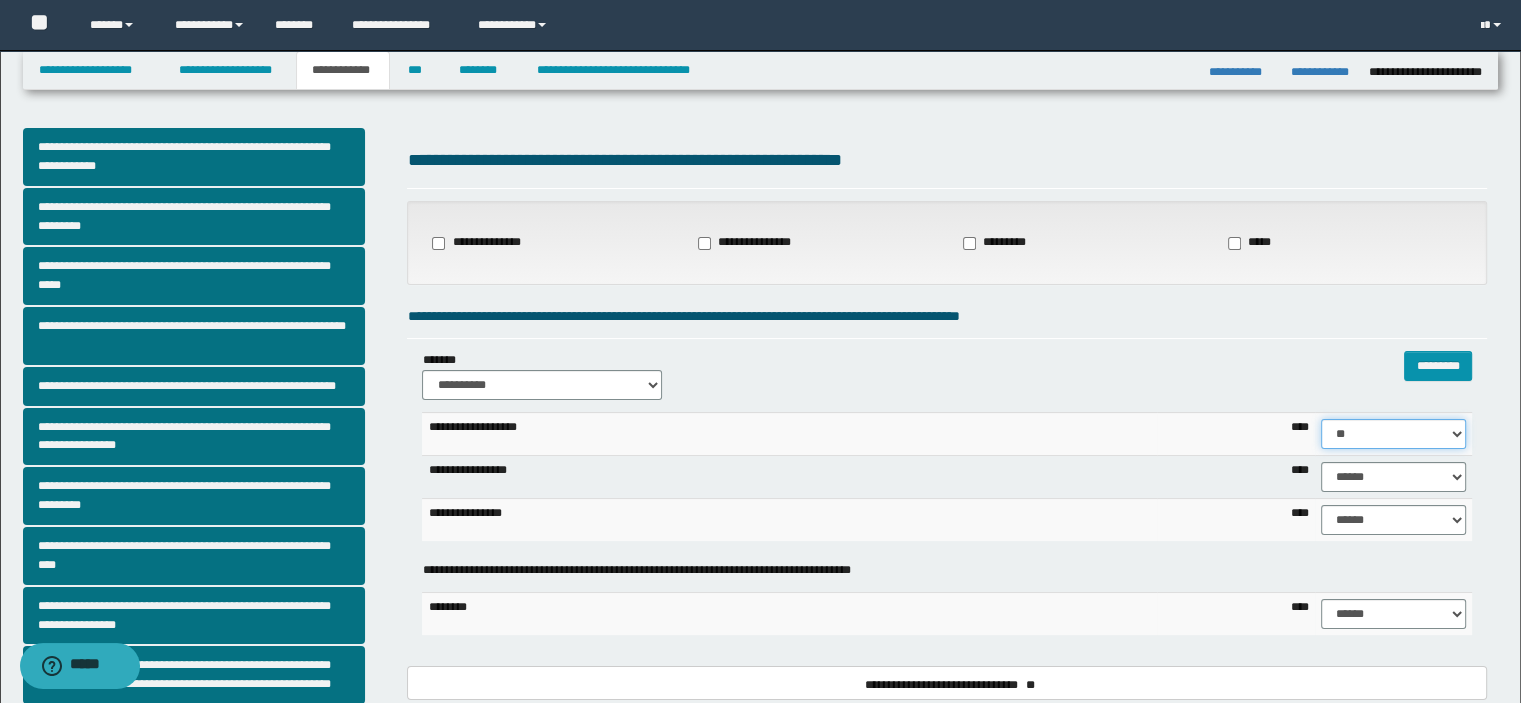 click on "******
****
**
**
**
**
**
**
**
**
***
***
***
***
***
***
***
***
***
***
****
****
****
****" at bounding box center [1393, 434] 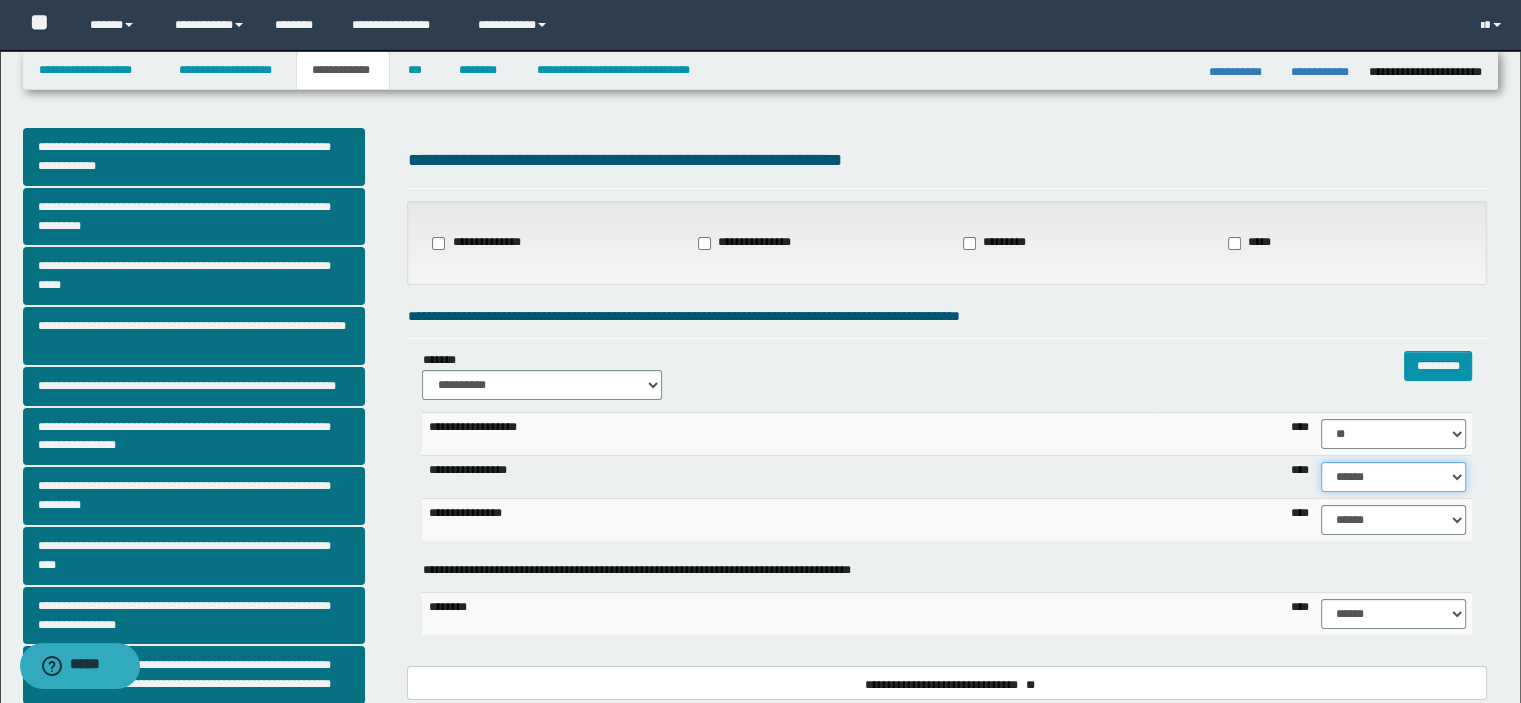 click on "******
****
**
**
**
**
**
**
**
**
***
***
***
***
***
***
***
***
***
***
****
****
****
****" at bounding box center (1393, 477) 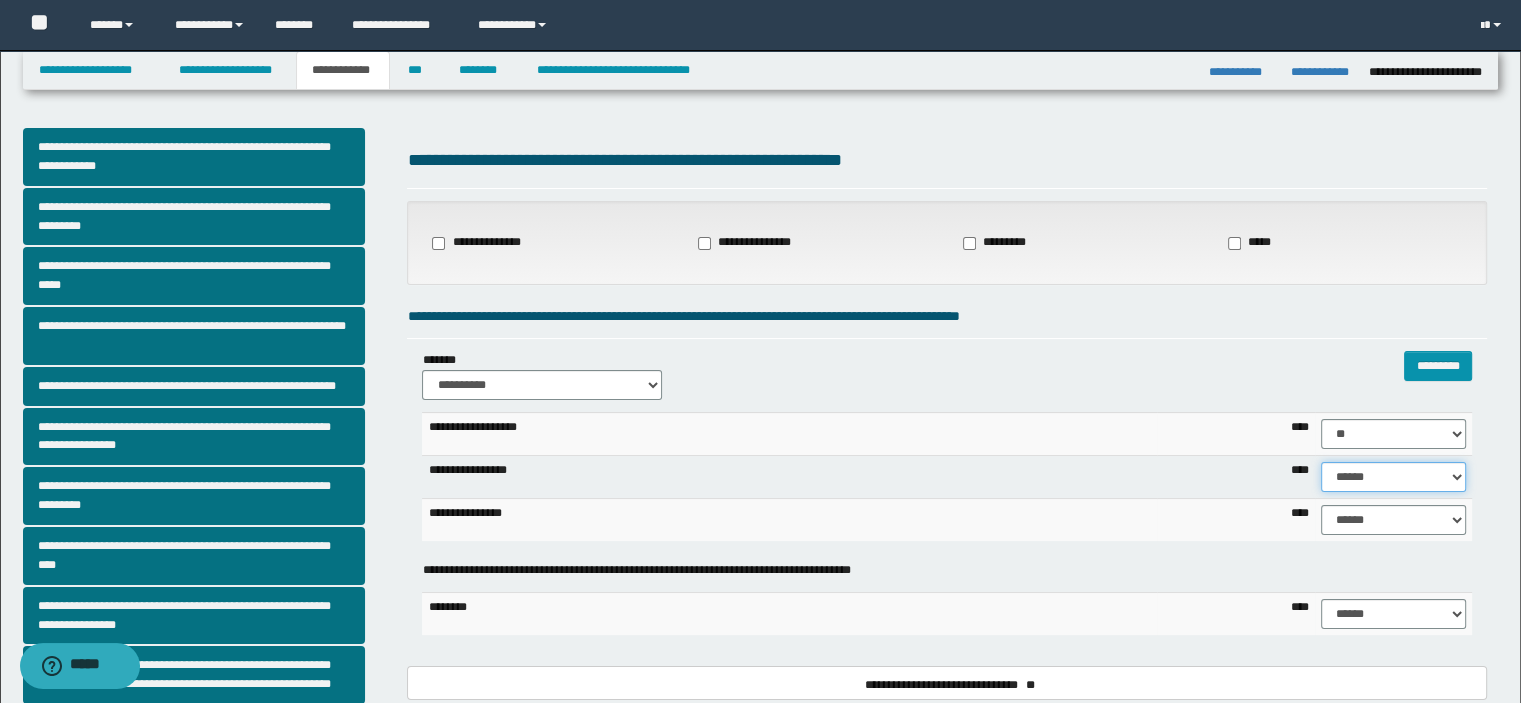 select on "**" 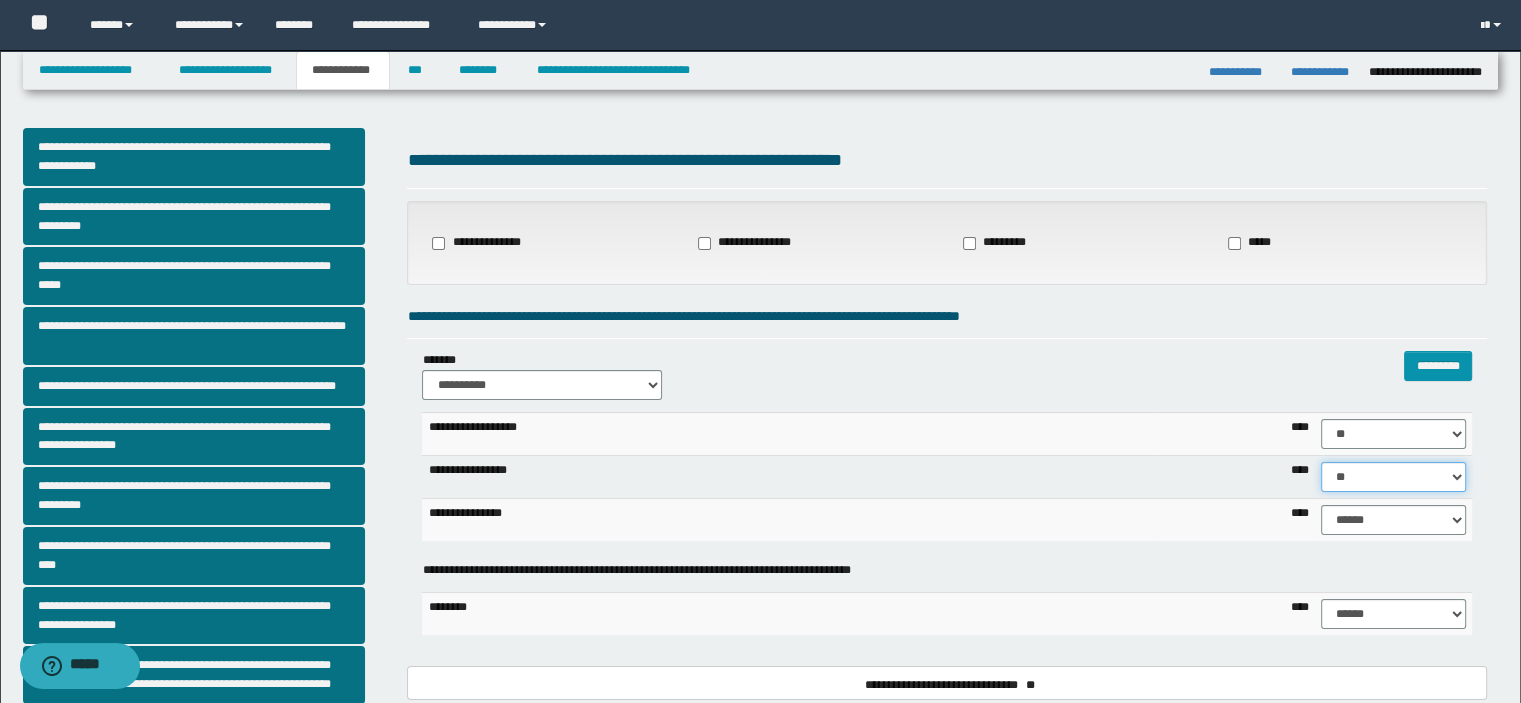 click on "******
****
**
**
**
**
**
**
**
**
***
***
***
***
***
***
***
***
***
***
****
****
****
****" at bounding box center (1393, 477) 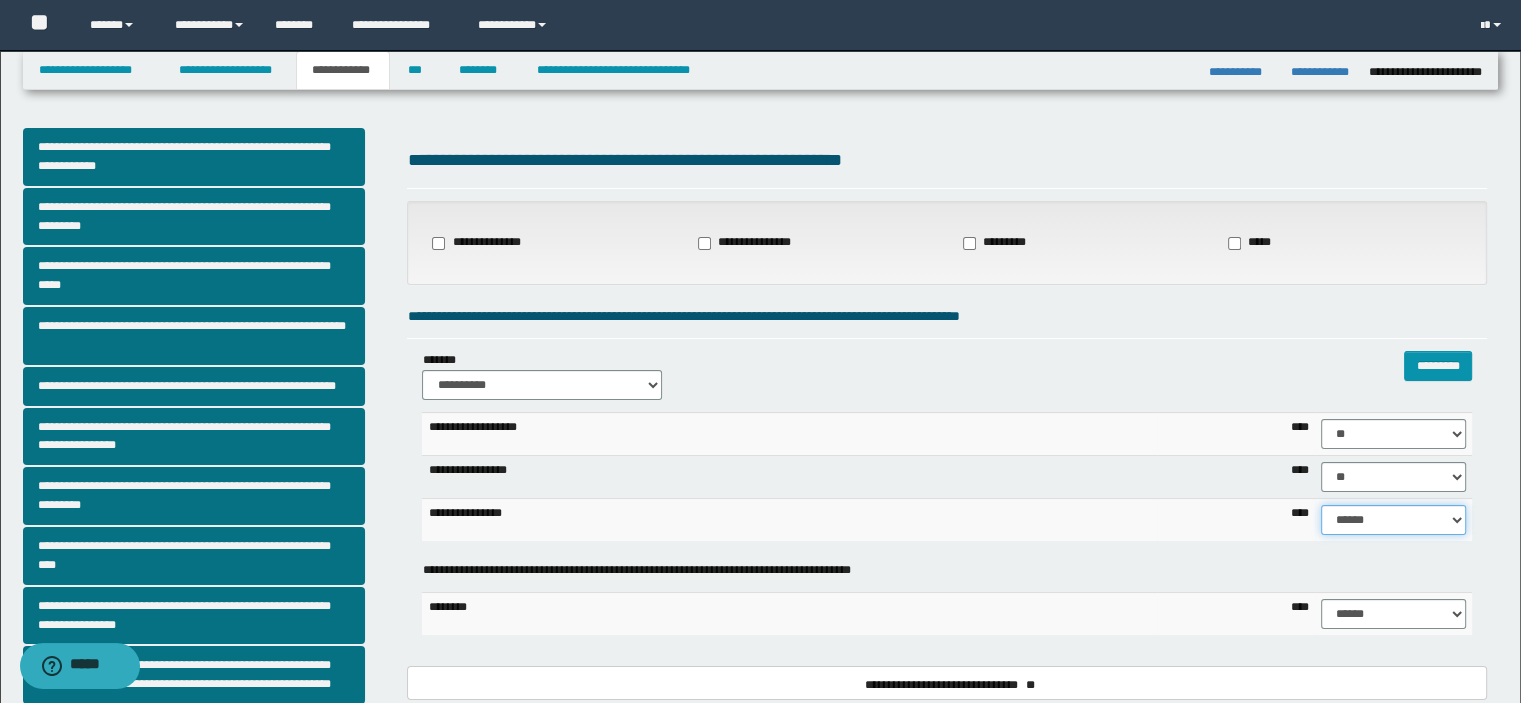 click on "******
****
**
**
**
**
**
**
**
**
***
***
***
***
***
***
***
***
***
***
****
****
****
****" at bounding box center [1393, 520] 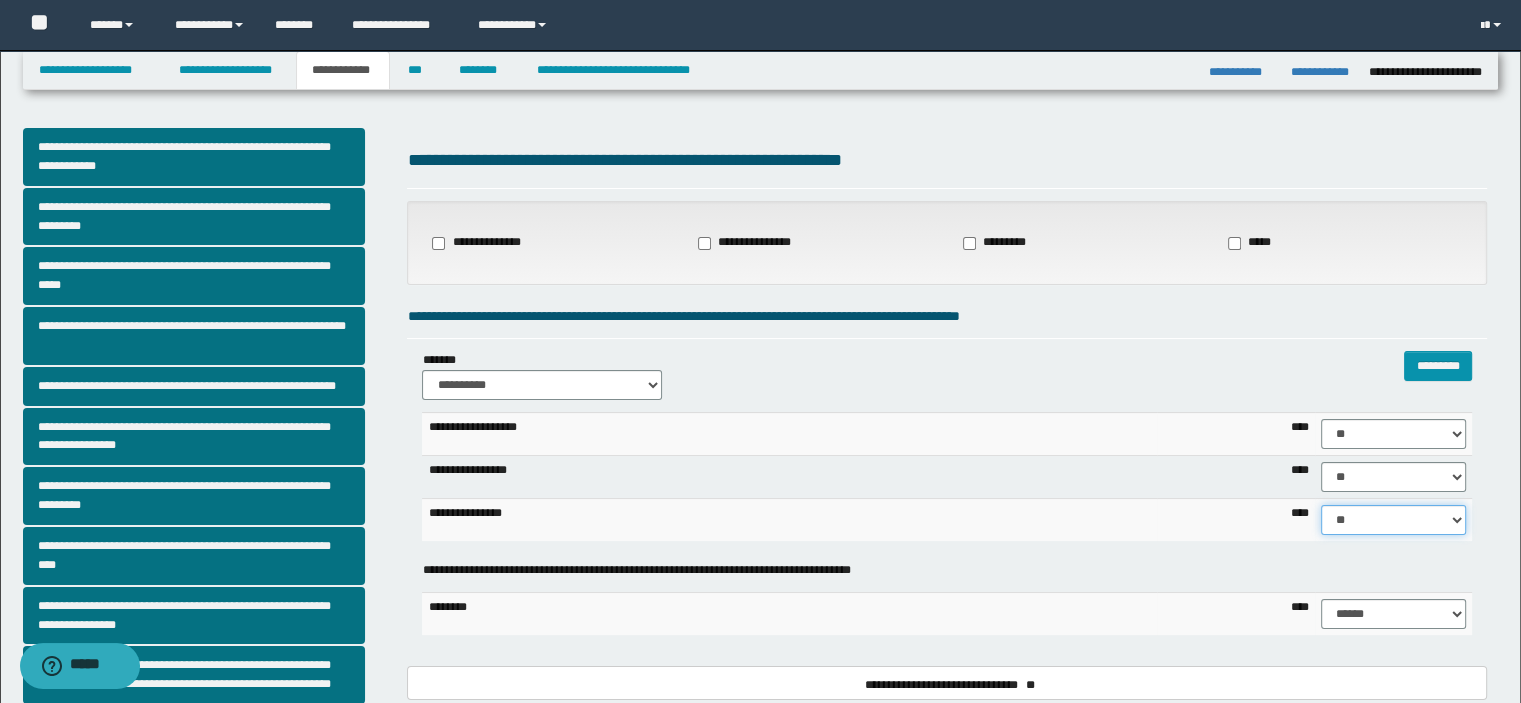 click on "******
****
**
**
**
**
**
**
**
**
***
***
***
***
***
***
***
***
***
***
****
****
****
****" at bounding box center [1393, 520] 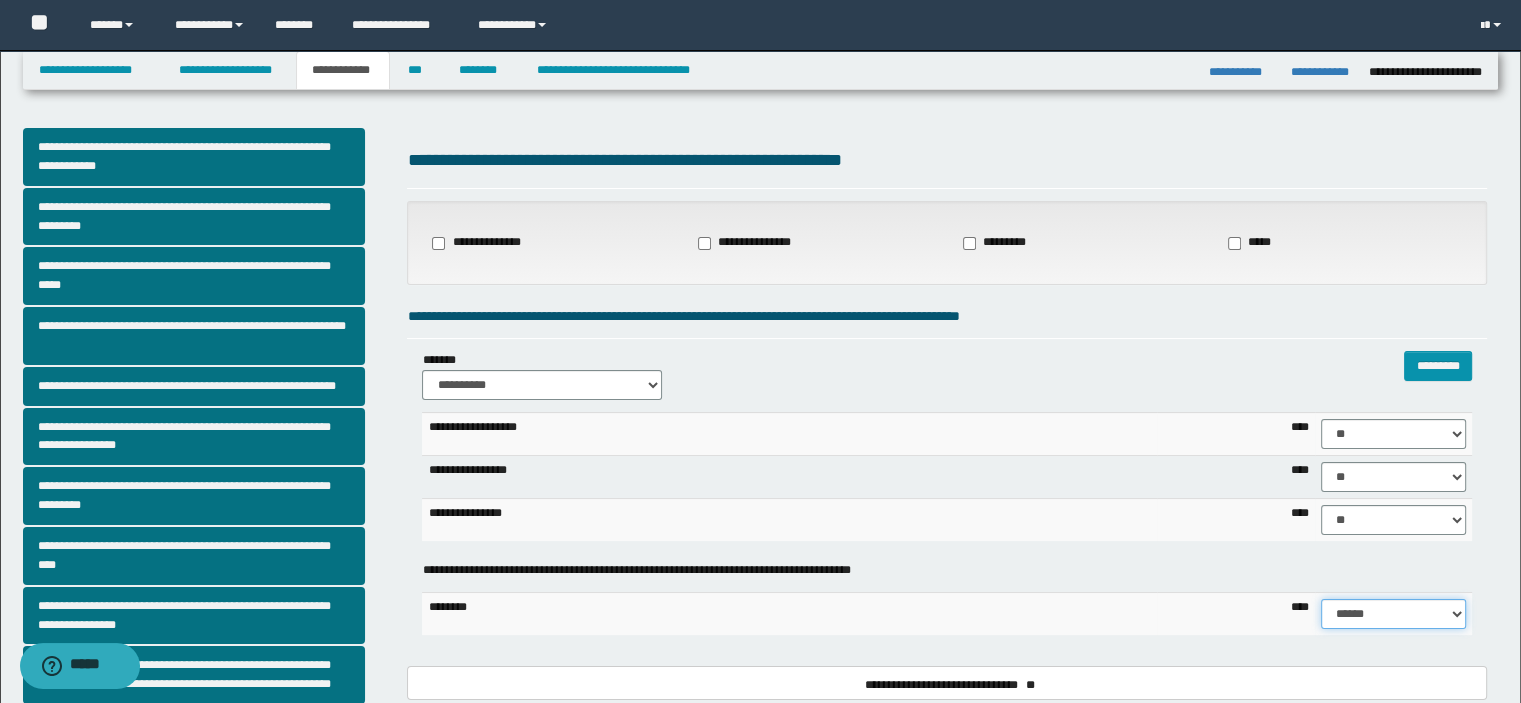 click on "******
****
**
**
**
**
**
**
**
**
***" at bounding box center (1393, 614) 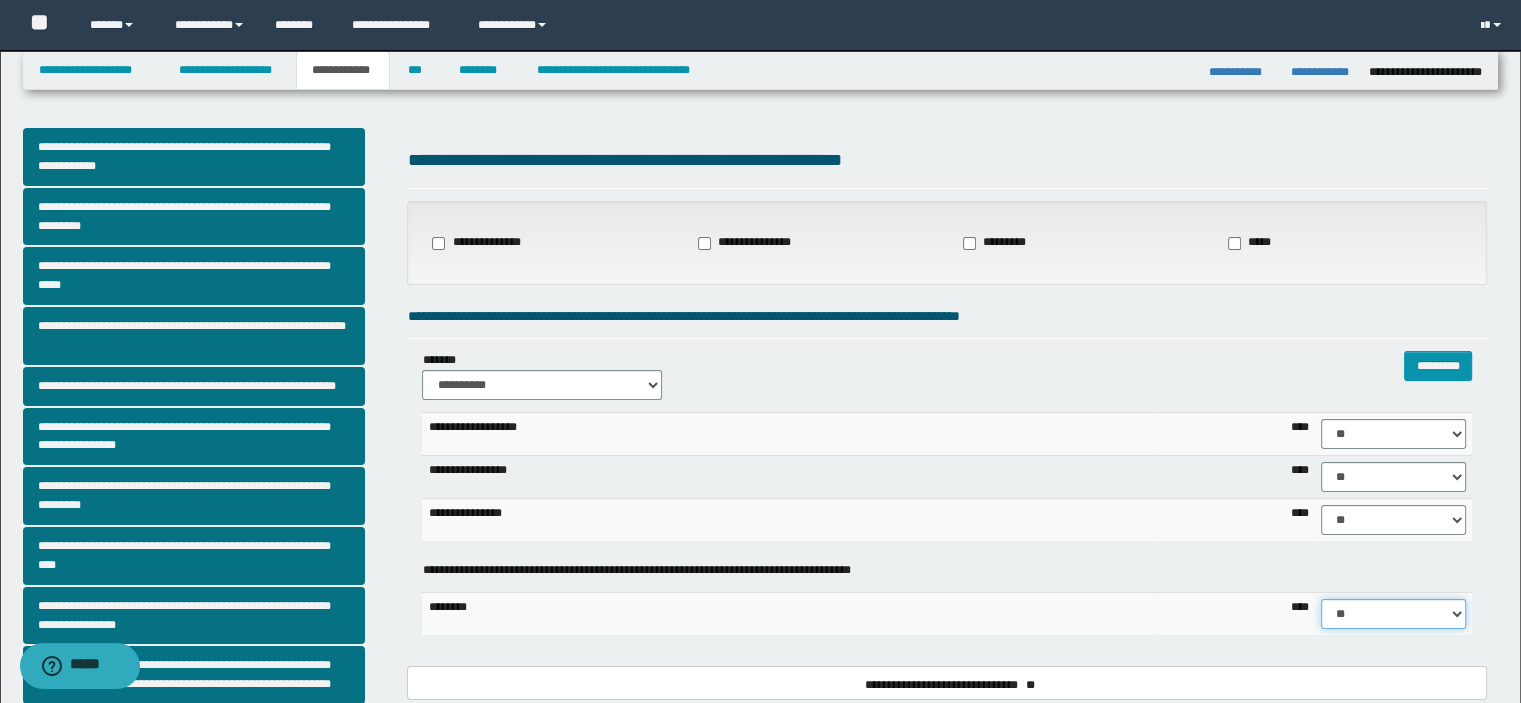 click on "******
****
**
**
**
**
**
**
**
**
***" at bounding box center (1393, 614) 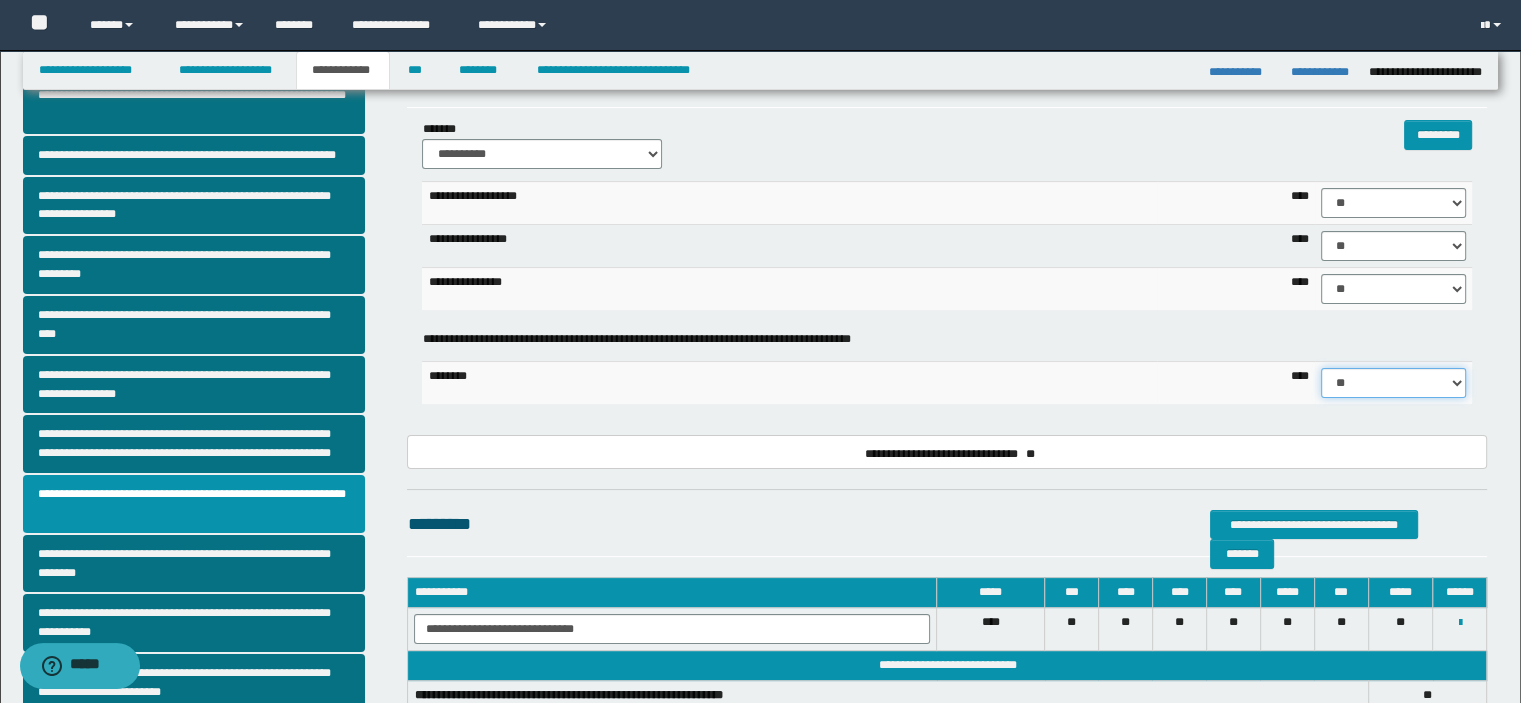 scroll, scrollTop: 0, scrollLeft: 0, axis: both 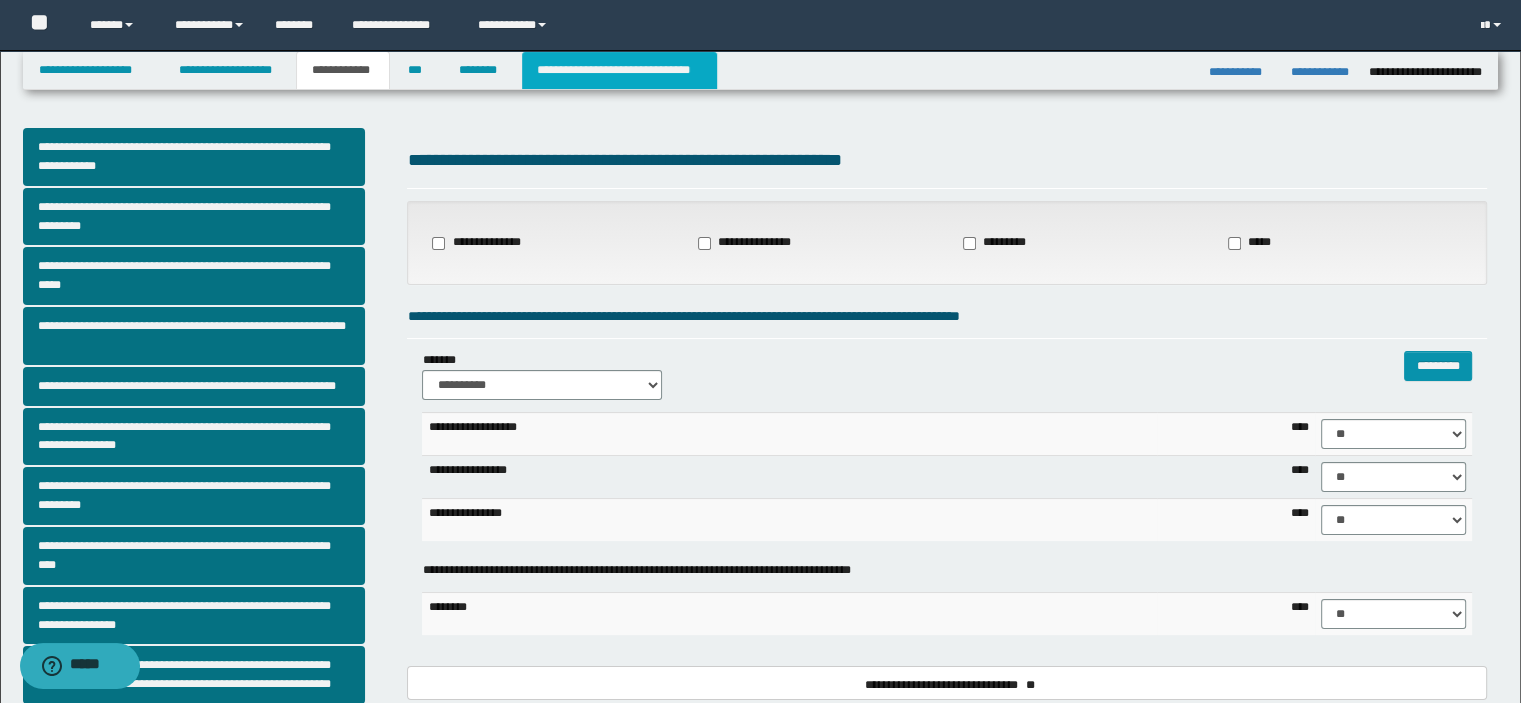 click on "**********" at bounding box center [619, 70] 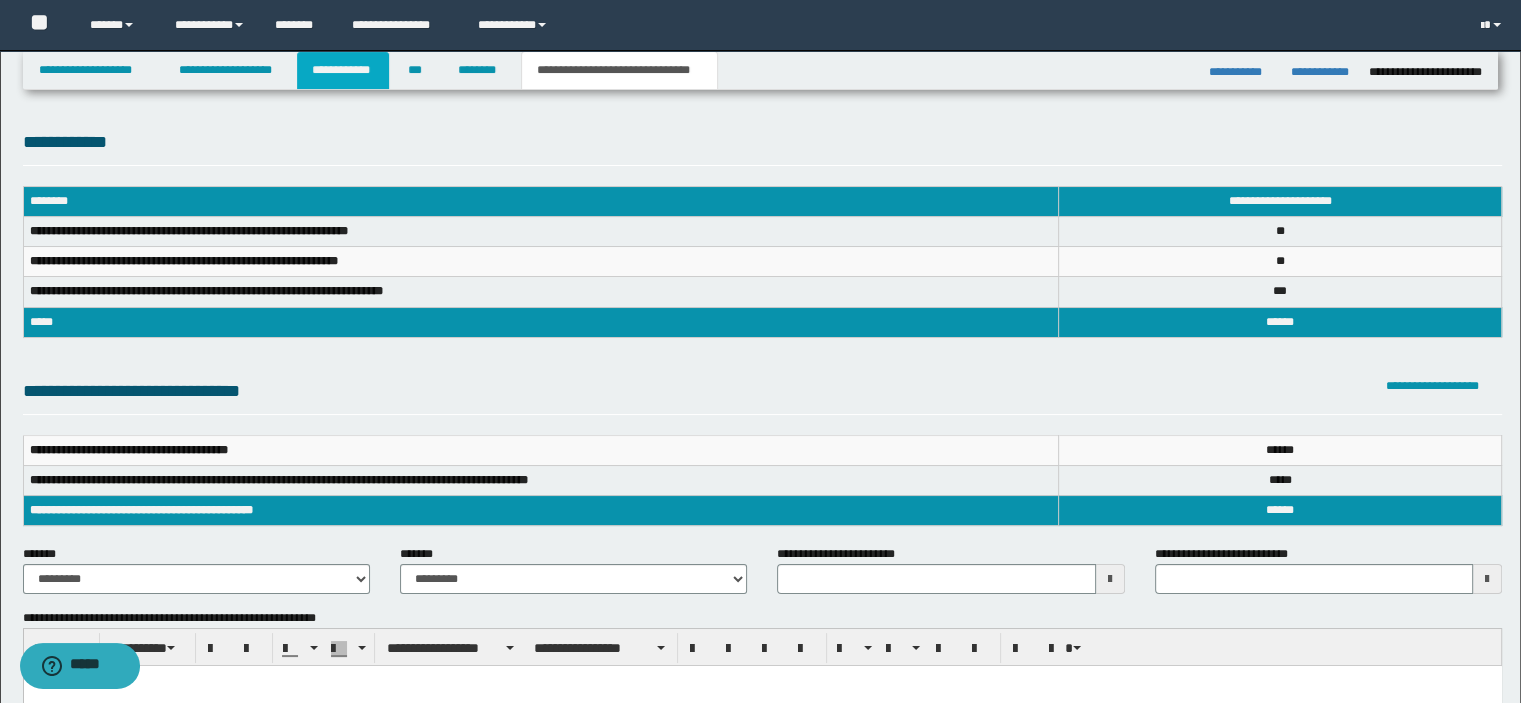 click on "**********" at bounding box center (343, 70) 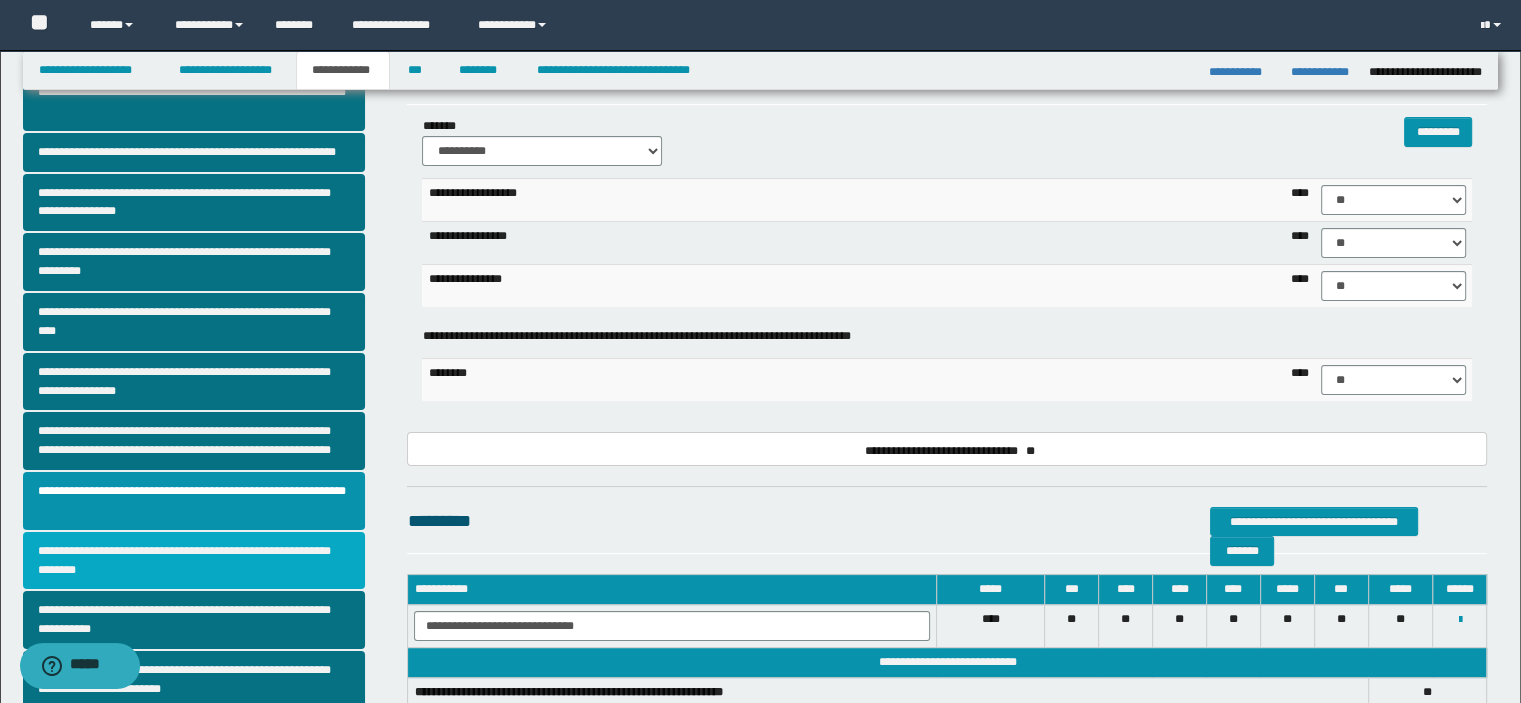 scroll, scrollTop: 200, scrollLeft: 0, axis: vertical 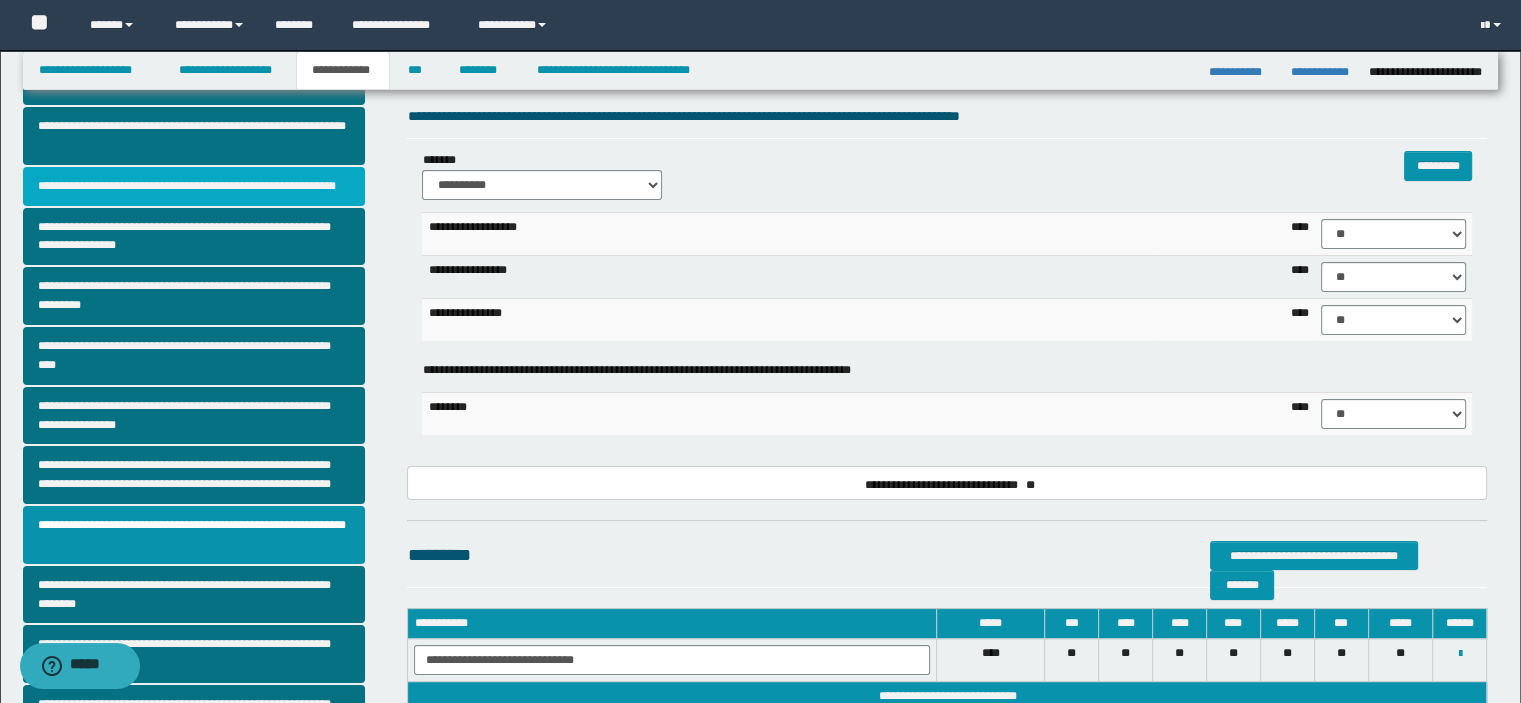 click on "**********" at bounding box center (194, 186) 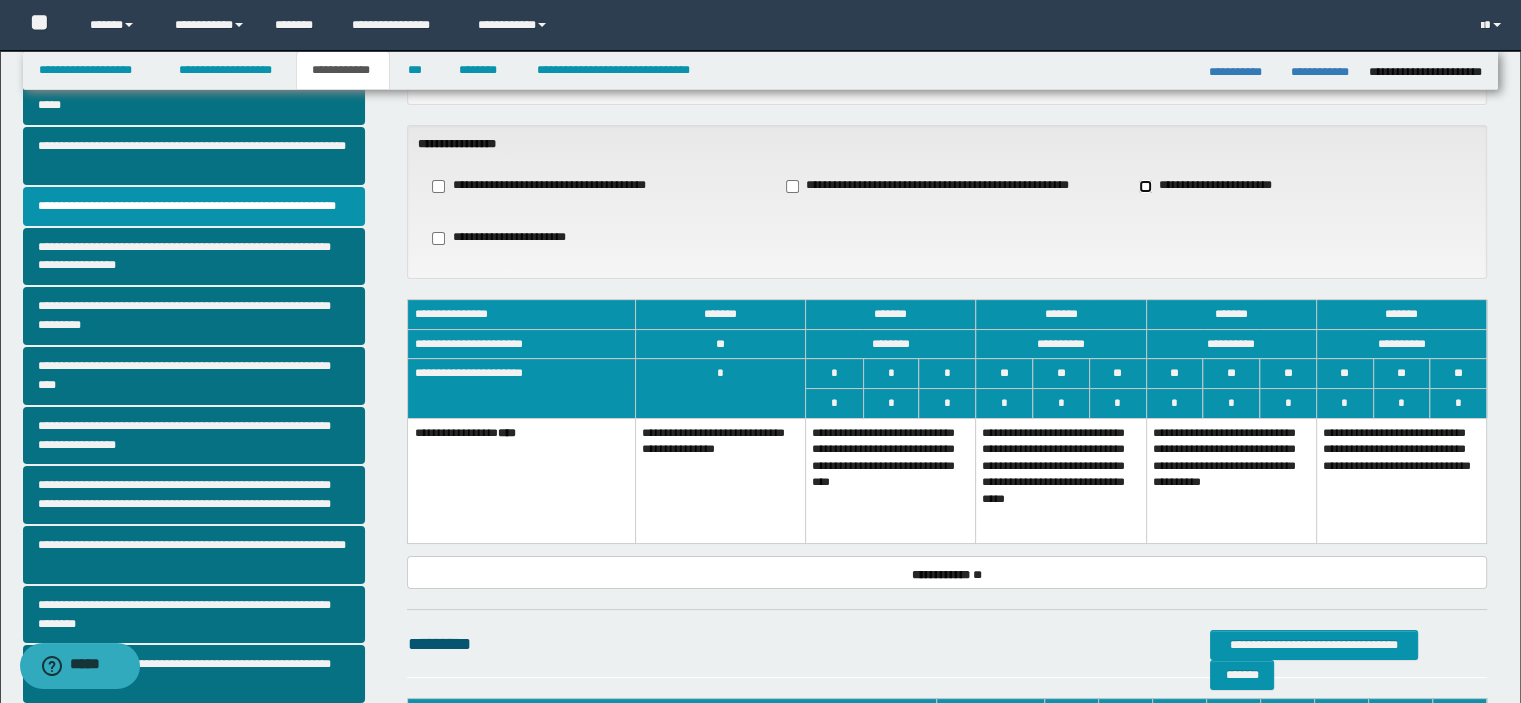 scroll, scrollTop: 200, scrollLeft: 0, axis: vertical 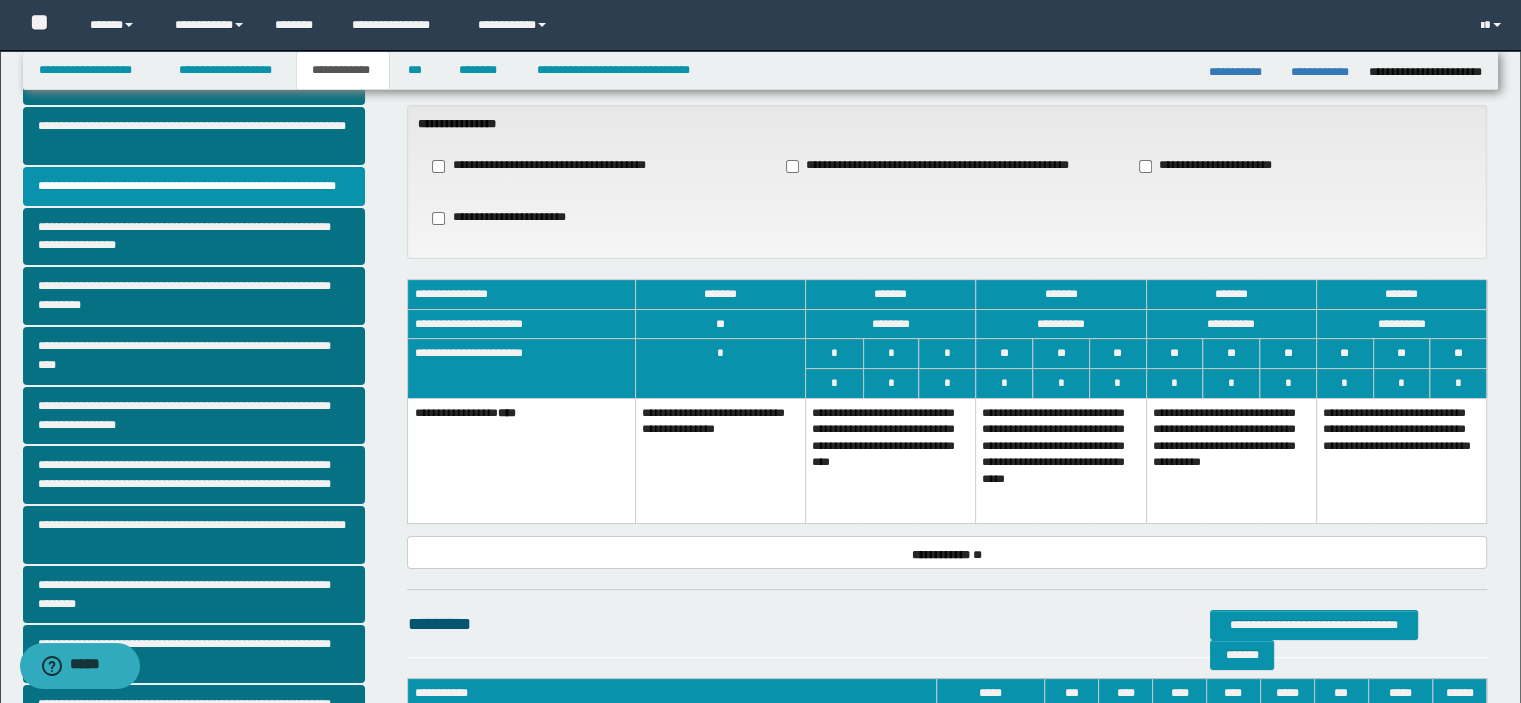 click on "**********" at bounding box center [890, 460] 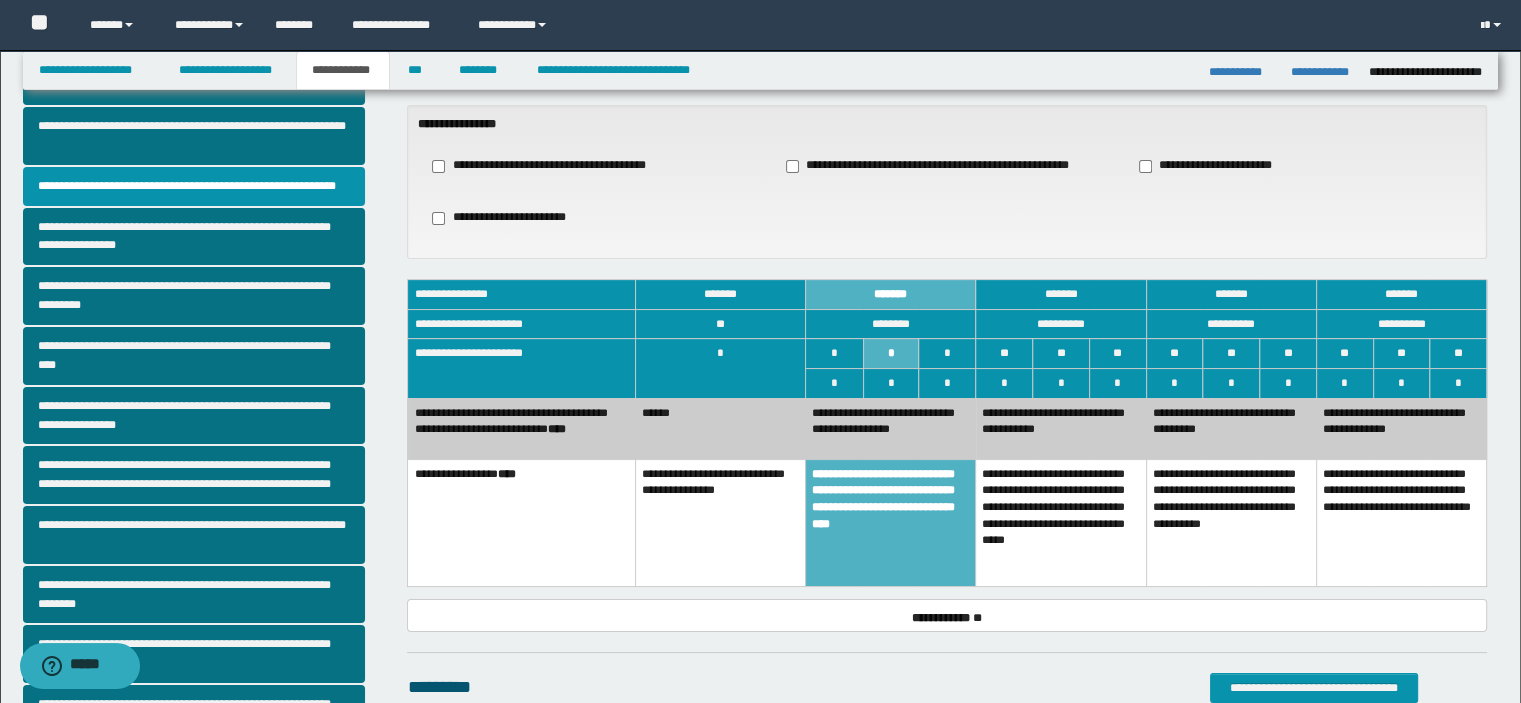 click on "**********" at bounding box center [890, 428] 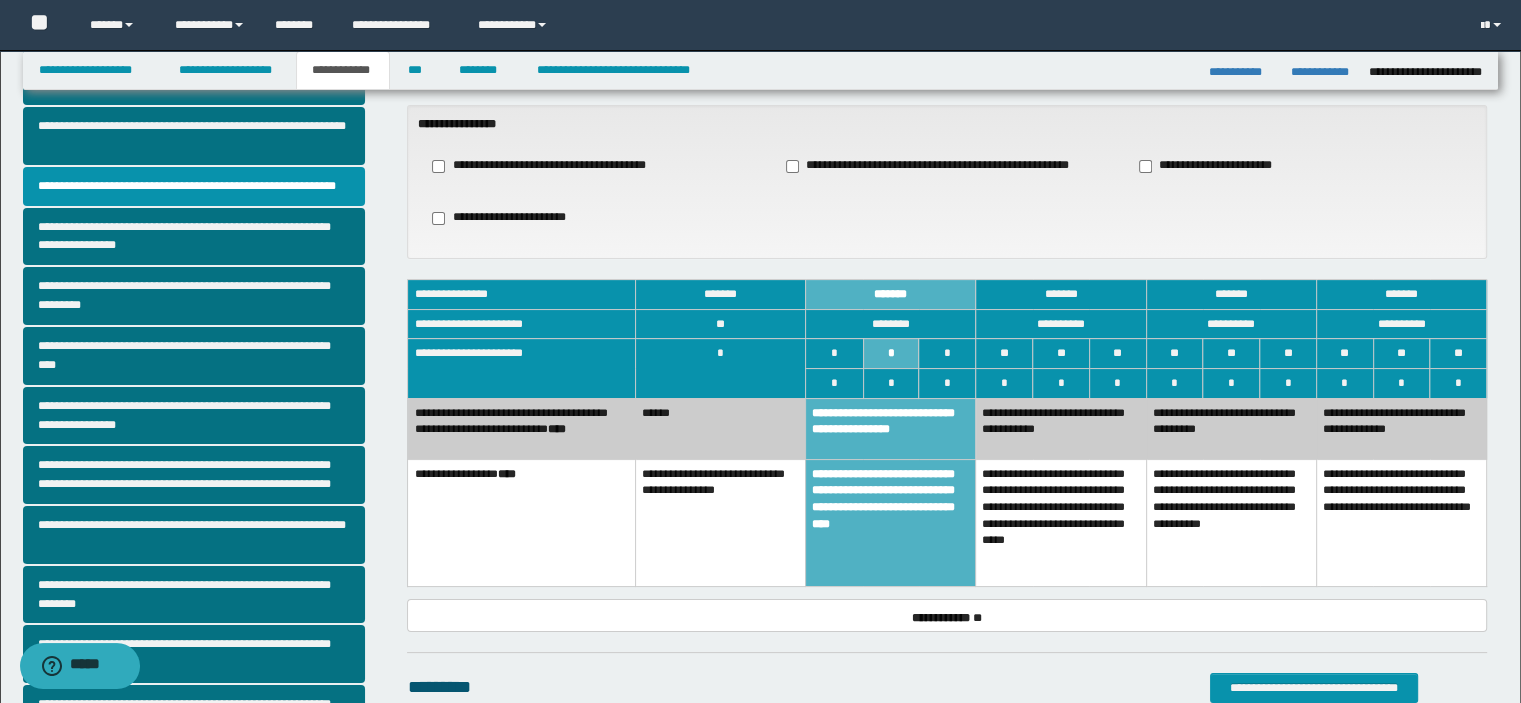 click on "**********" at bounding box center (947, 182) 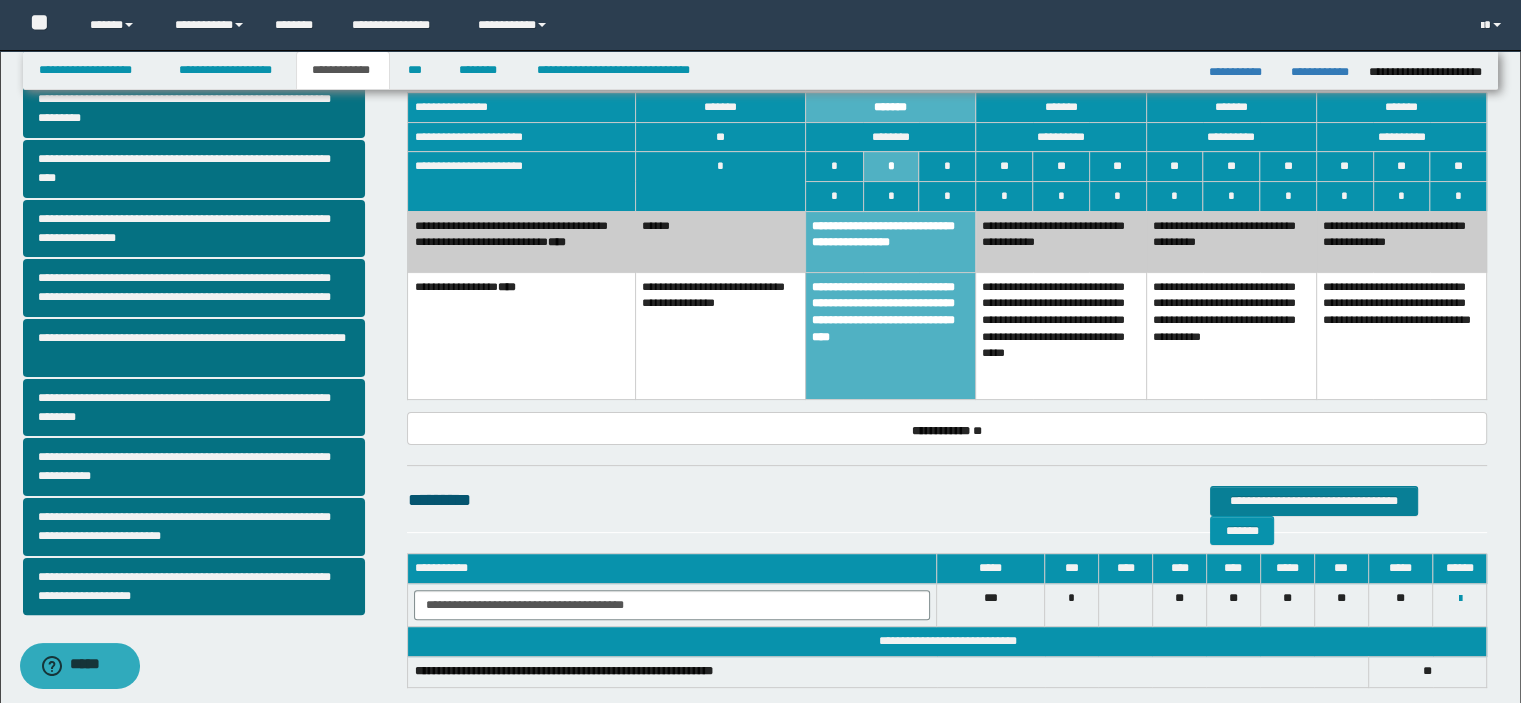 scroll, scrollTop: 498, scrollLeft: 0, axis: vertical 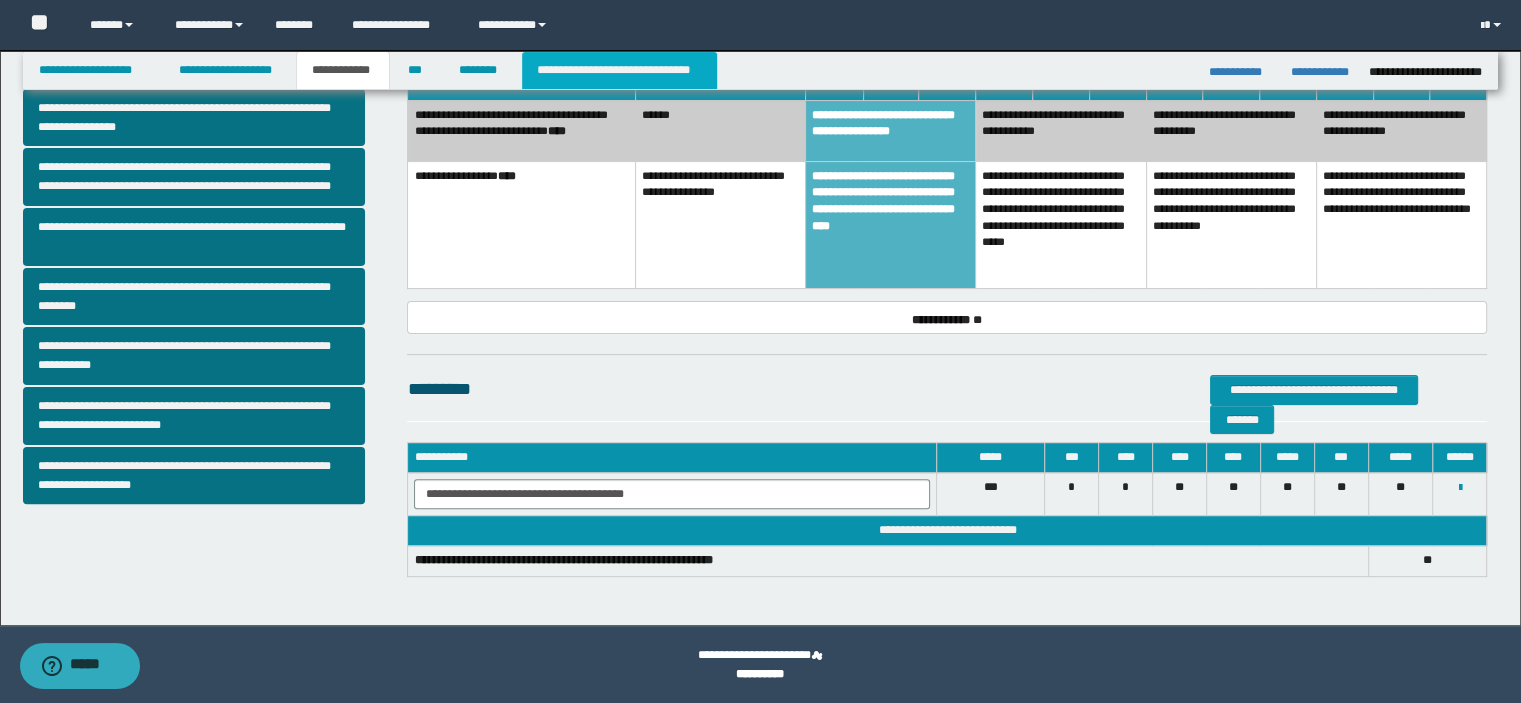 click on "**********" at bounding box center [619, 70] 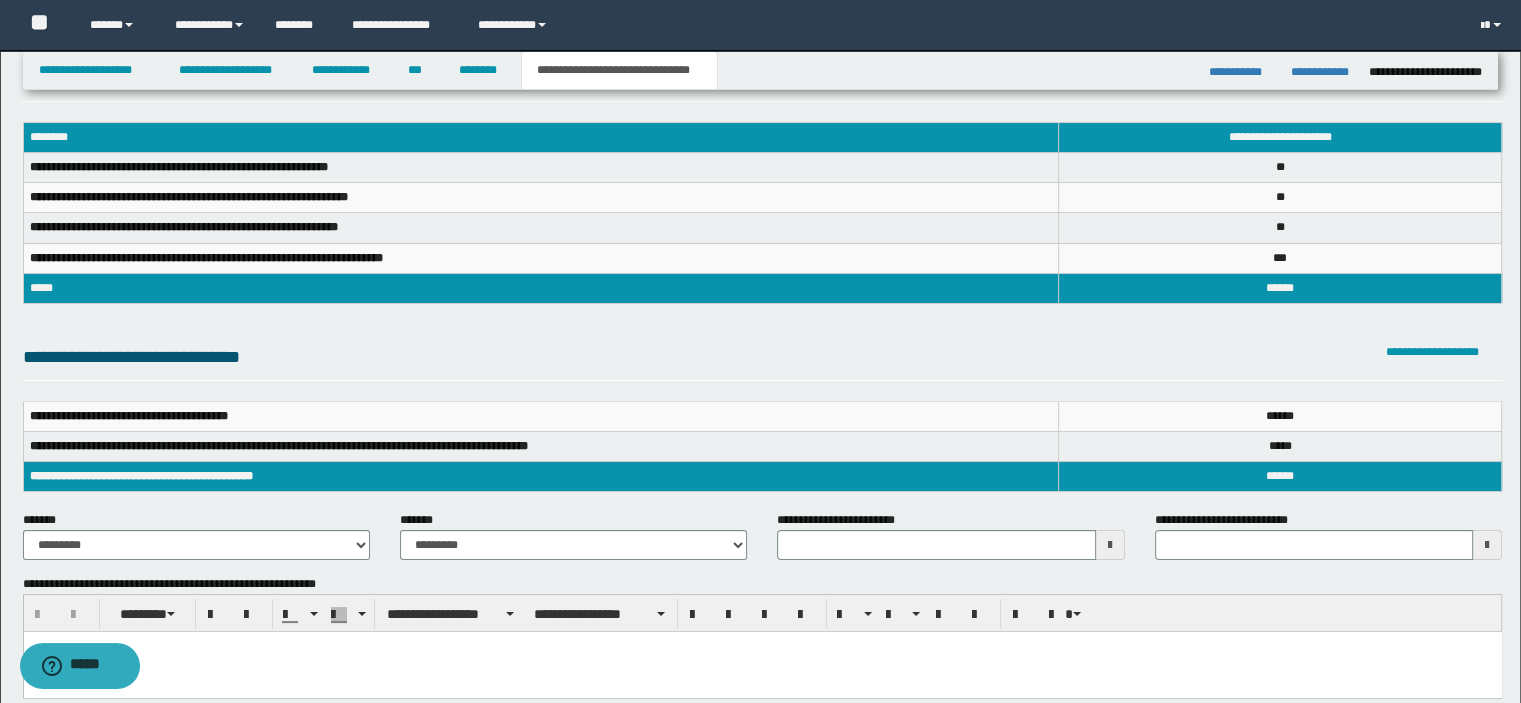 scroll, scrollTop: 0, scrollLeft: 0, axis: both 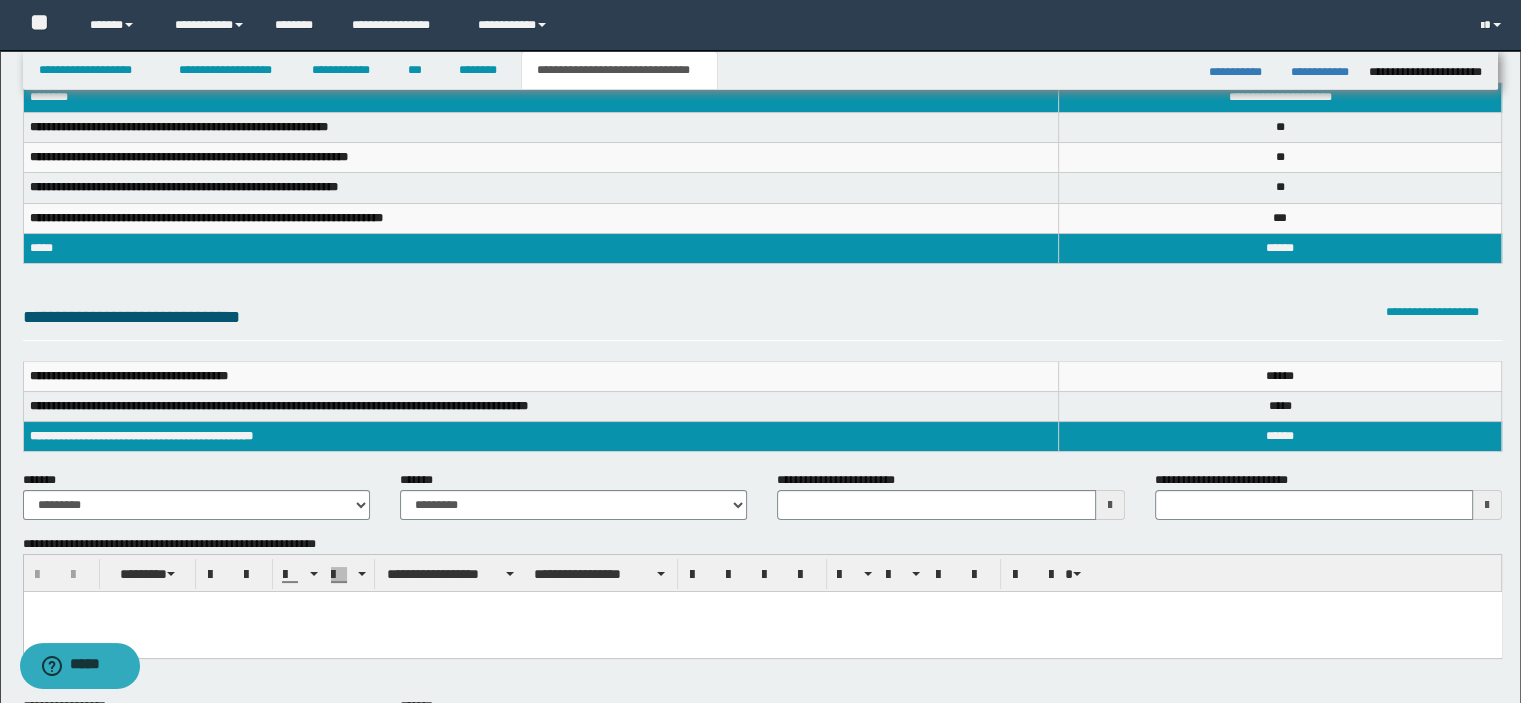 type 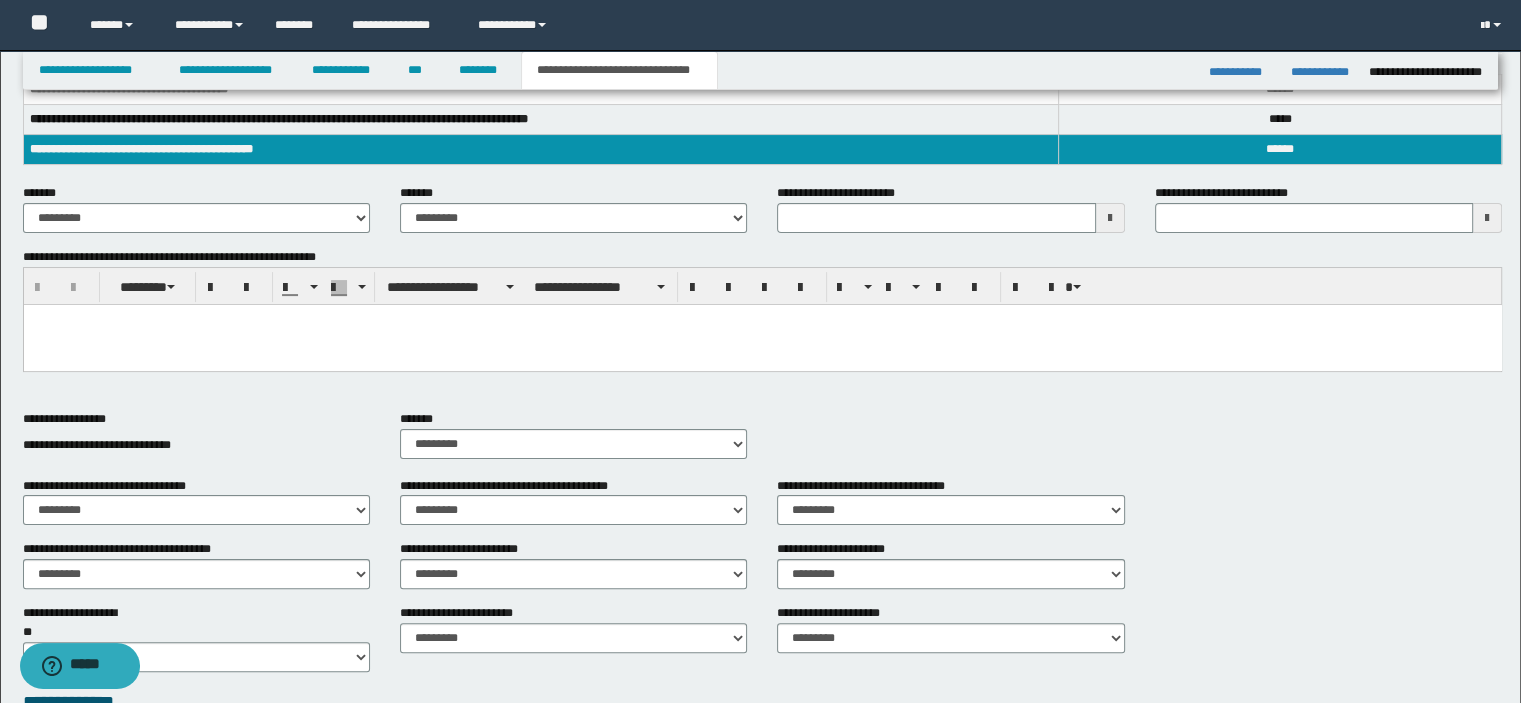 scroll, scrollTop: 400, scrollLeft: 0, axis: vertical 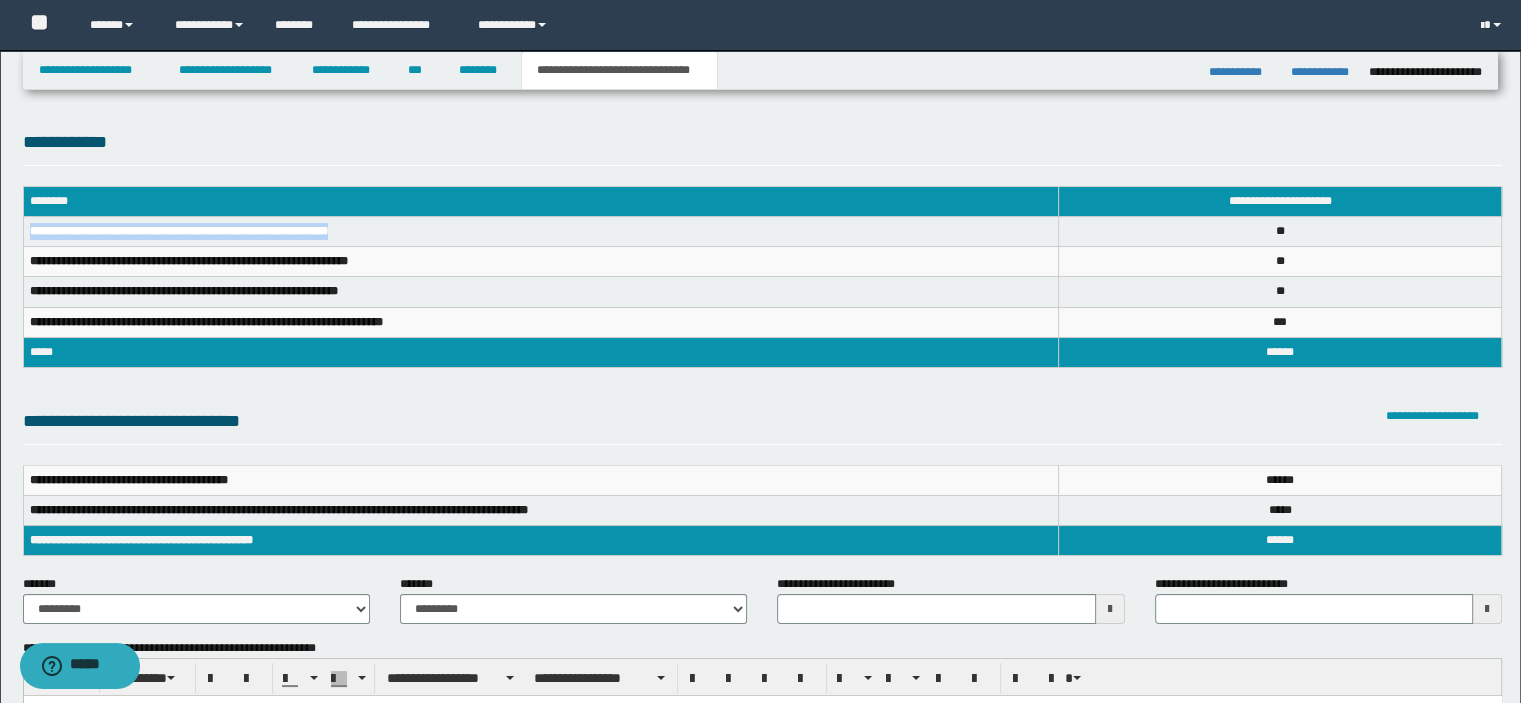 drag, startPoint x: 29, startPoint y: 230, endPoint x: 375, endPoint y: 240, distance: 346.14447 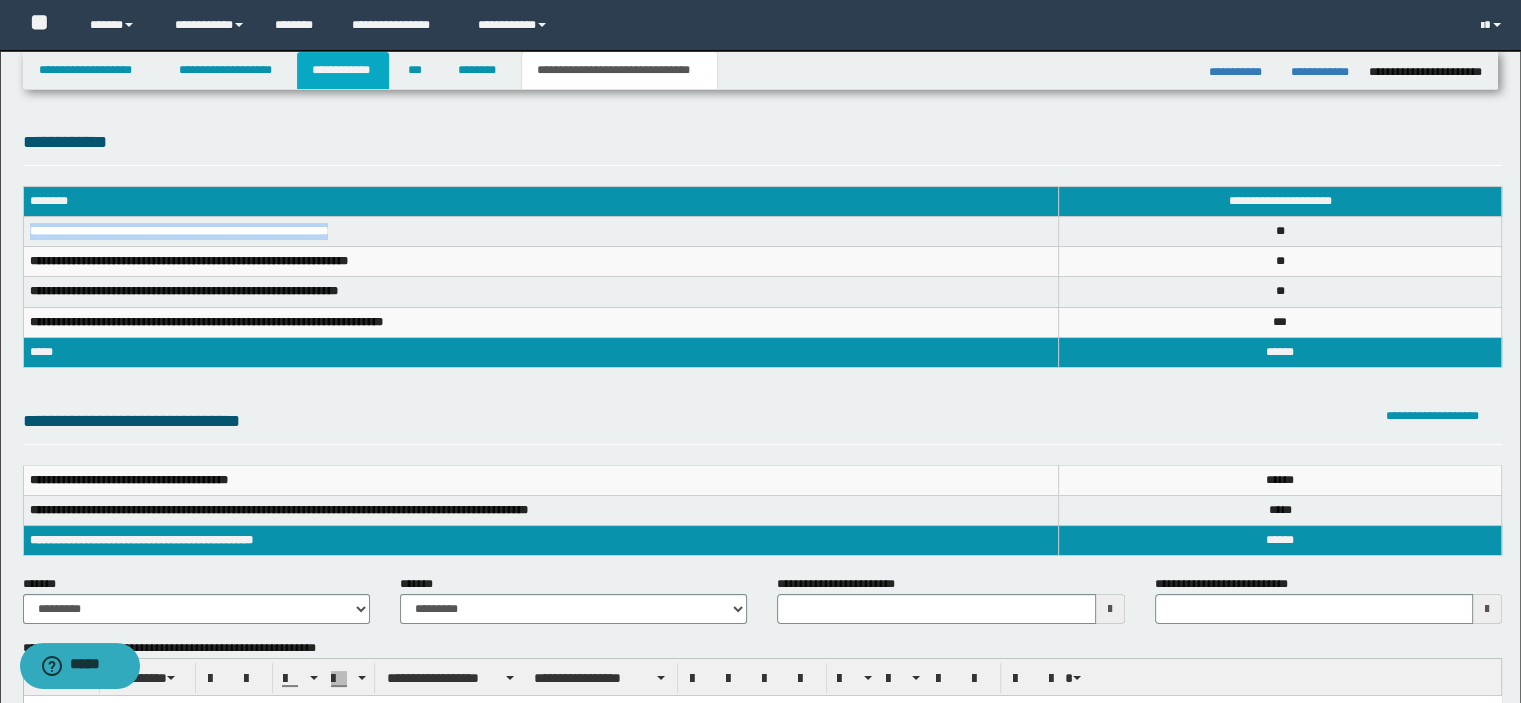 click on "**********" at bounding box center [343, 70] 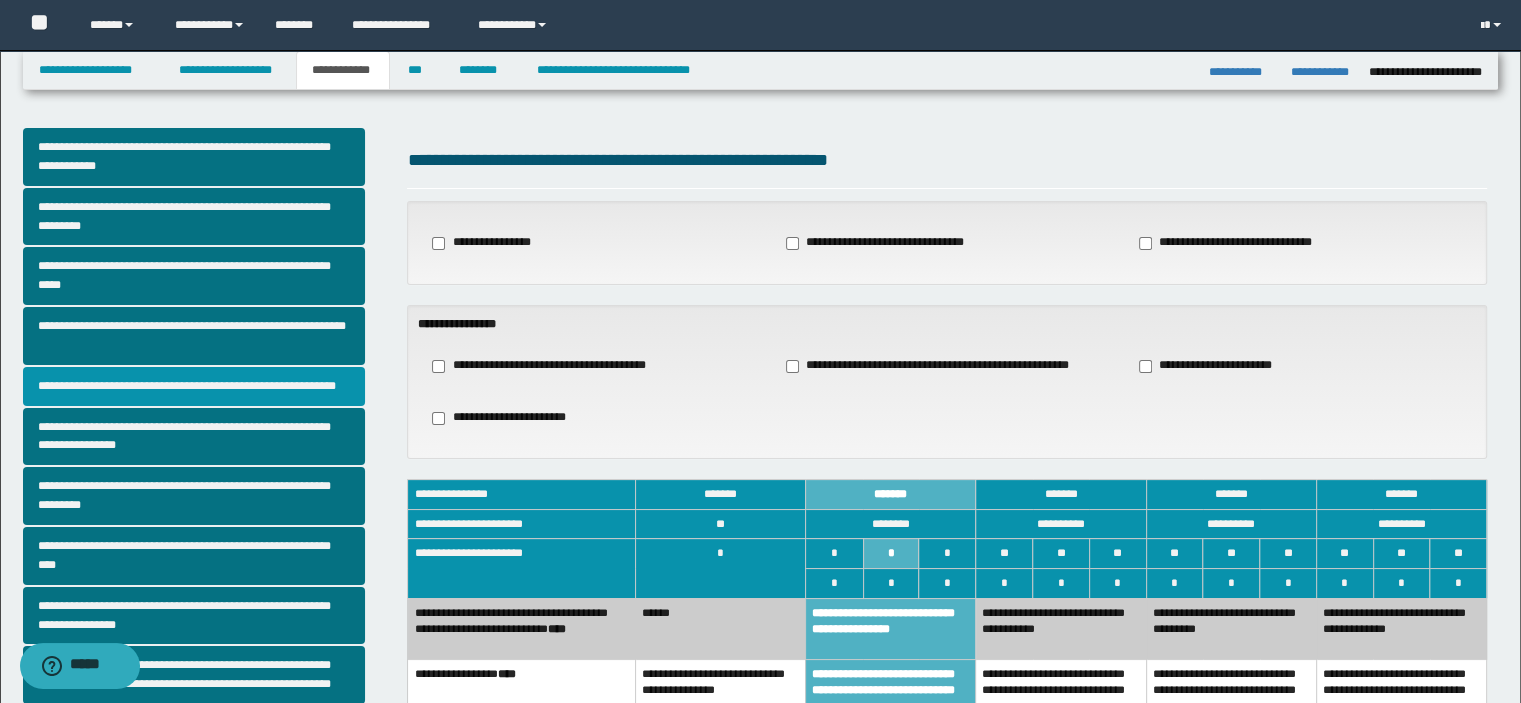 click on "**********" at bounding box center [194, 386] 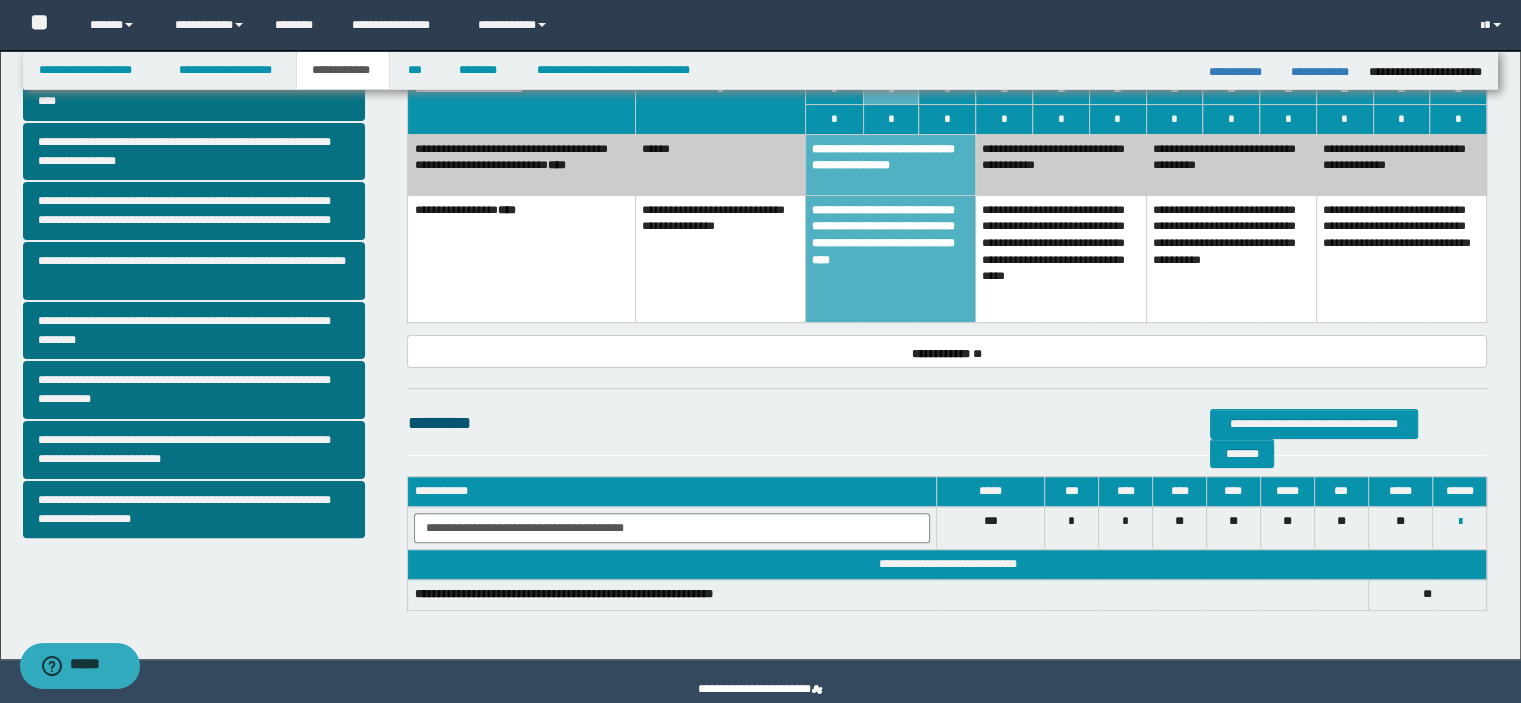 scroll, scrollTop: 498, scrollLeft: 0, axis: vertical 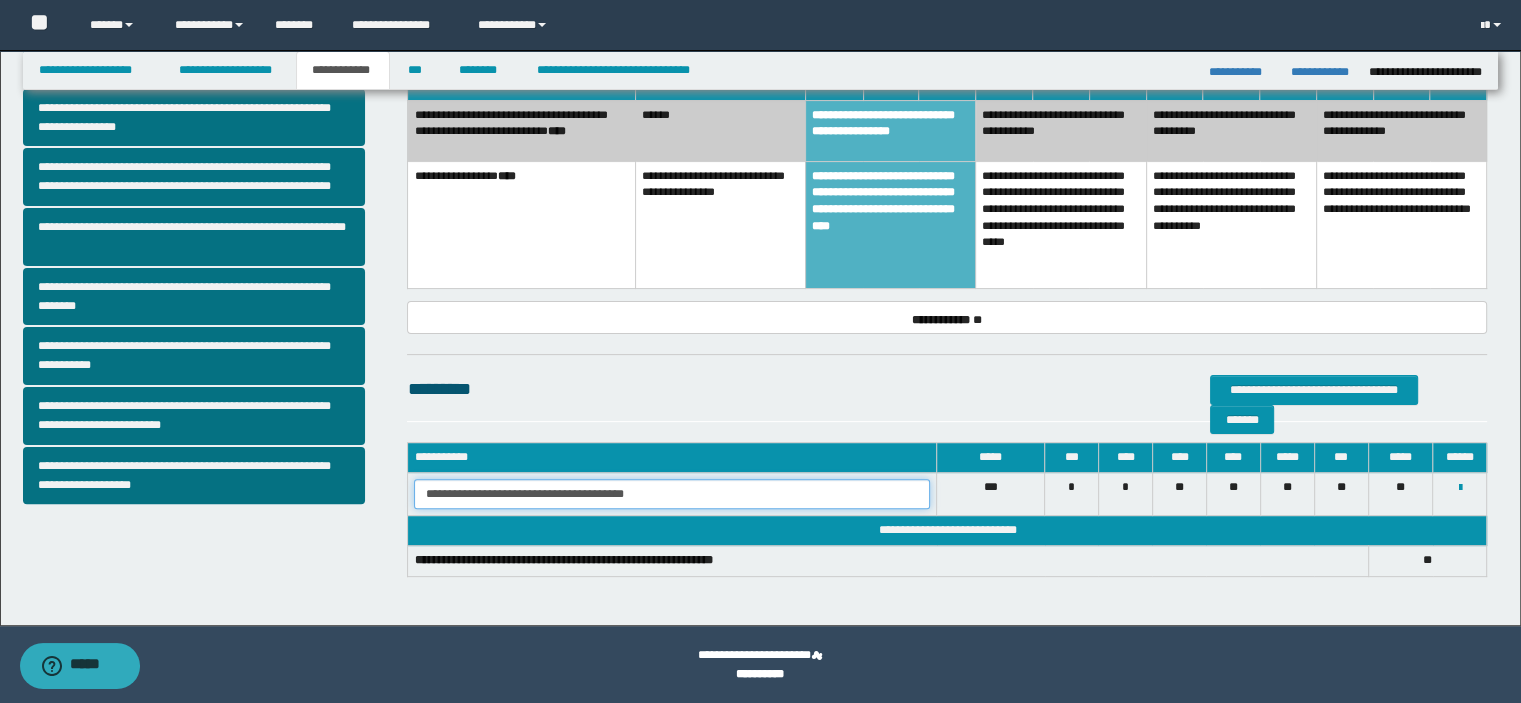 drag, startPoint x: 689, startPoint y: 481, endPoint x: 435, endPoint y: 499, distance: 254.637 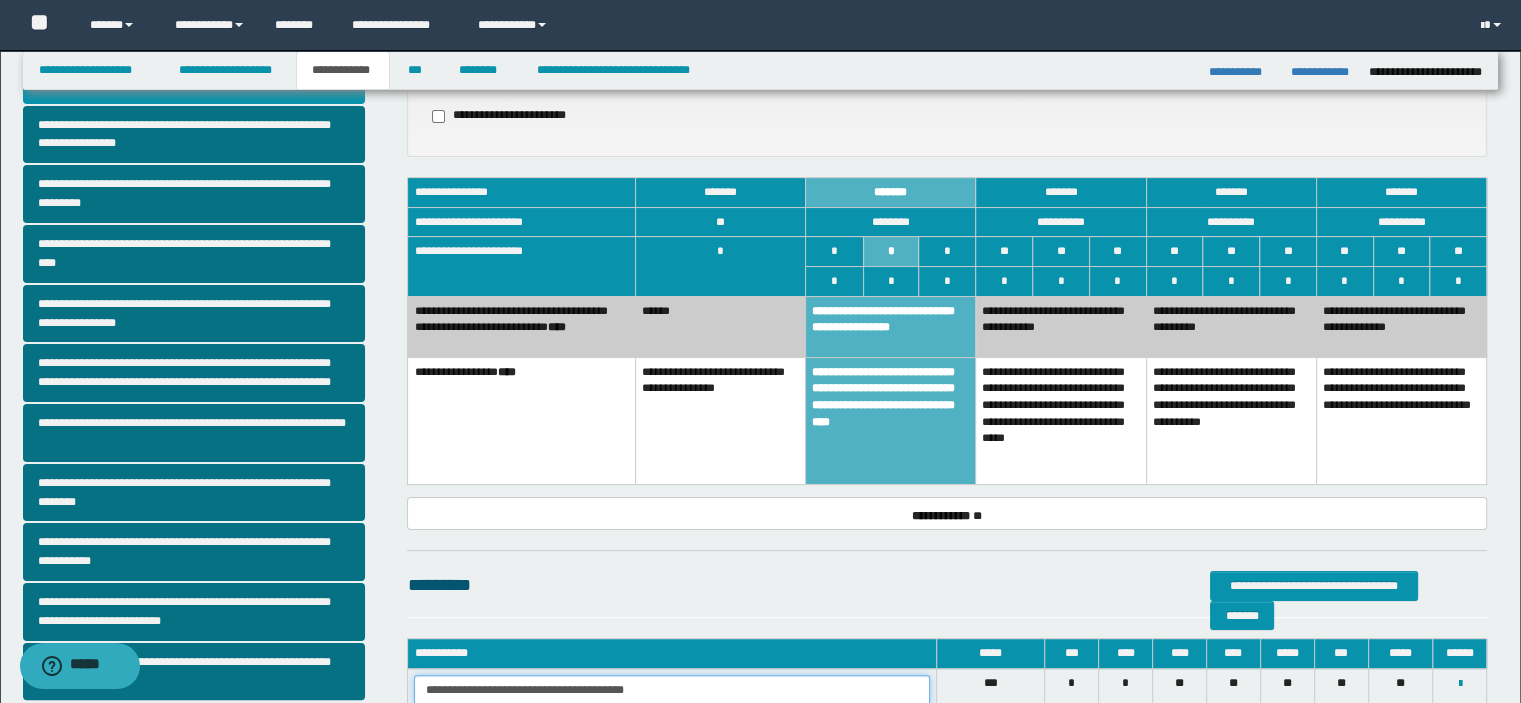scroll, scrollTop: 0, scrollLeft: 0, axis: both 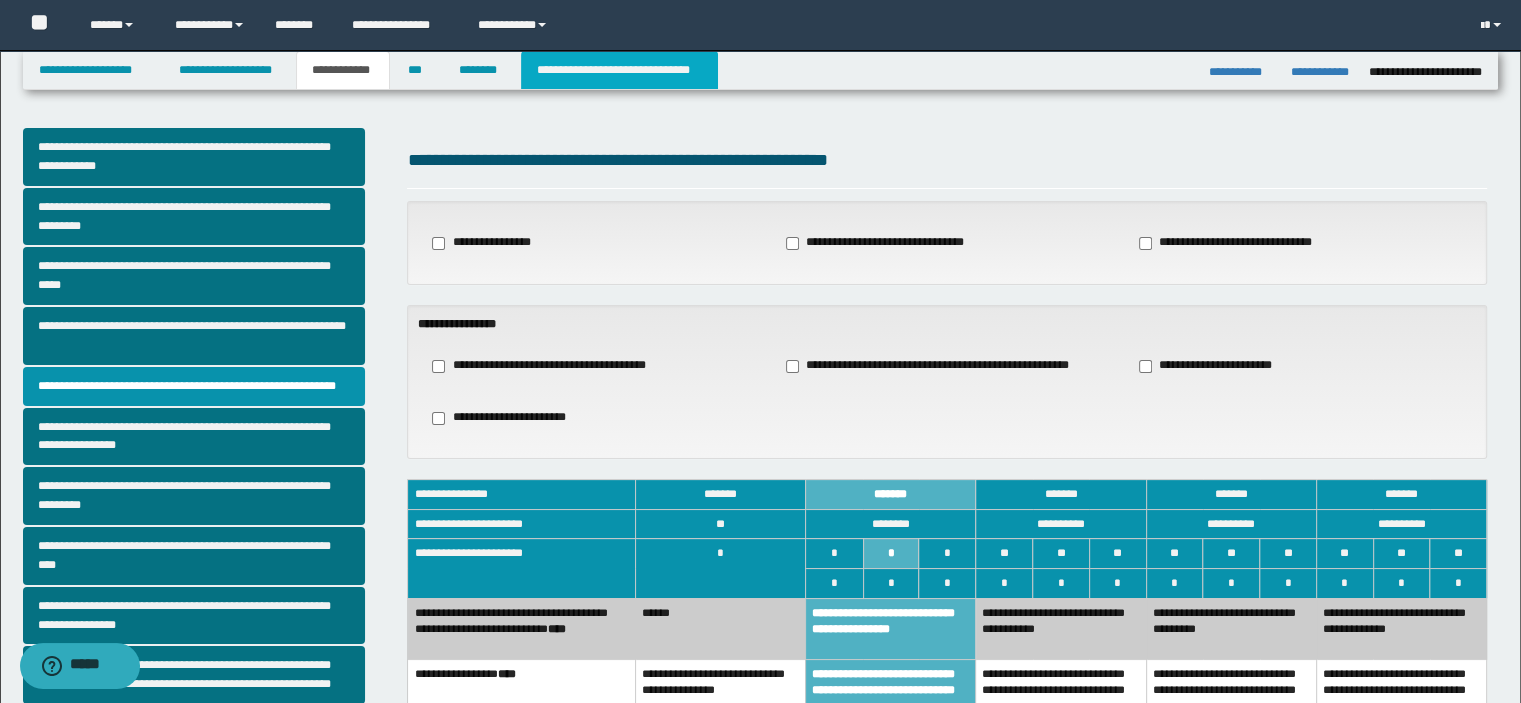 drag, startPoint x: 569, startPoint y: 76, endPoint x: 578, endPoint y: 155, distance: 79.51101 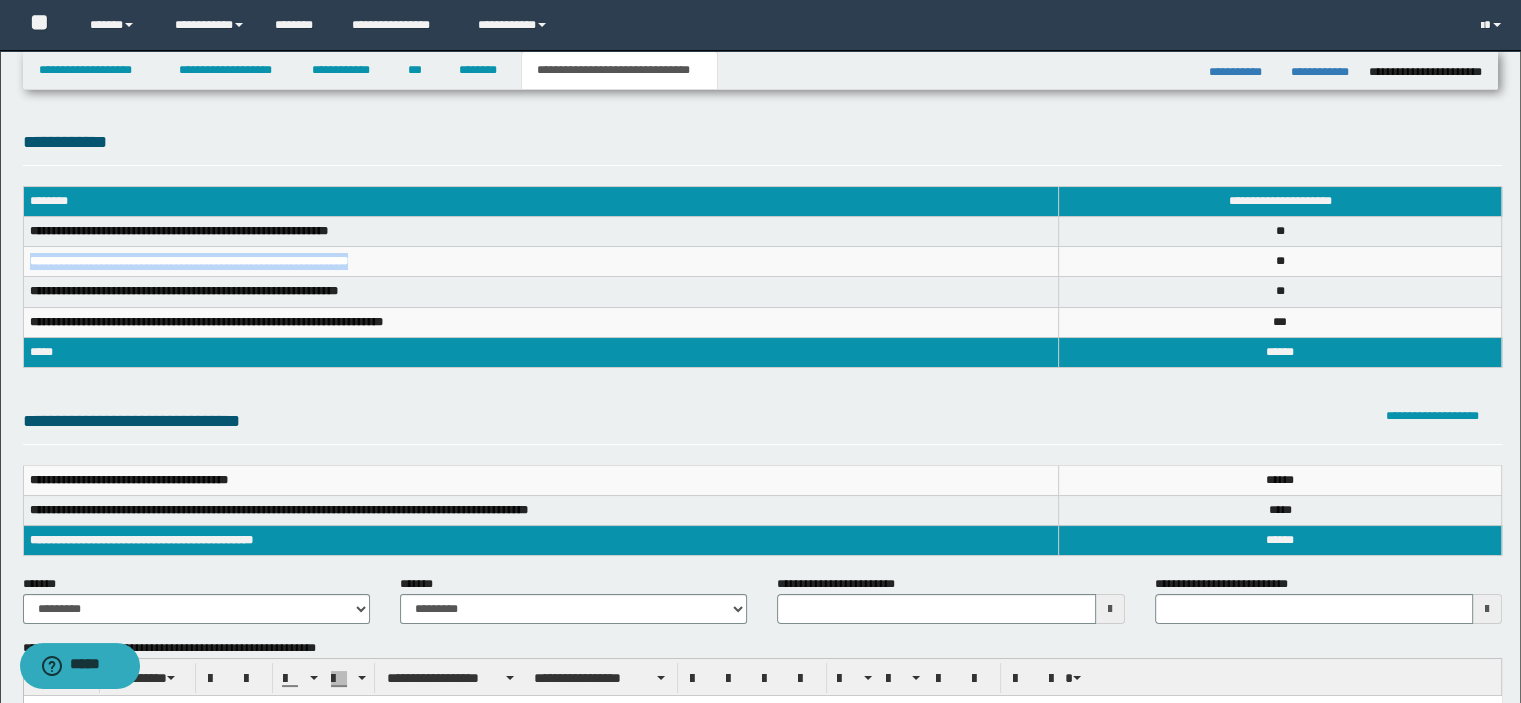 drag, startPoint x: 400, startPoint y: 255, endPoint x: 36, endPoint y: 257, distance: 364.0055 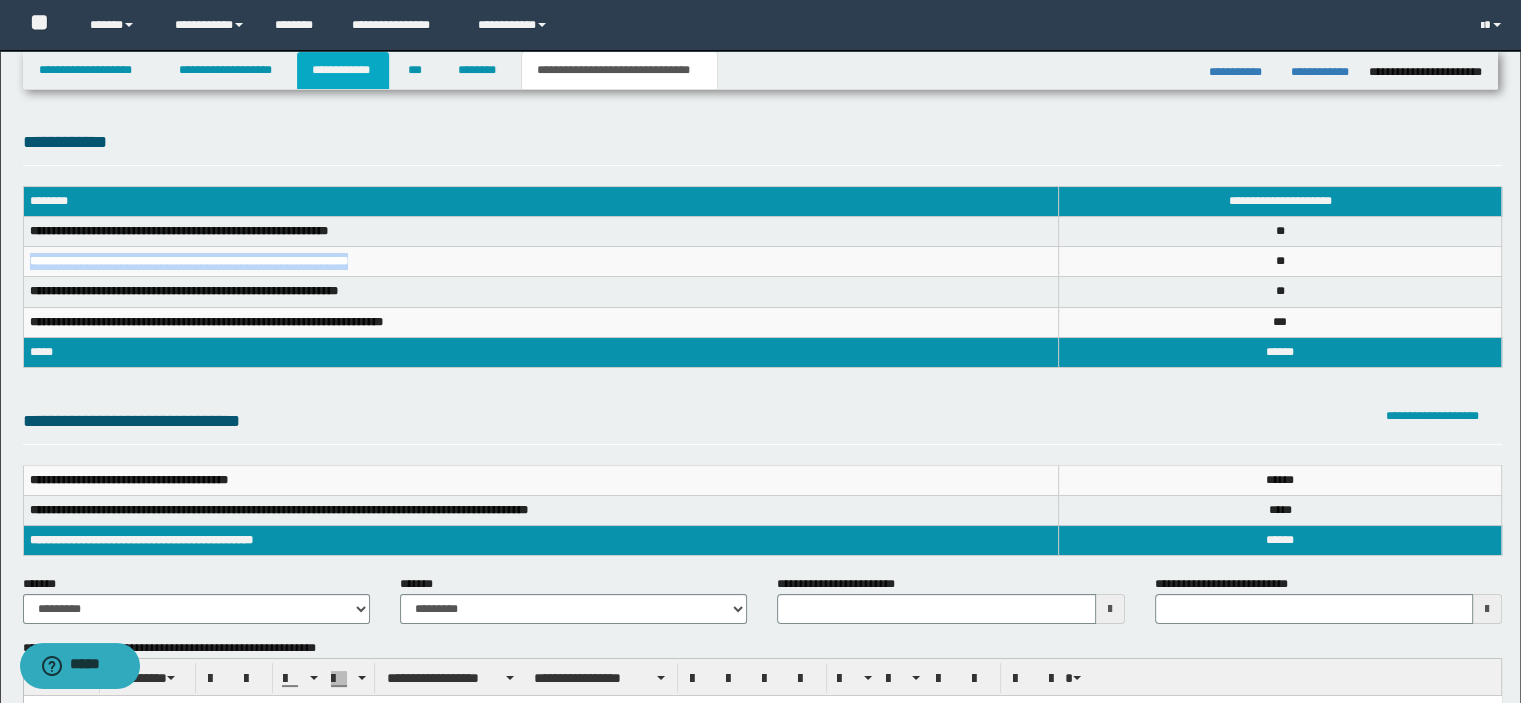 click on "**********" at bounding box center (343, 70) 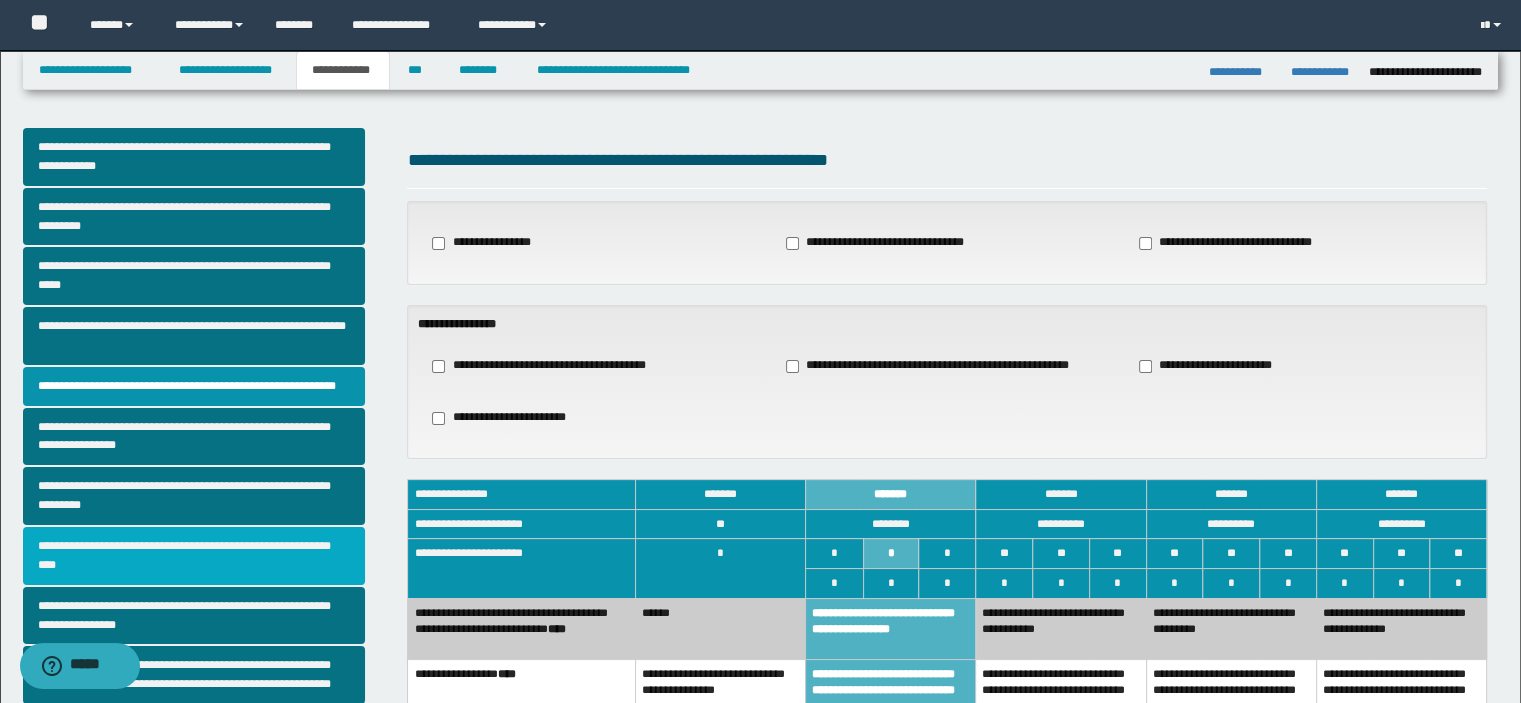 click on "**********" at bounding box center [194, 556] 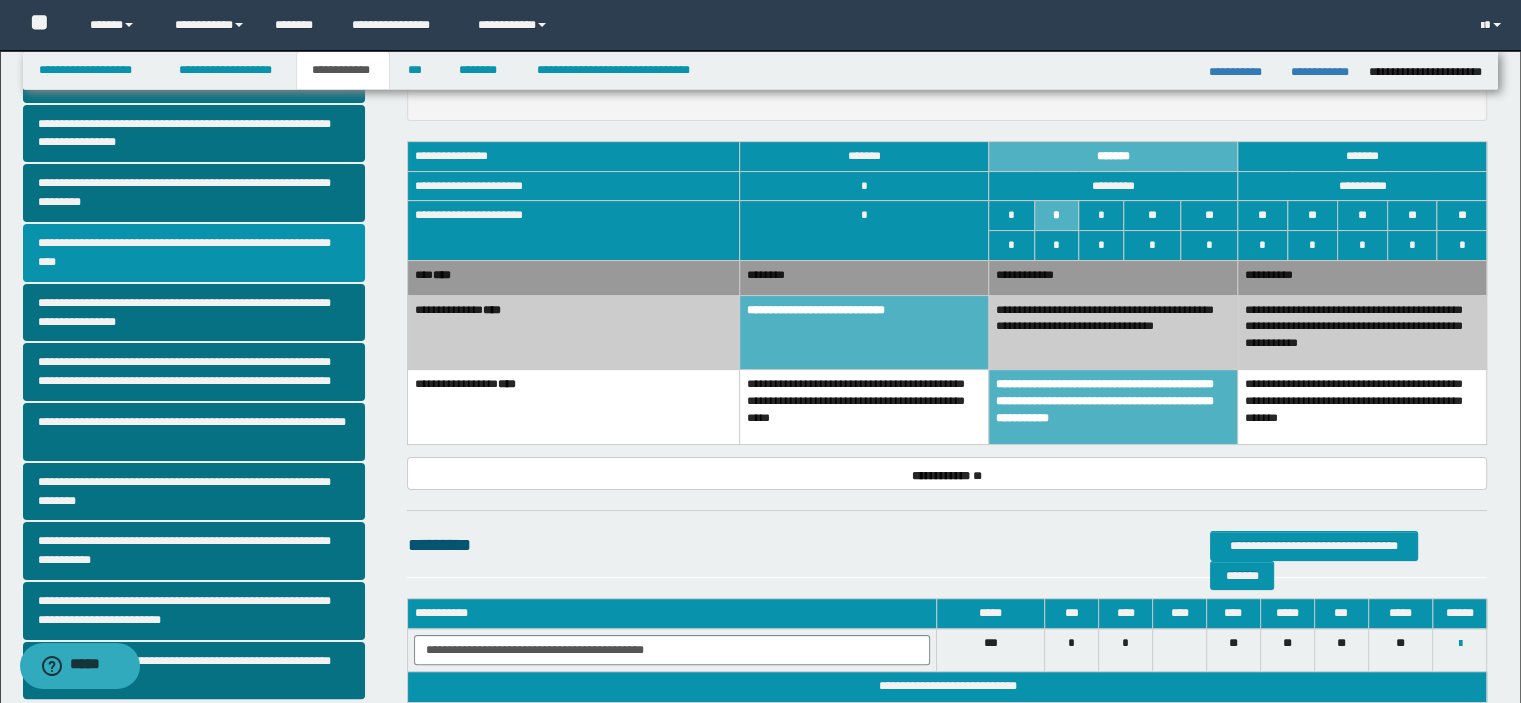 scroll, scrollTop: 460, scrollLeft: 0, axis: vertical 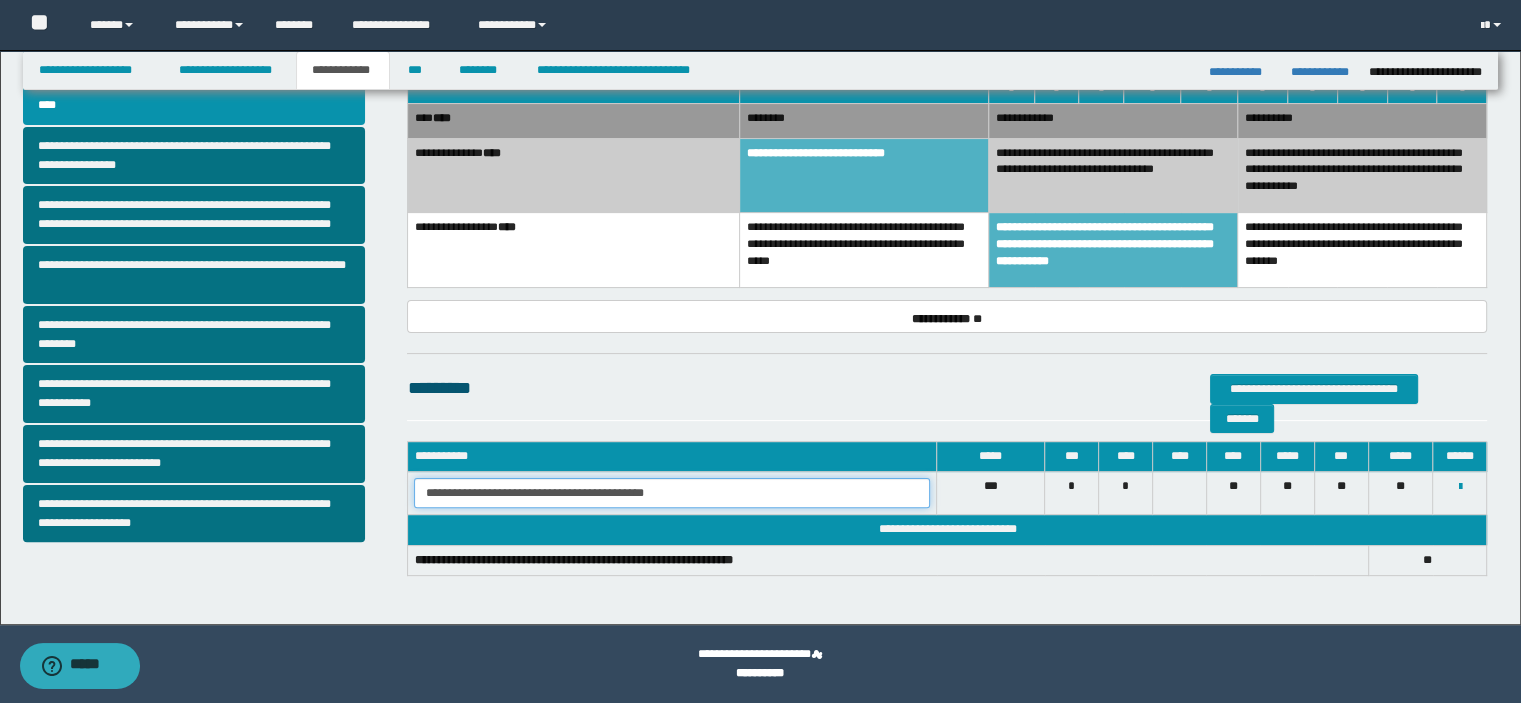drag, startPoint x: 800, startPoint y: 482, endPoint x: 441, endPoint y: 492, distance: 359.13925 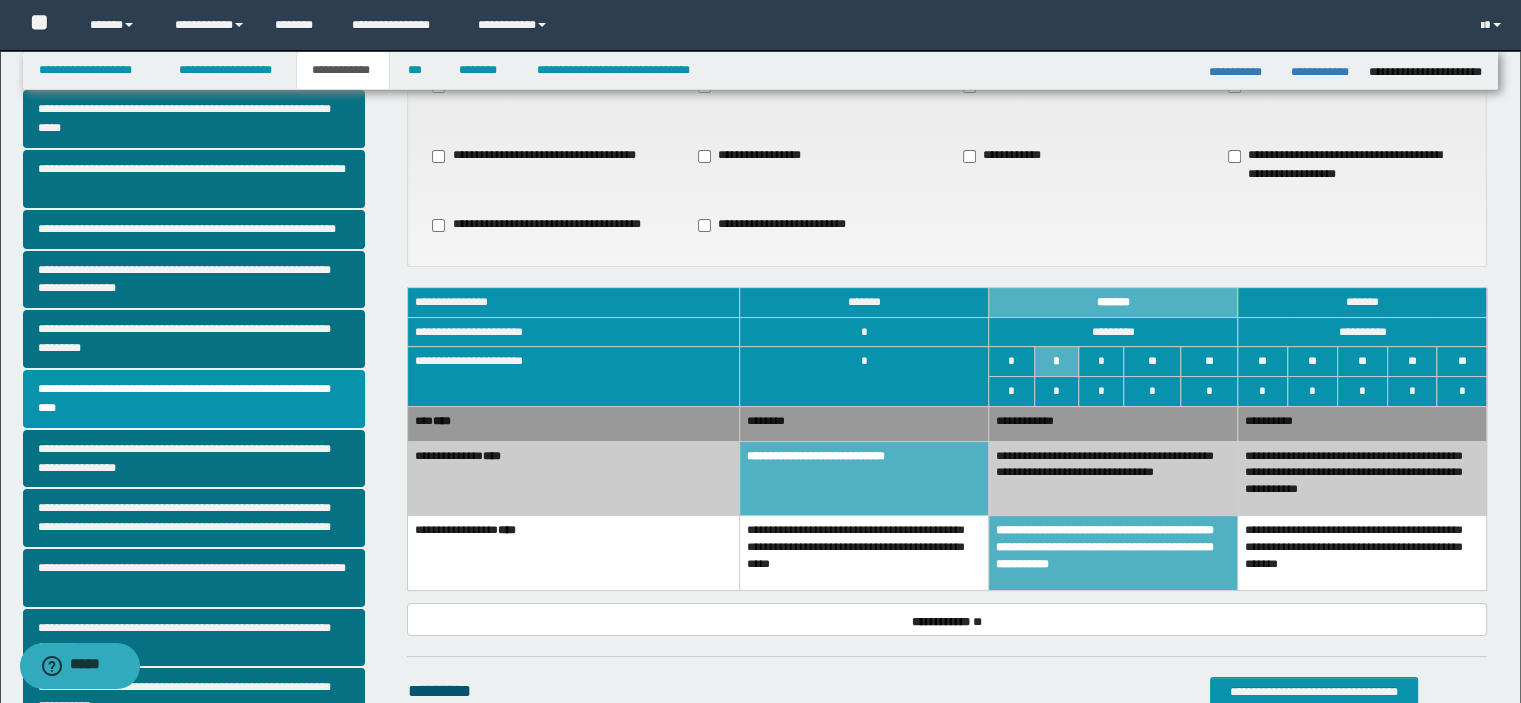 scroll, scrollTop: 0, scrollLeft: 0, axis: both 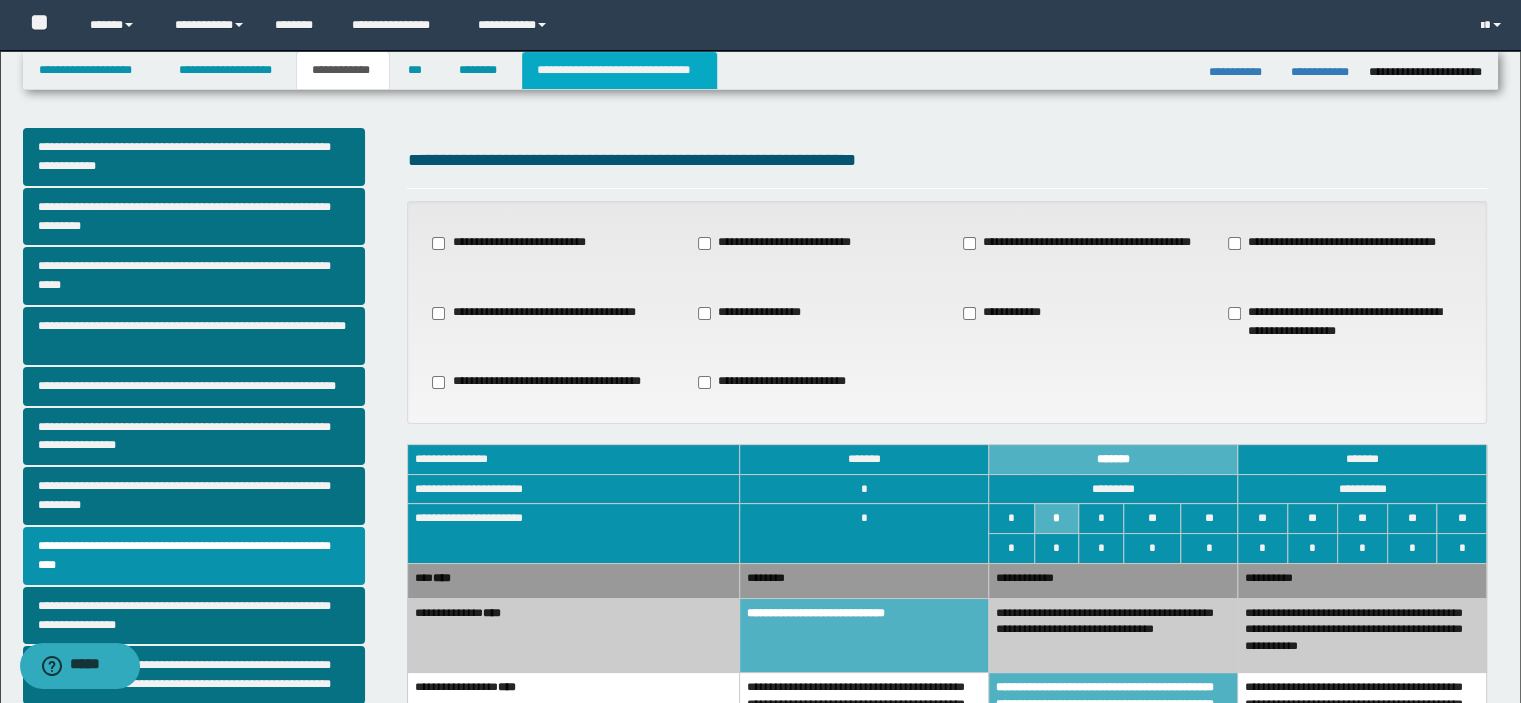 click on "**********" at bounding box center (619, 70) 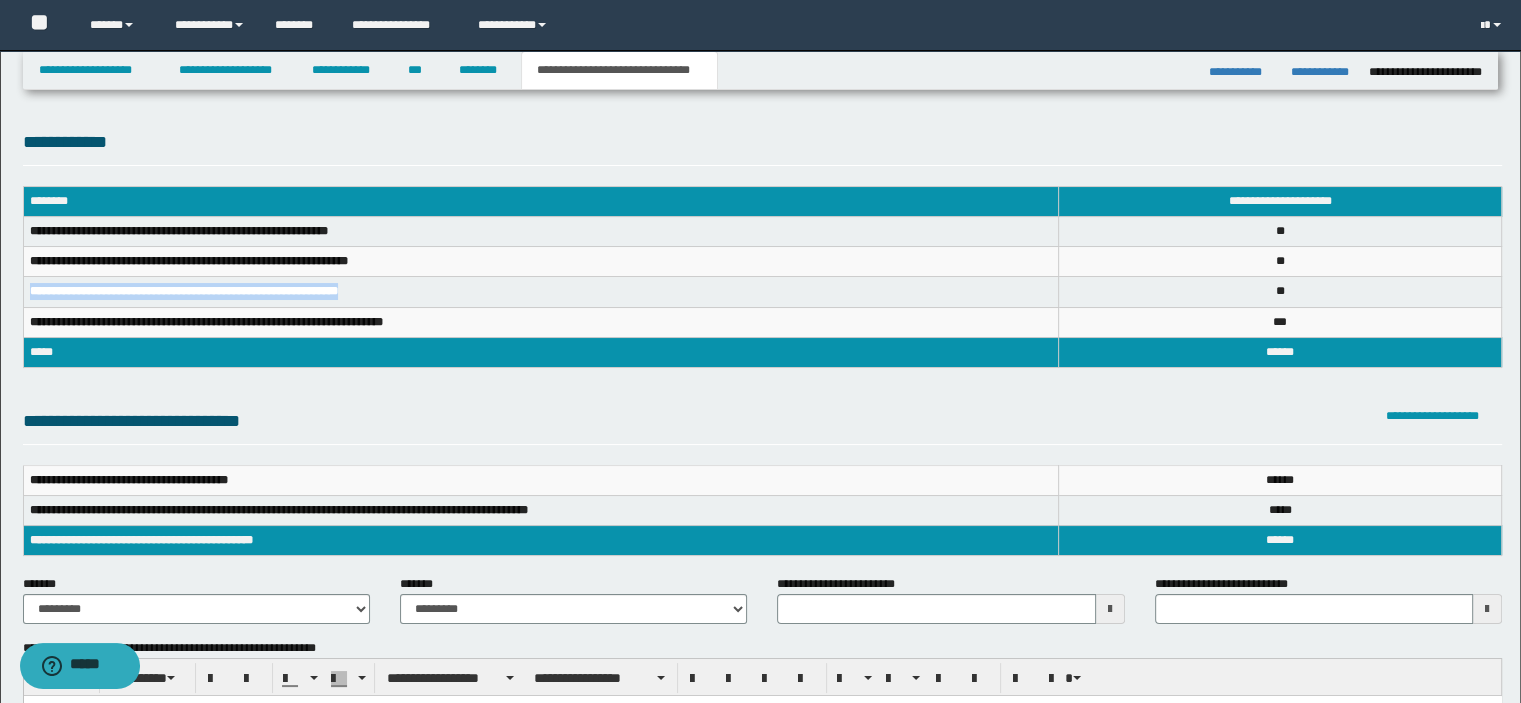 drag, startPoint x: 393, startPoint y: 295, endPoint x: 29, endPoint y: 291, distance: 364.02197 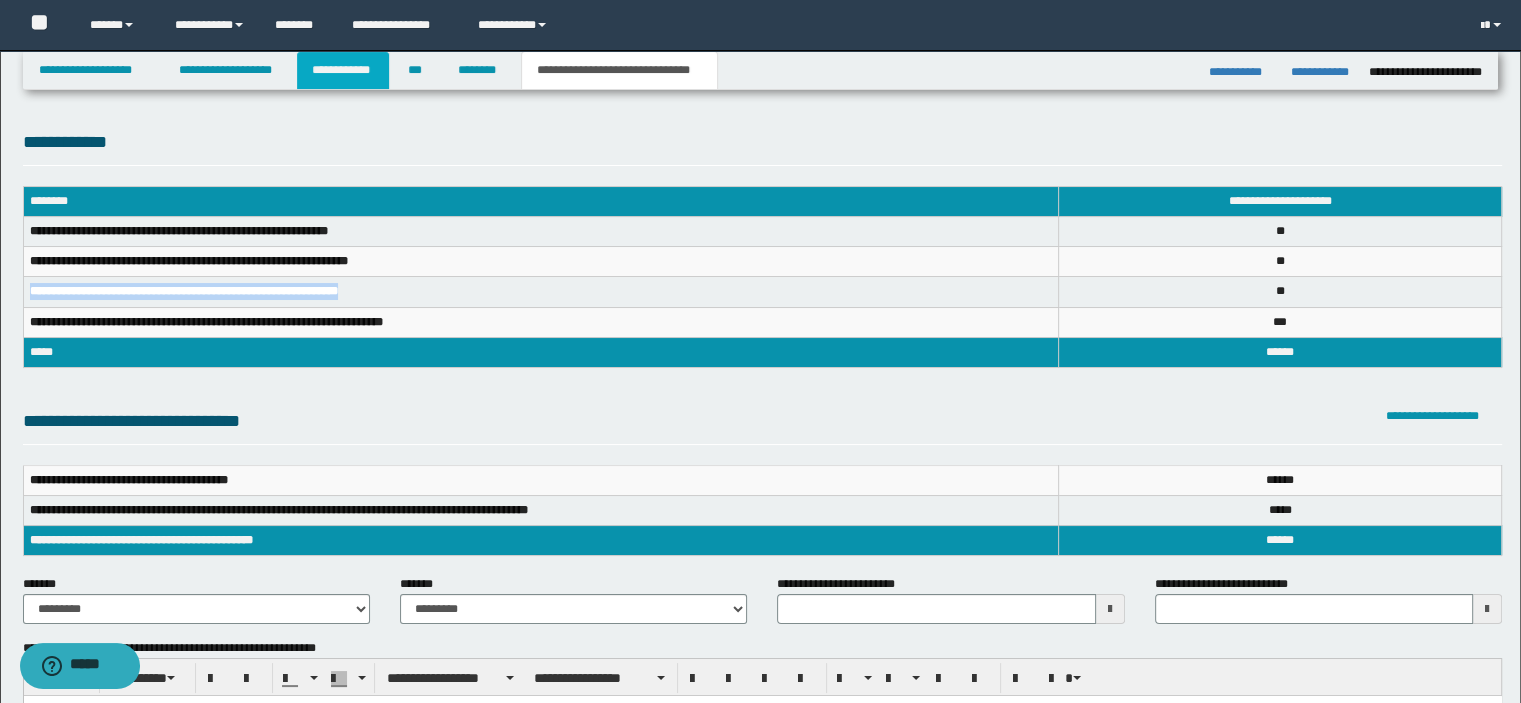 click on "**********" at bounding box center [343, 70] 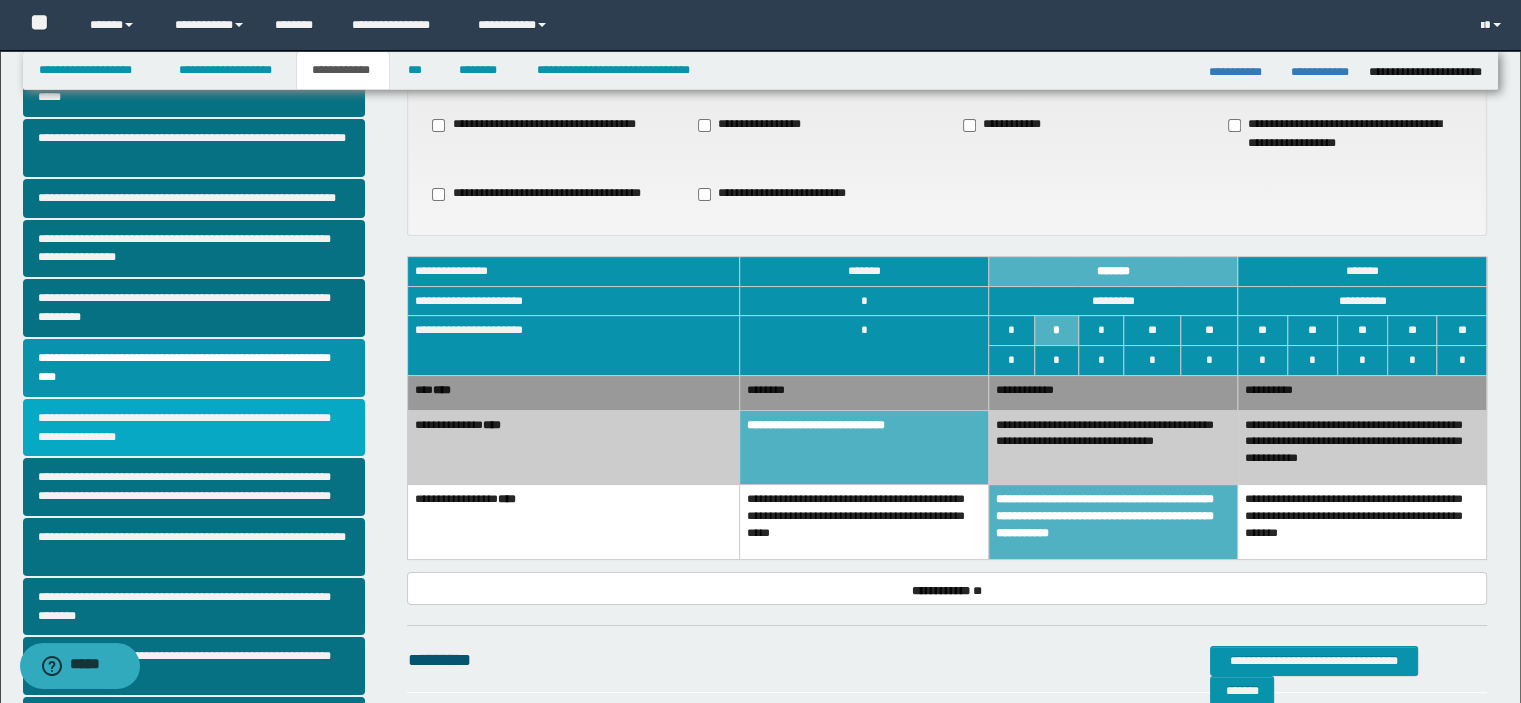 scroll, scrollTop: 300, scrollLeft: 0, axis: vertical 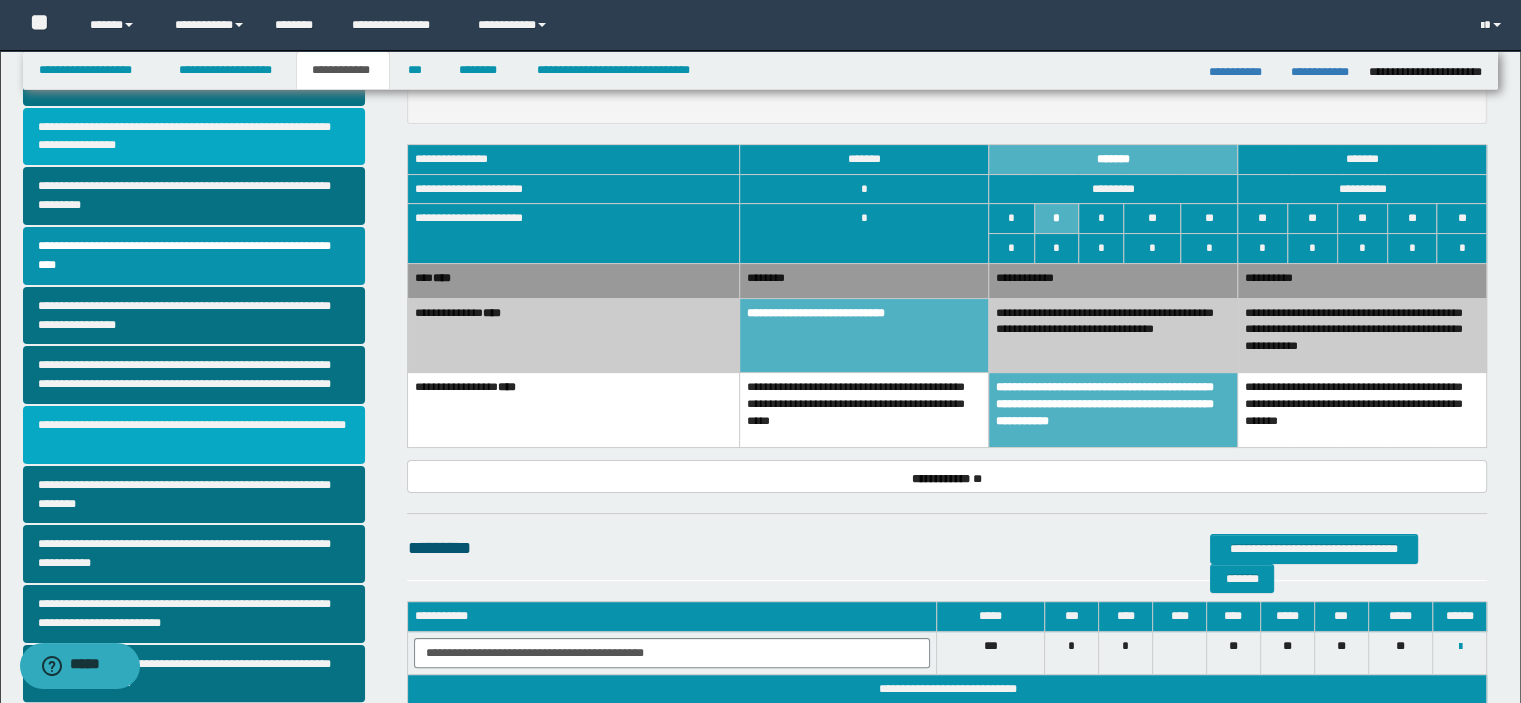 click on "**********" at bounding box center (194, 435) 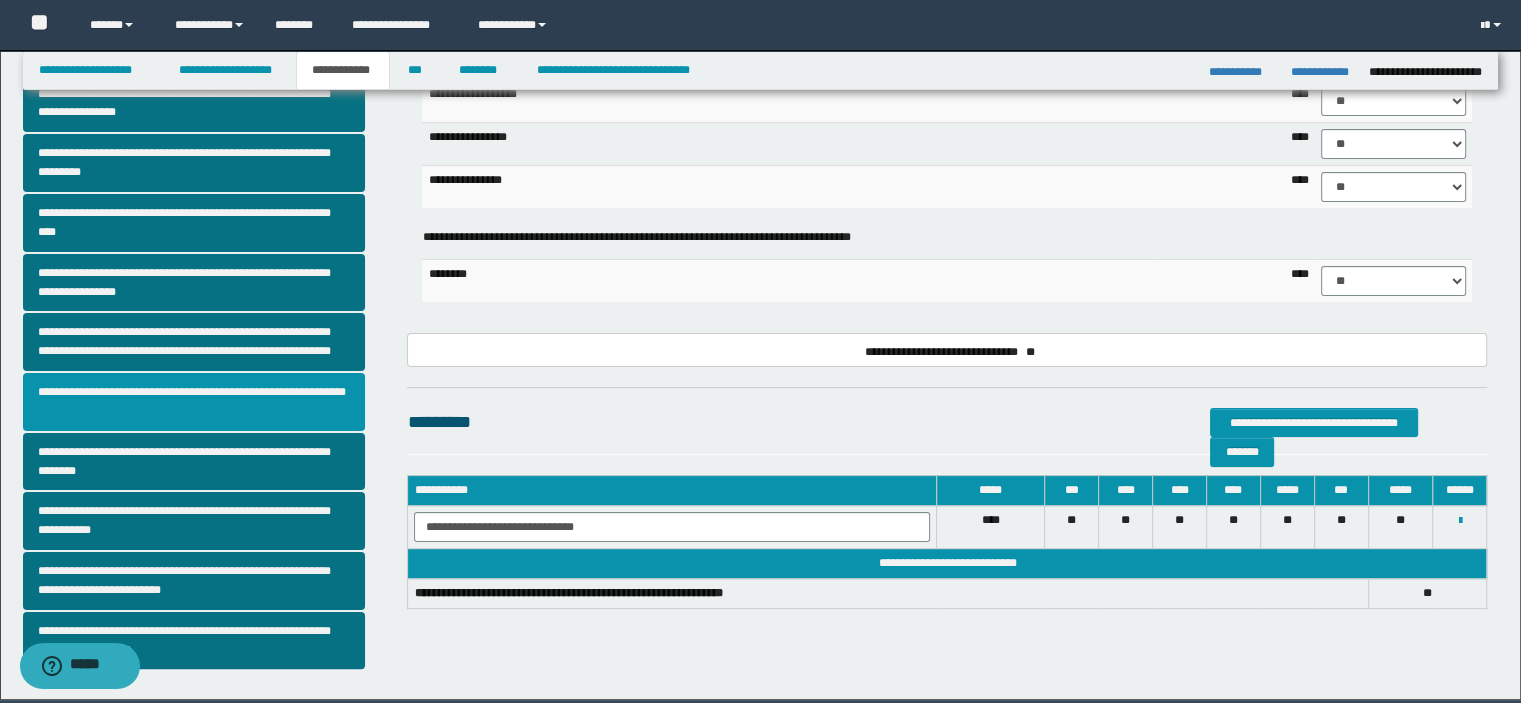 scroll, scrollTop: 400, scrollLeft: 0, axis: vertical 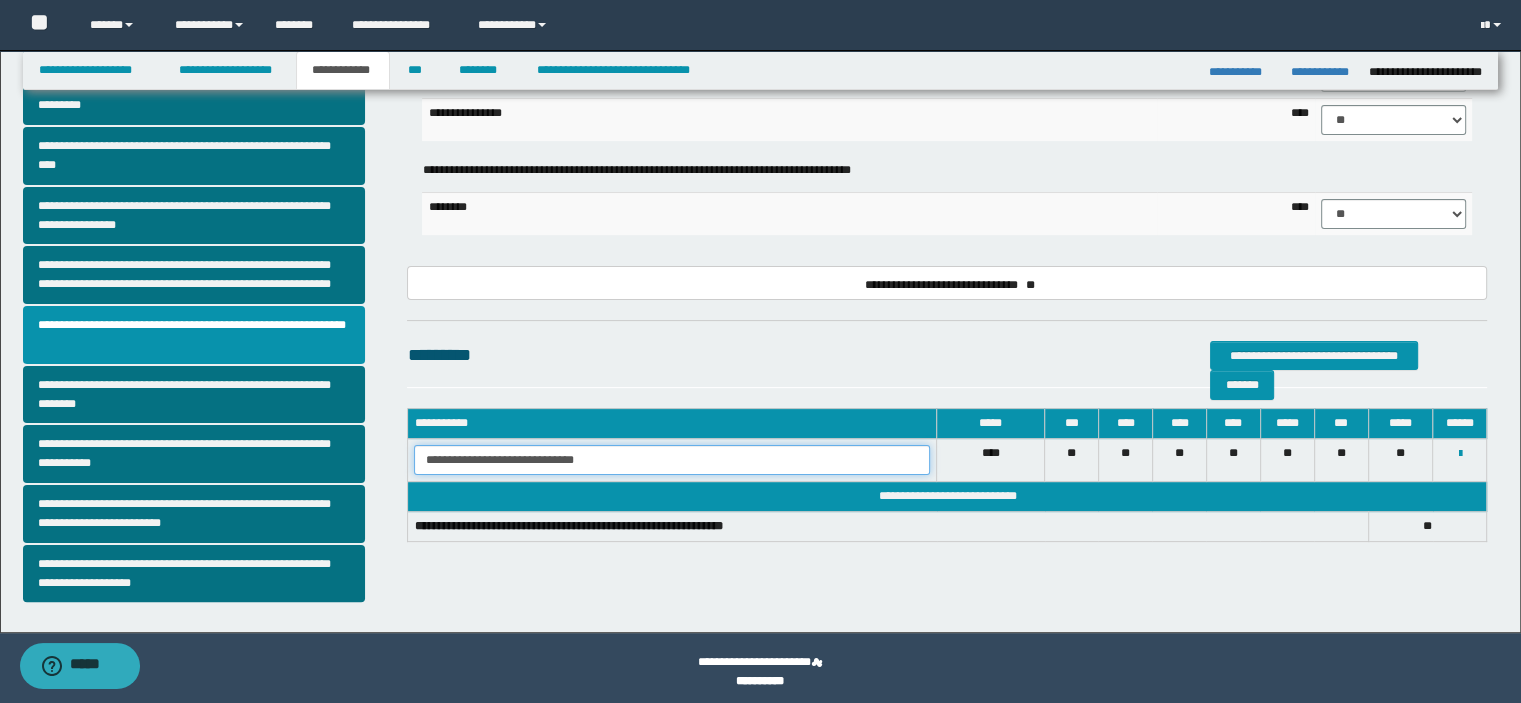 click on "**********" at bounding box center (672, 460) 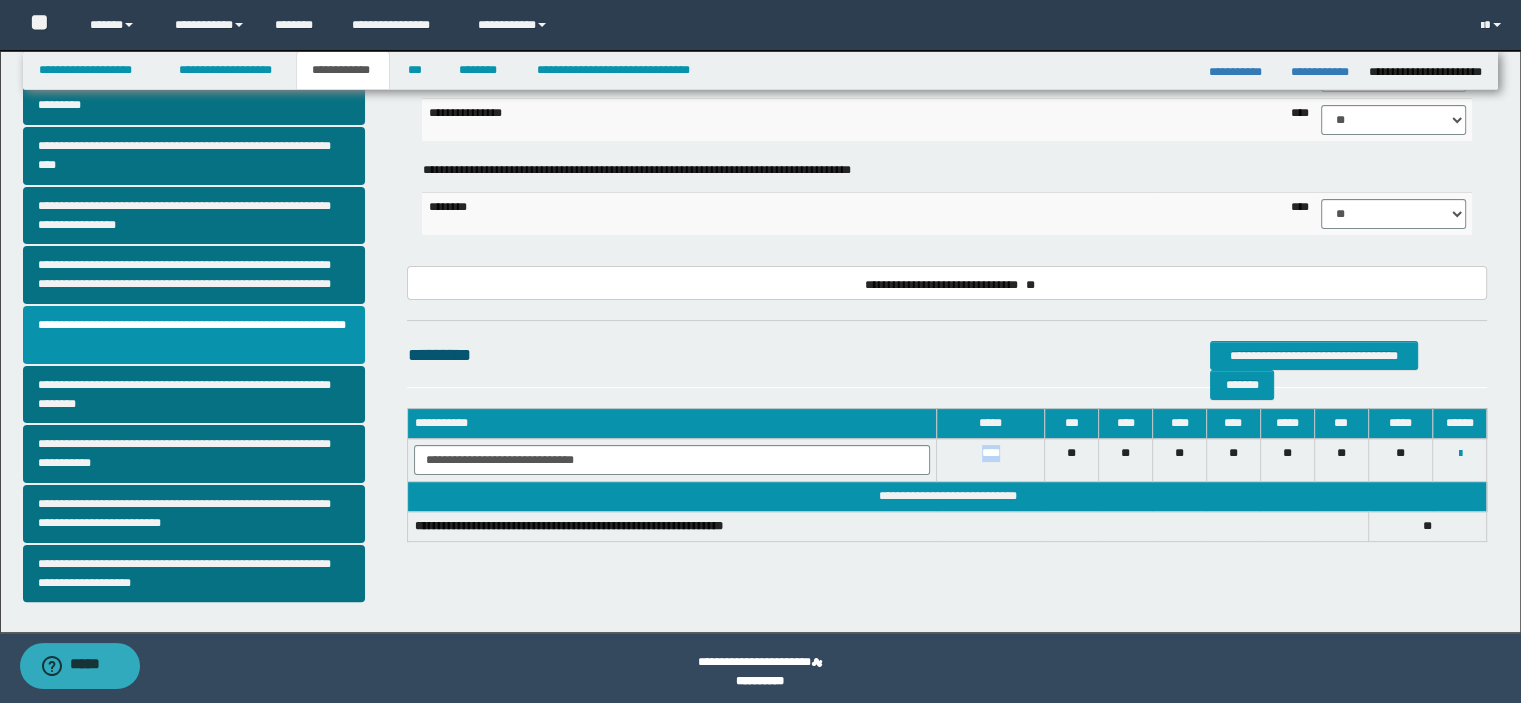 drag, startPoint x: 1010, startPoint y: 446, endPoint x: 963, endPoint y: 447, distance: 47.010635 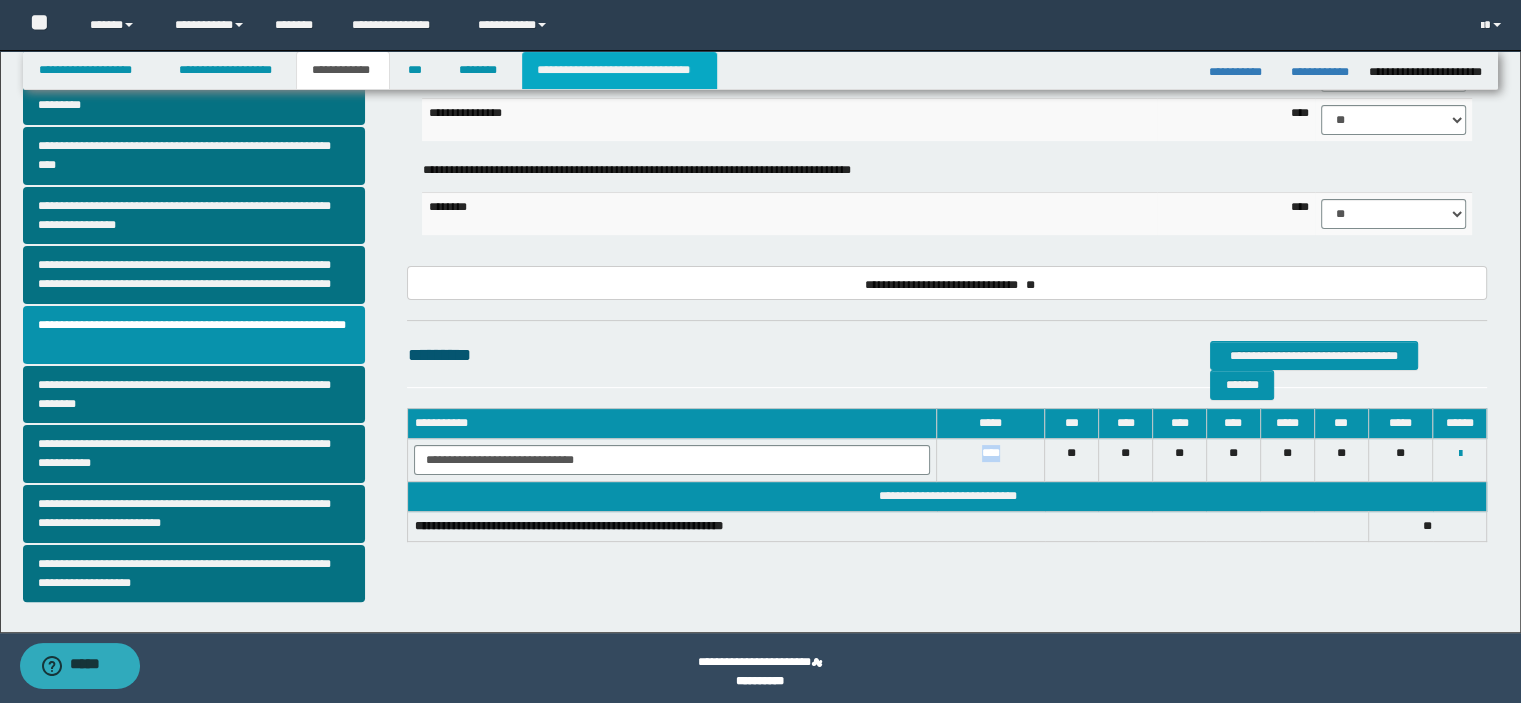 click on "**********" at bounding box center (619, 70) 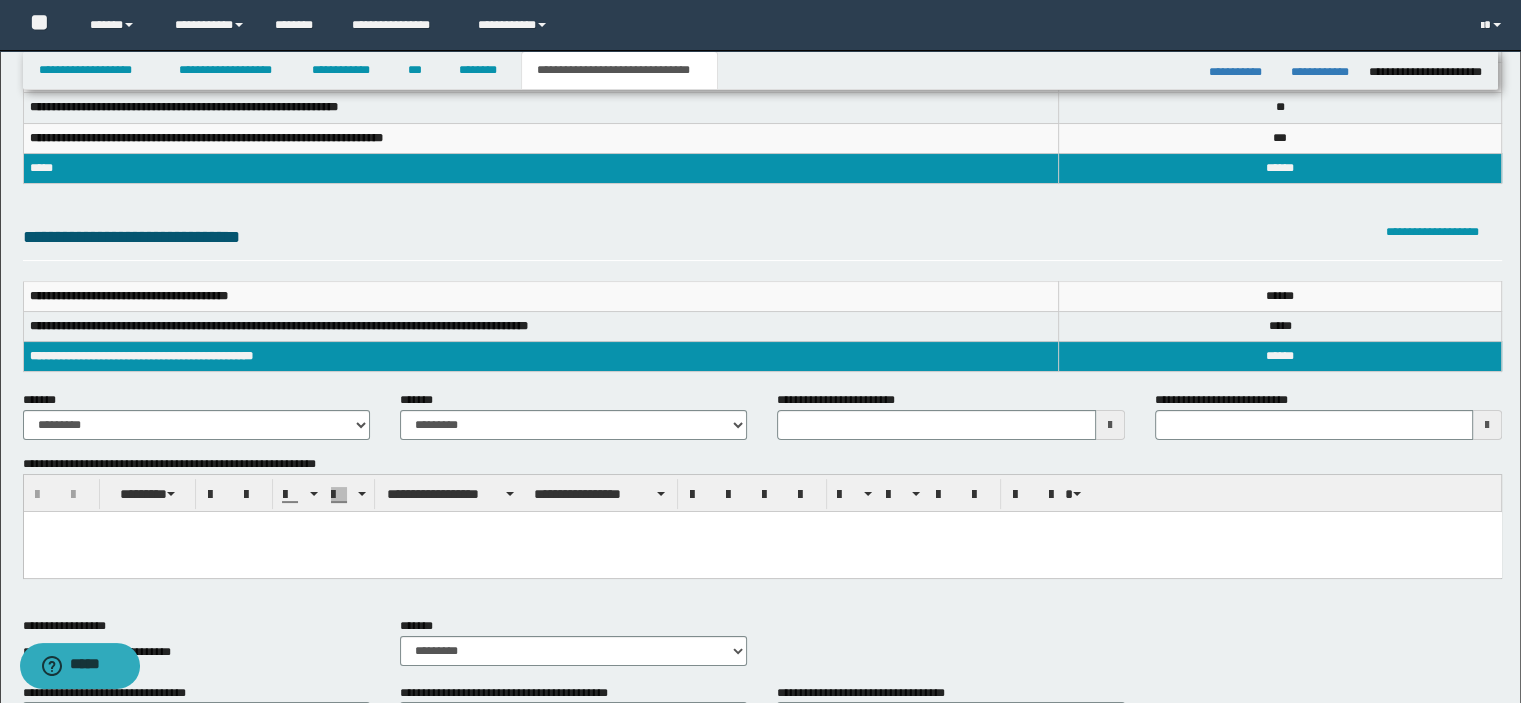 scroll, scrollTop: 0, scrollLeft: 0, axis: both 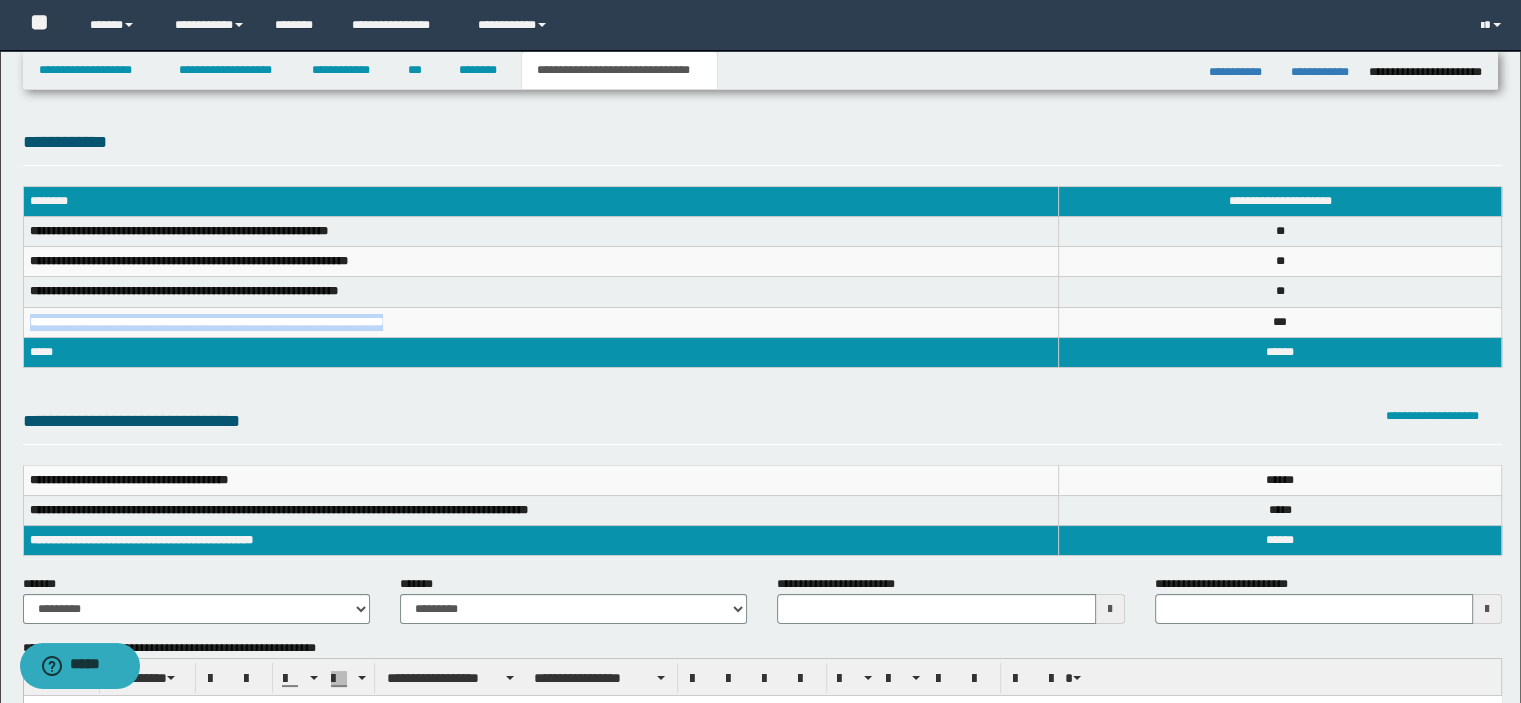 drag, startPoint x: 28, startPoint y: 317, endPoint x: 441, endPoint y: 323, distance: 413.04358 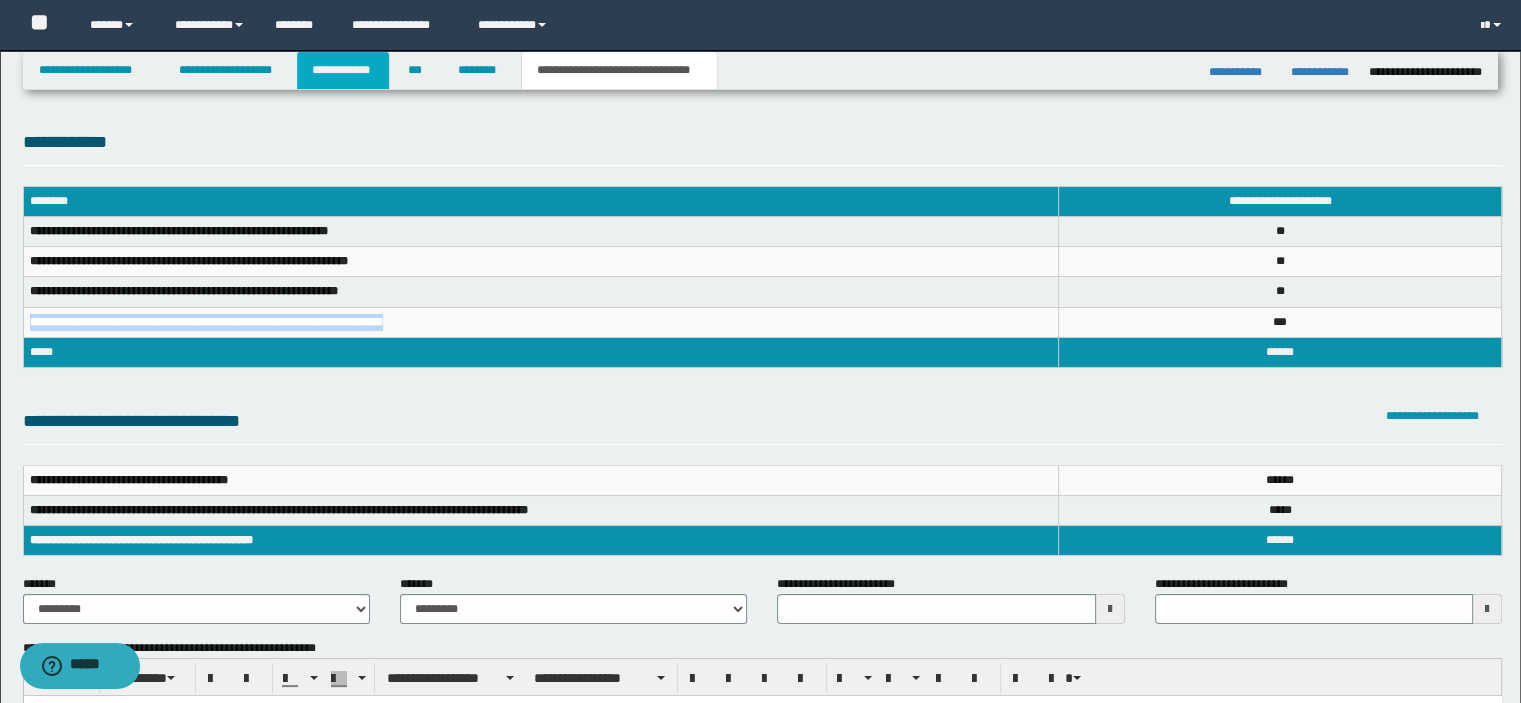 click on "**********" at bounding box center [343, 70] 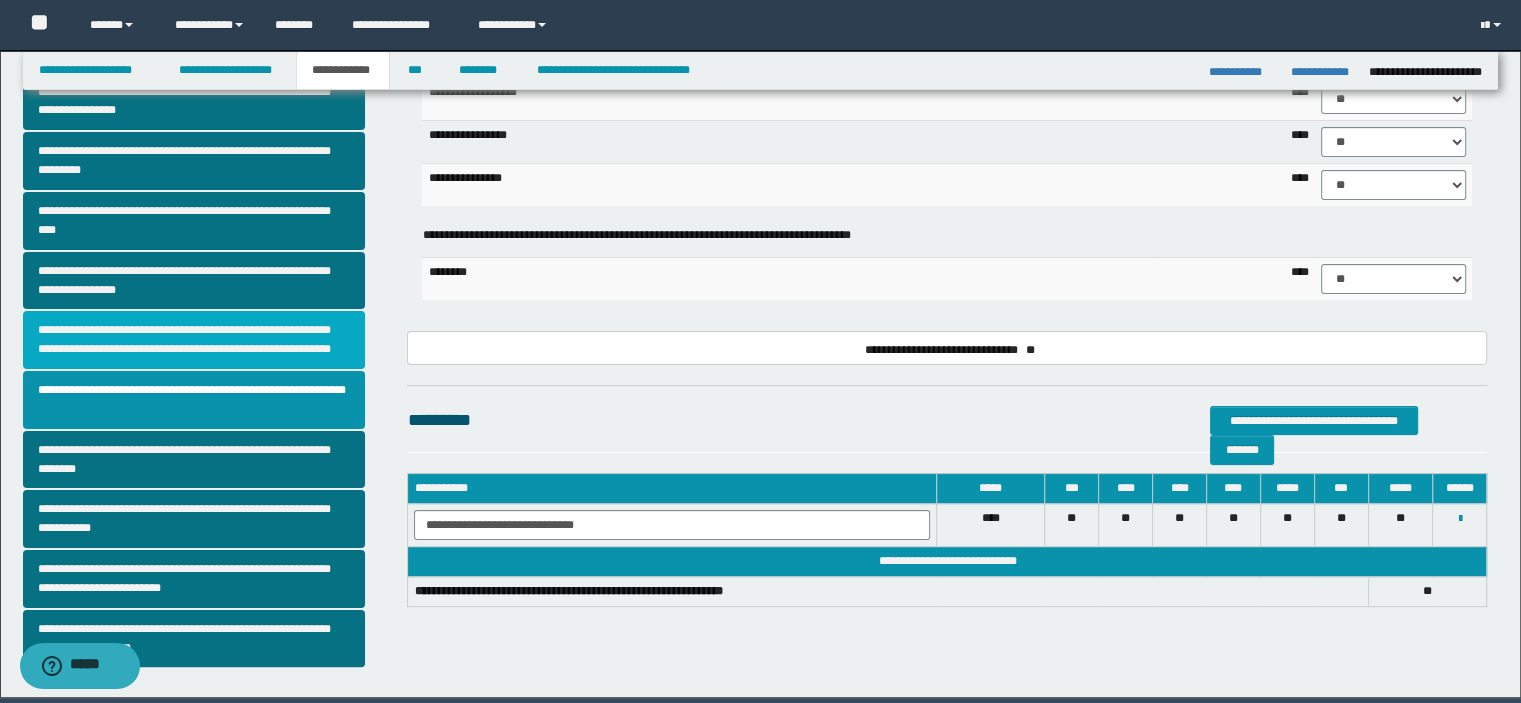 scroll, scrollTop: 408, scrollLeft: 0, axis: vertical 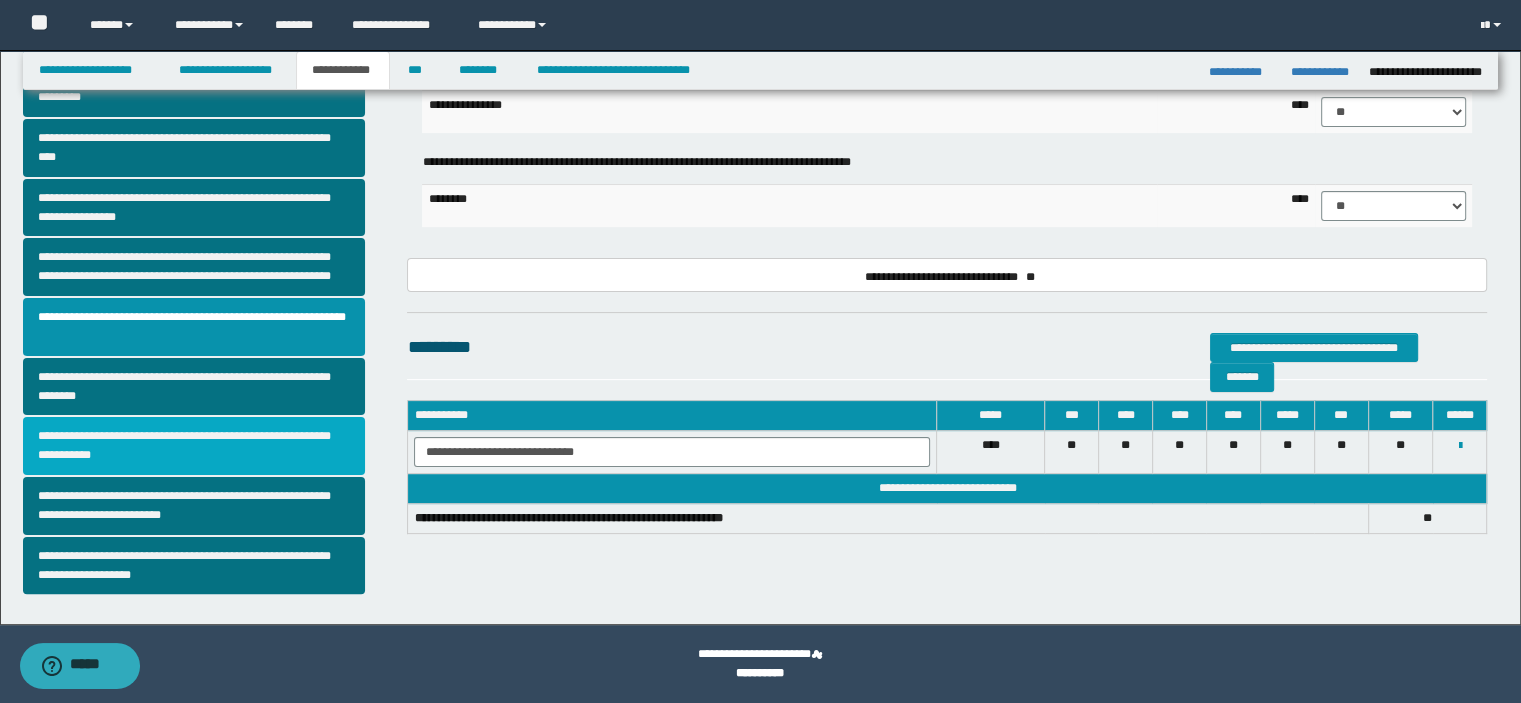 click on "**********" at bounding box center (194, 446) 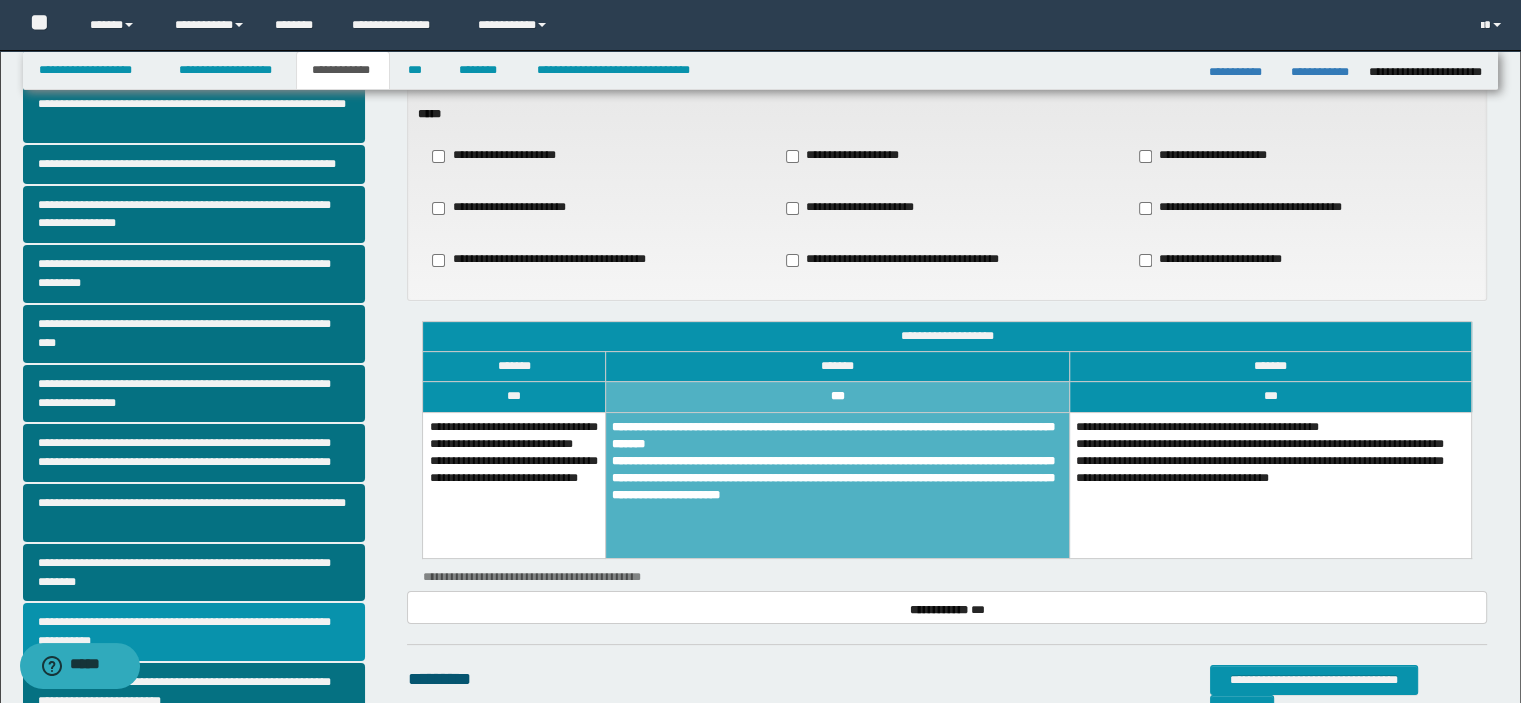 scroll, scrollTop: 400, scrollLeft: 0, axis: vertical 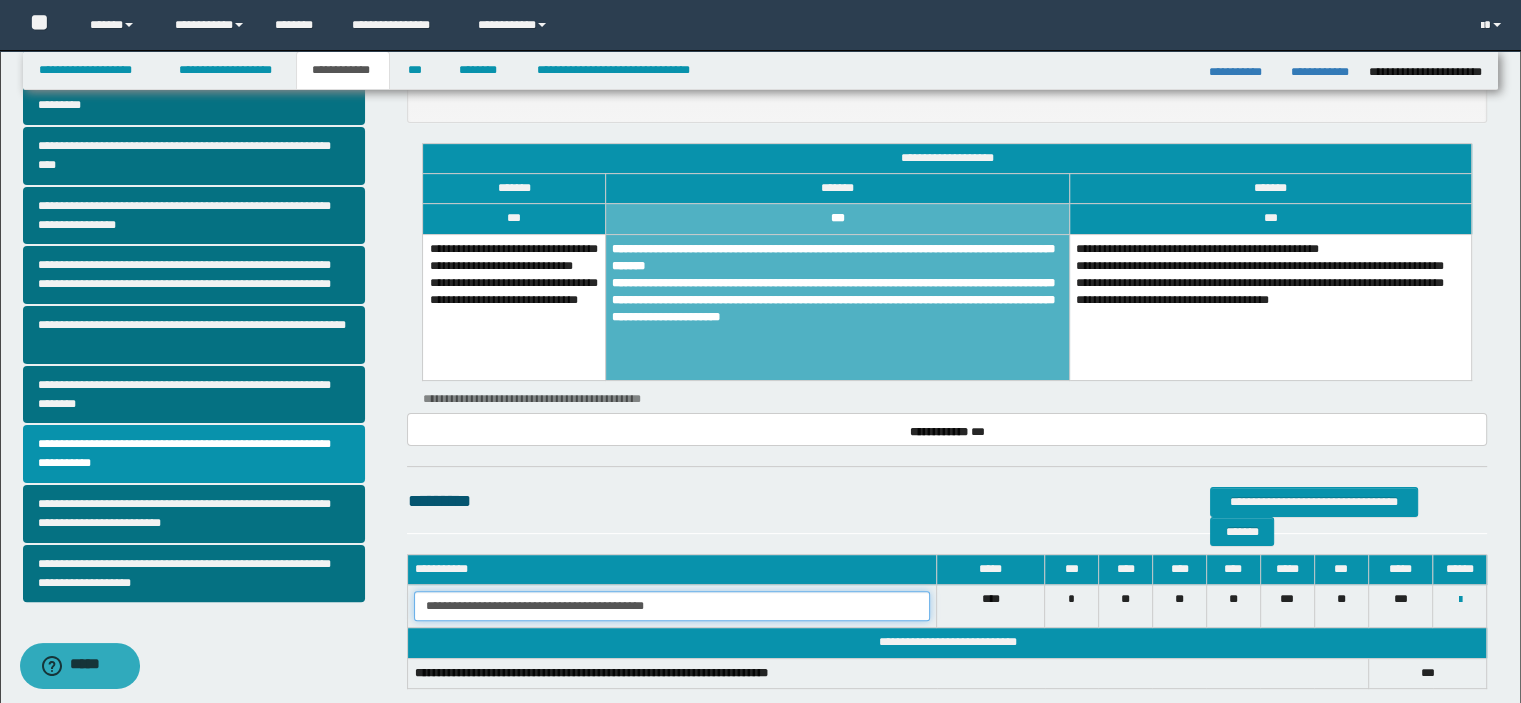 drag, startPoint x: 726, startPoint y: 606, endPoint x: 461, endPoint y: 619, distance: 265.31866 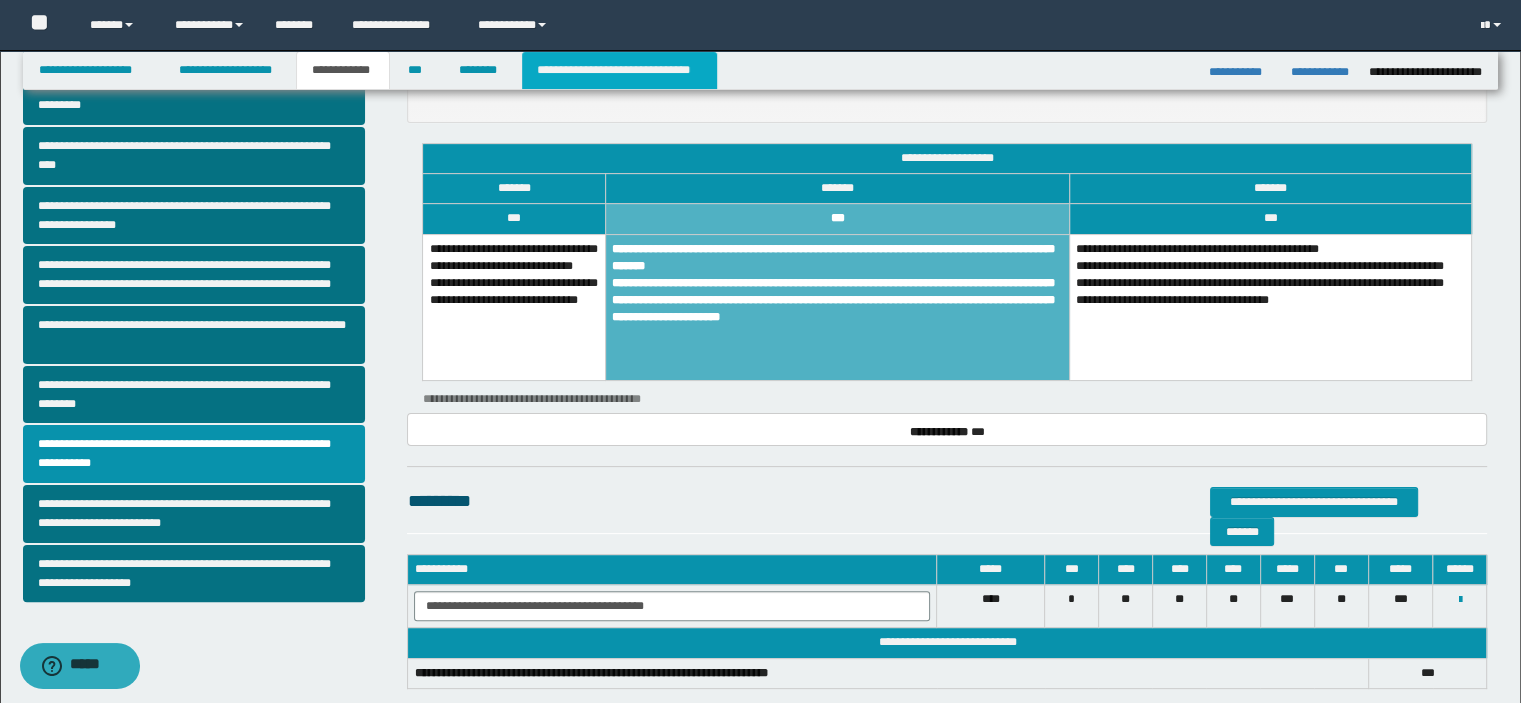click on "**********" at bounding box center [619, 70] 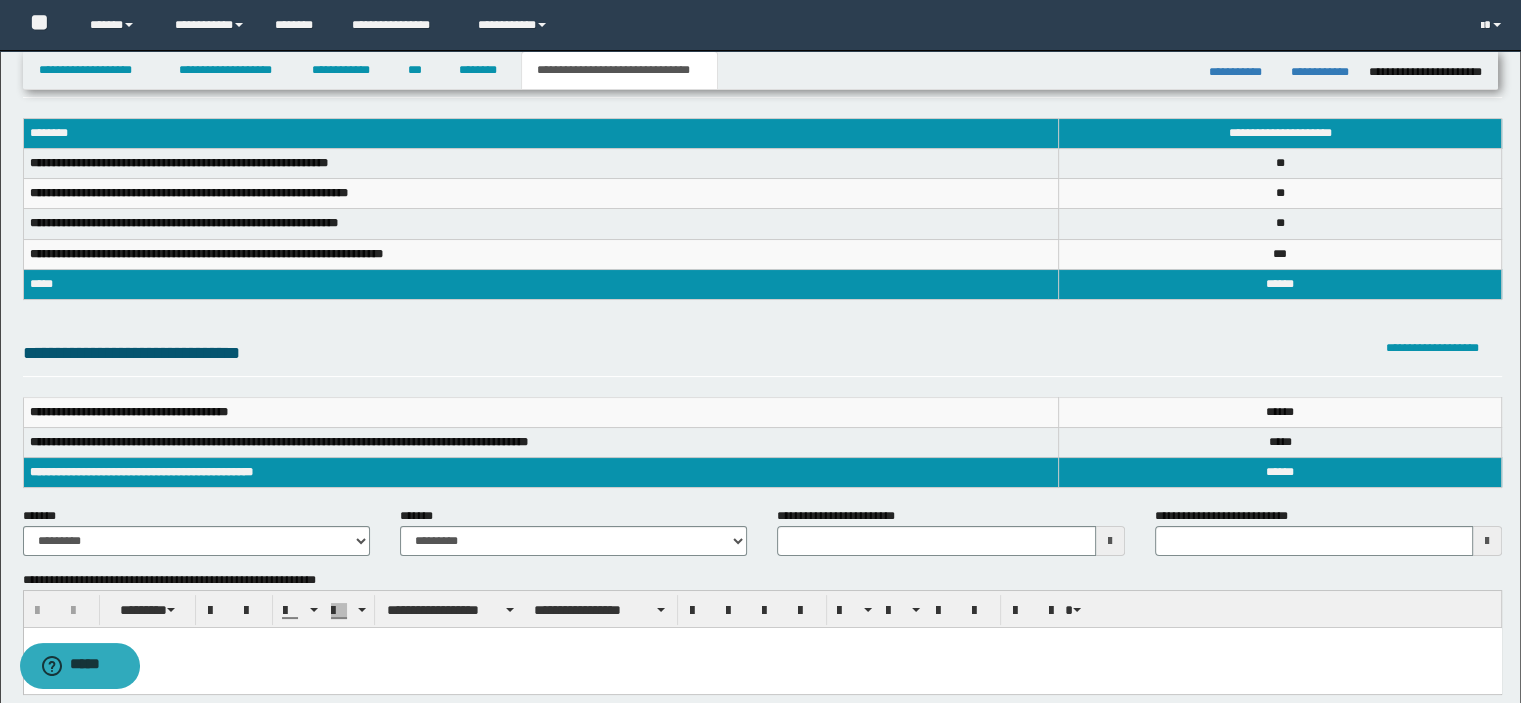 scroll, scrollTop: 0, scrollLeft: 0, axis: both 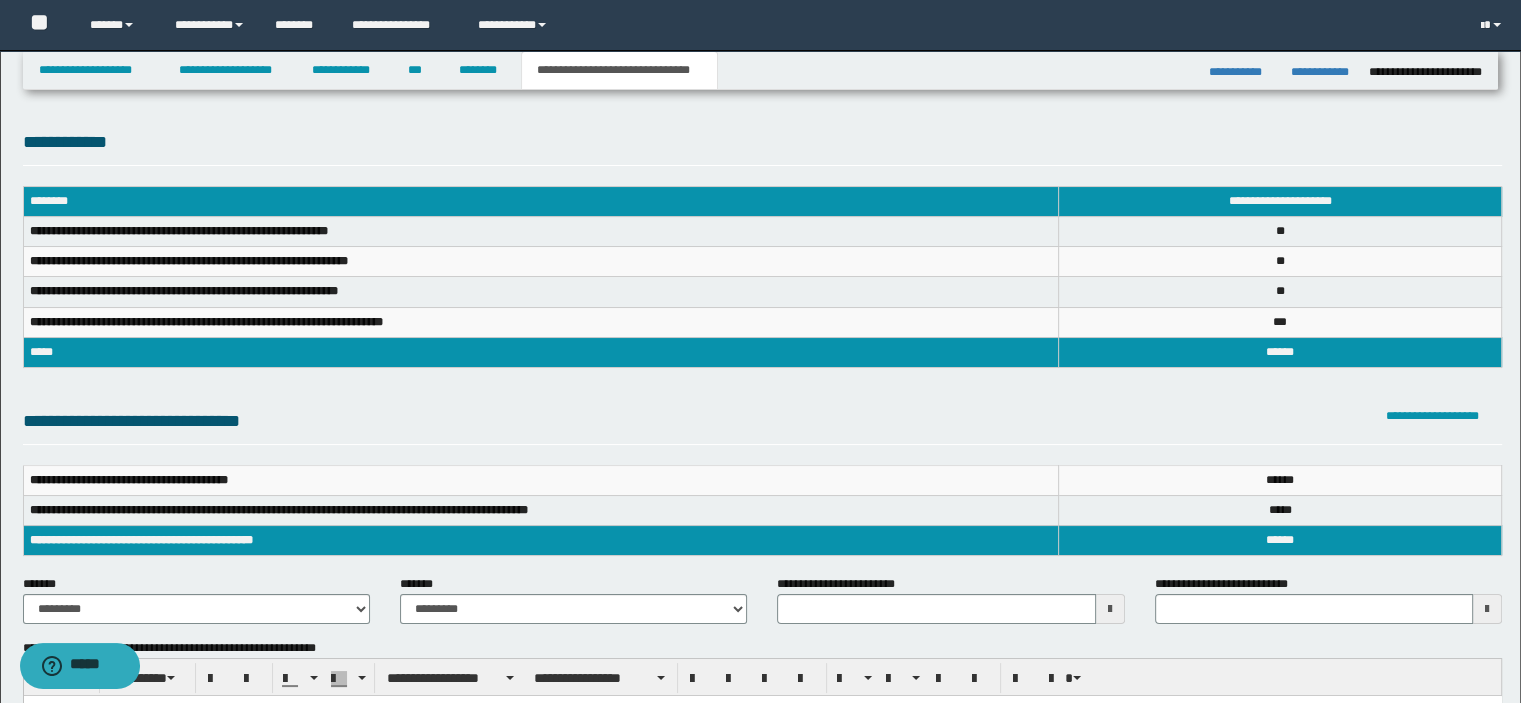 click on "*****" at bounding box center (540, 352) 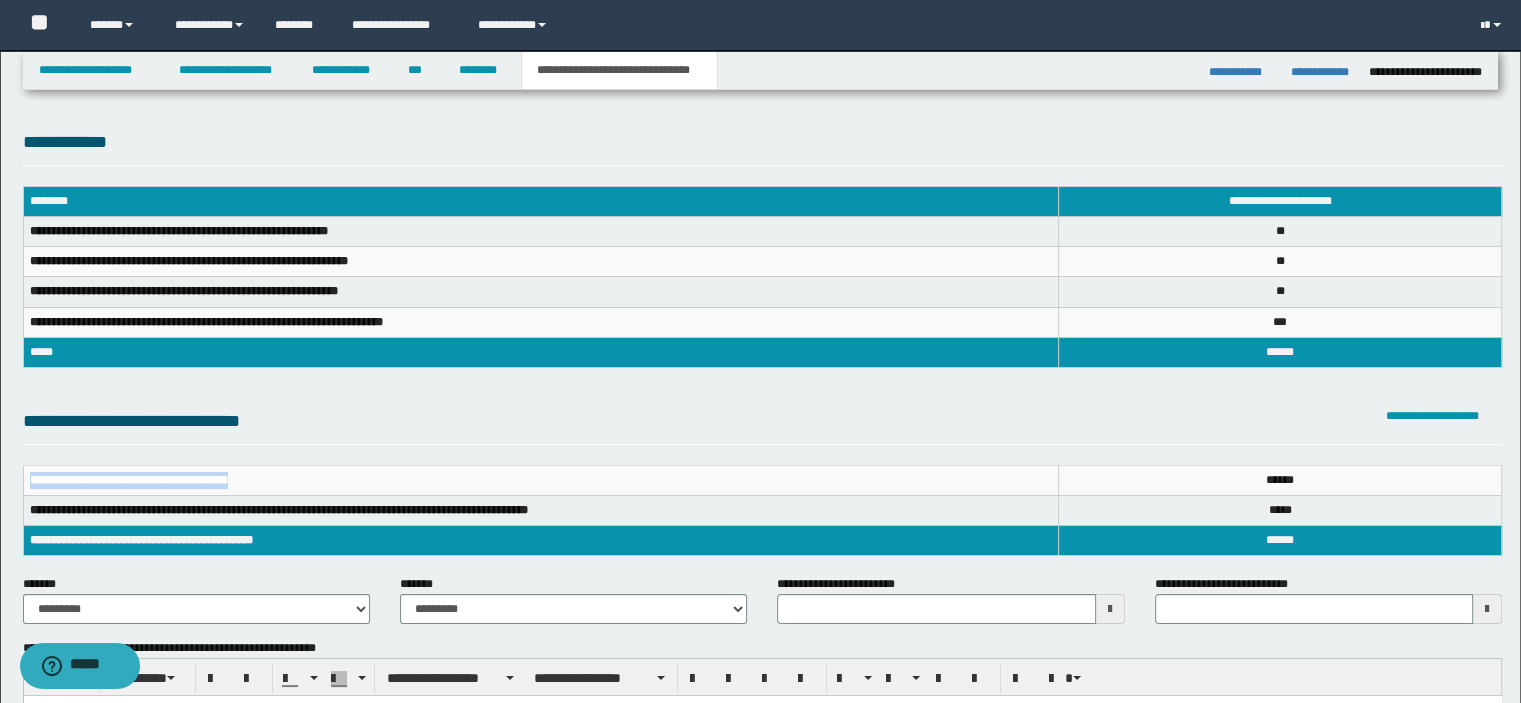 drag, startPoint x: 297, startPoint y: 488, endPoint x: 19, endPoint y: 487, distance: 278.0018 